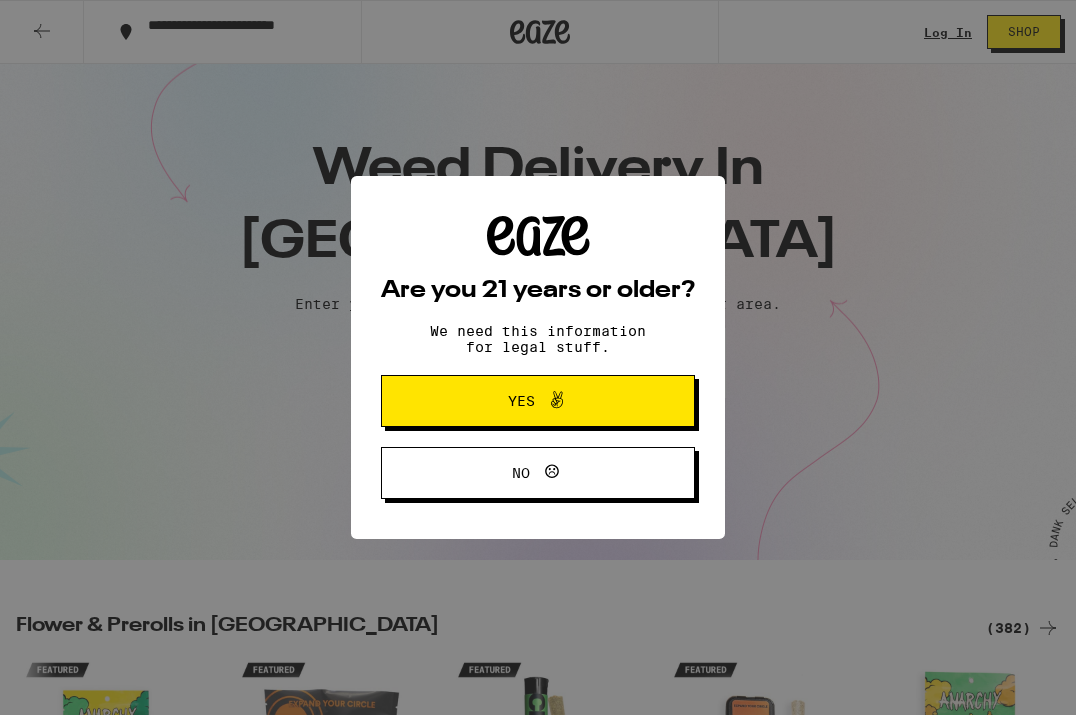 scroll, scrollTop: 0, scrollLeft: 0, axis: both 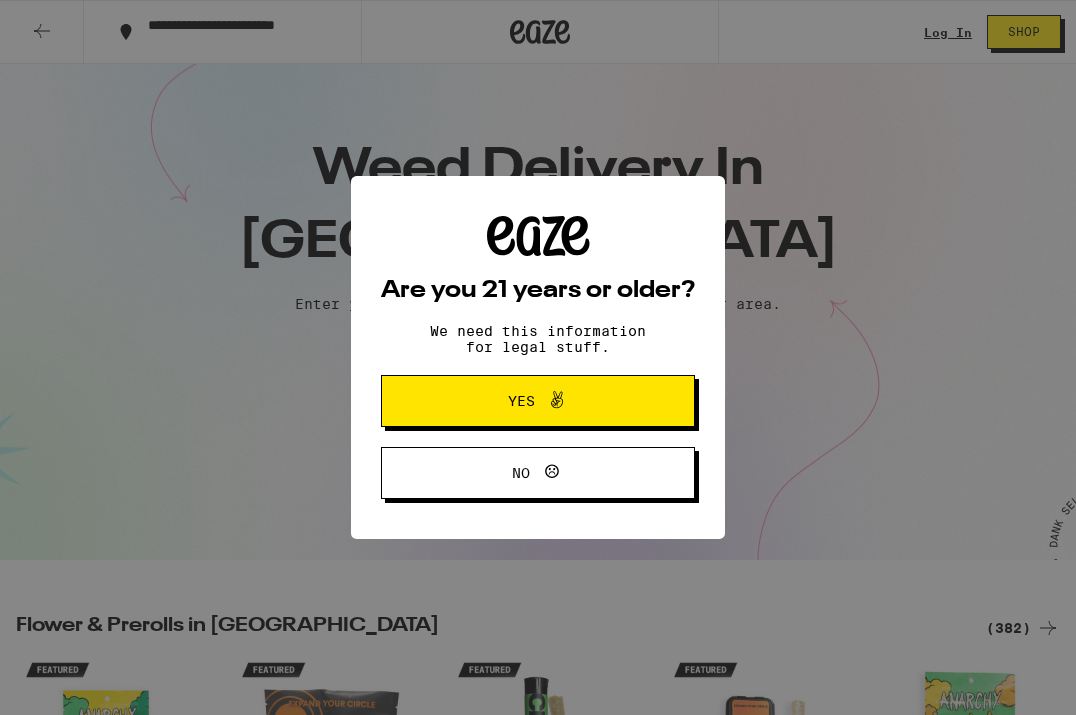 click on "Yes" at bounding box center [521, 401] 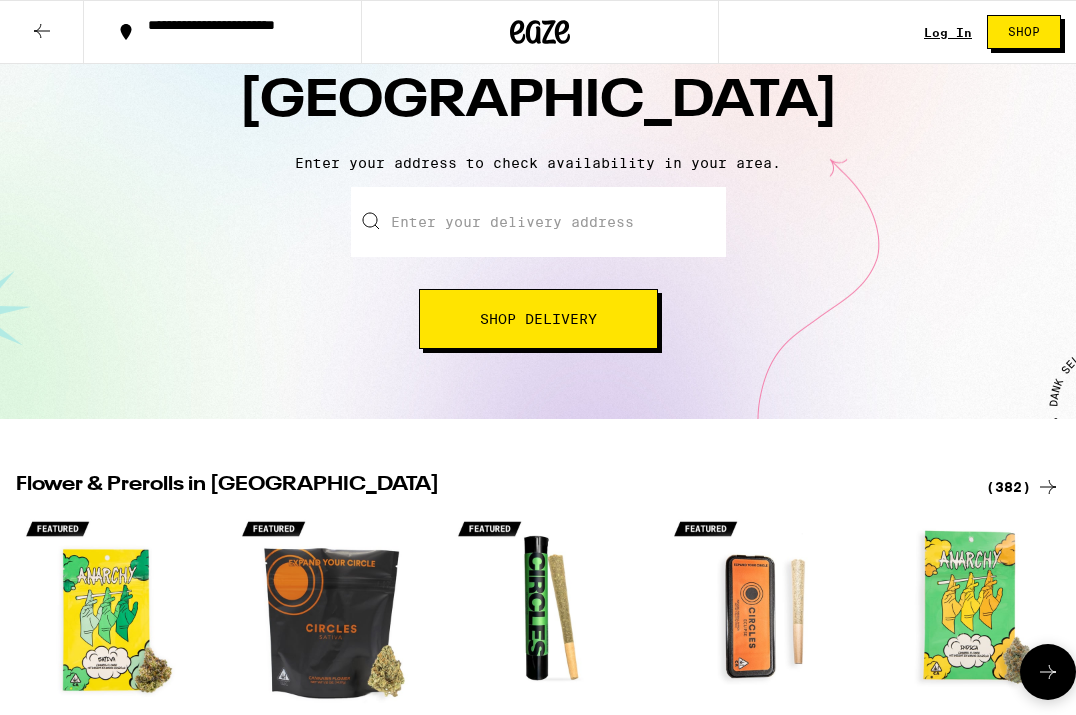 scroll, scrollTop: 372, scrollLeft: 0, axis: vertical 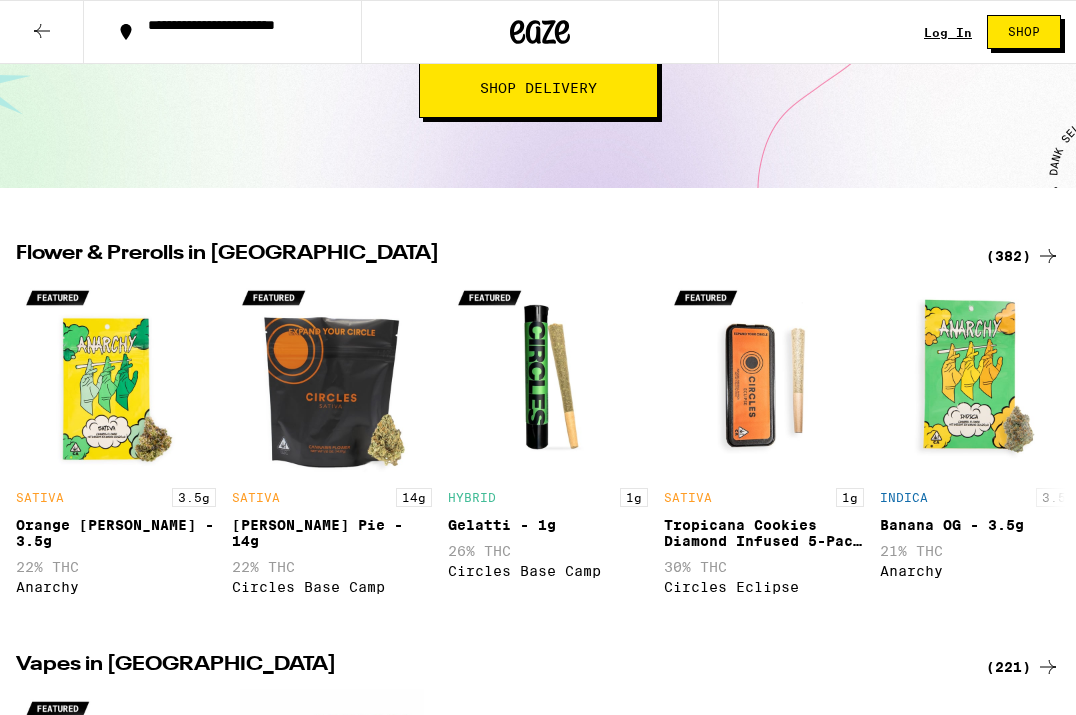 click on "Log In" at bounding box center [948, 32] 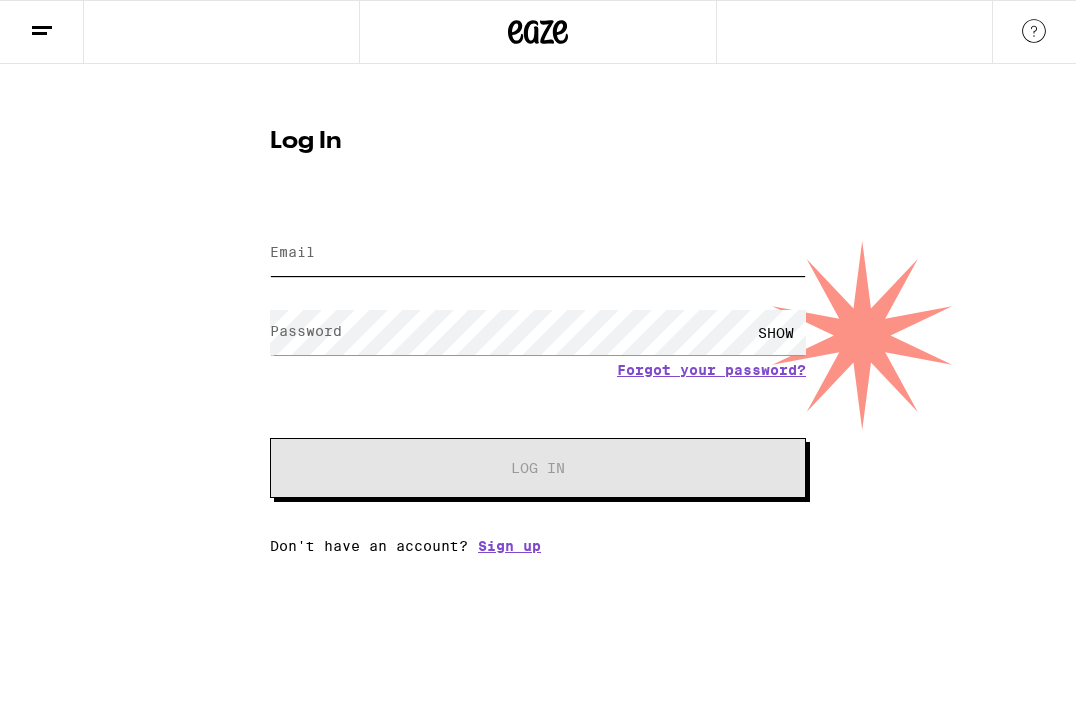 type on "dgoldman56@gmail.com" 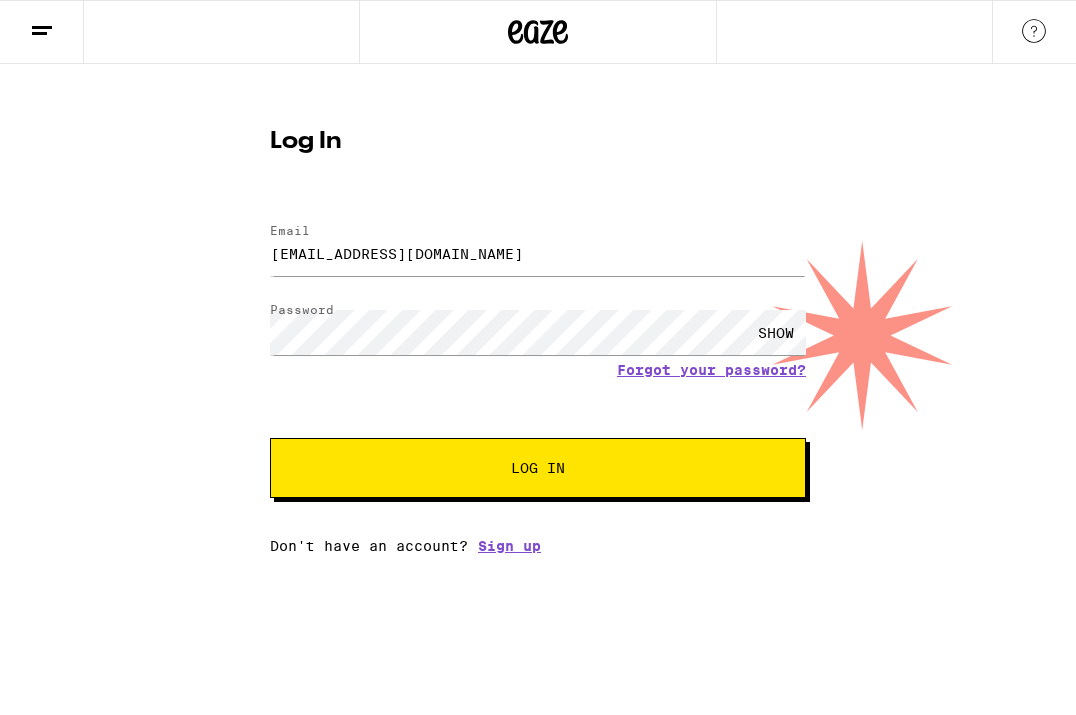 click on "Log In" at bounding box center (538, 468) 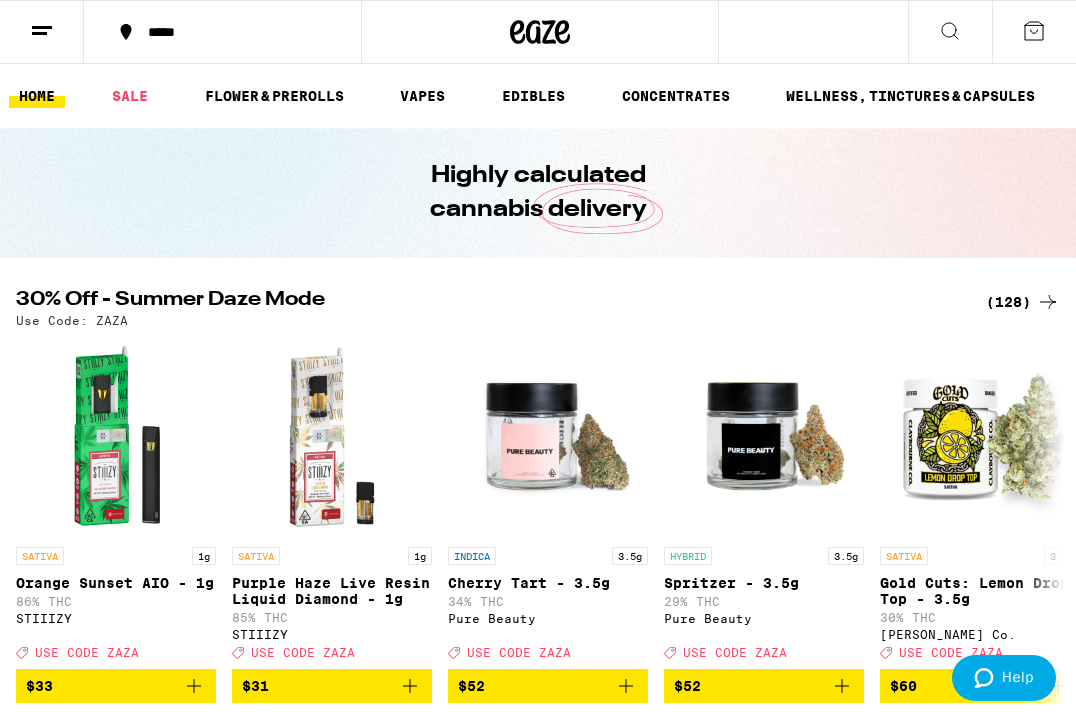 scroll, scrollTop: 0, scrollLeft: 0, axis: both 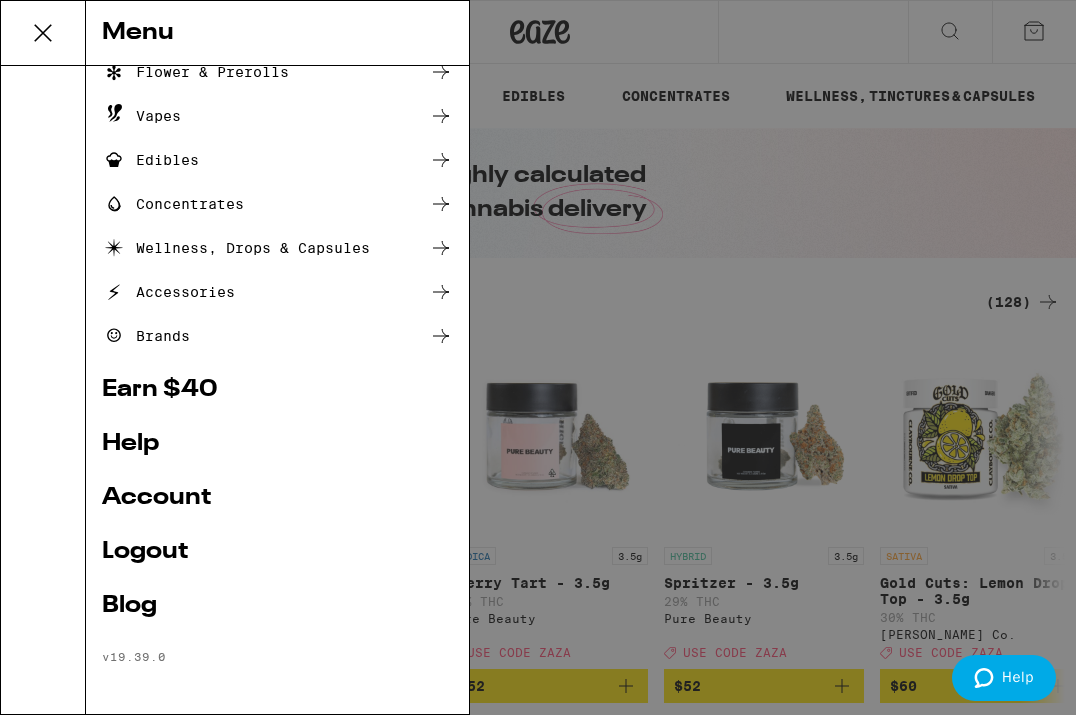 click on "Account" at bounding box center (277, 498) 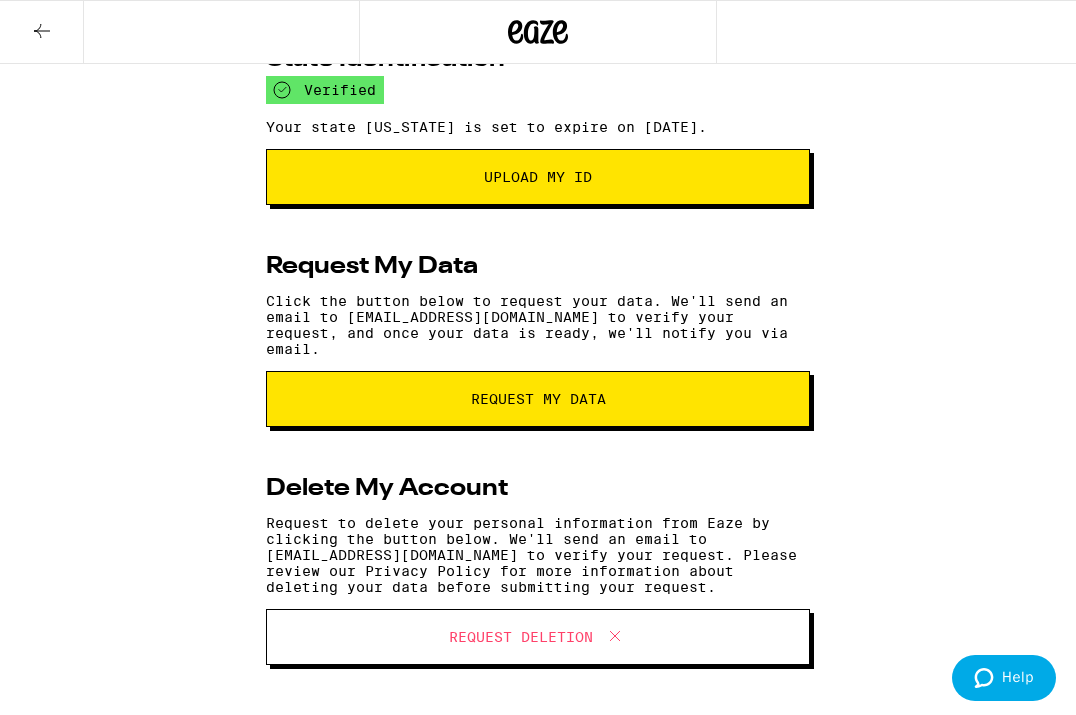 scroll, scrollTop: 0, scrollLeft: 0, axis: both 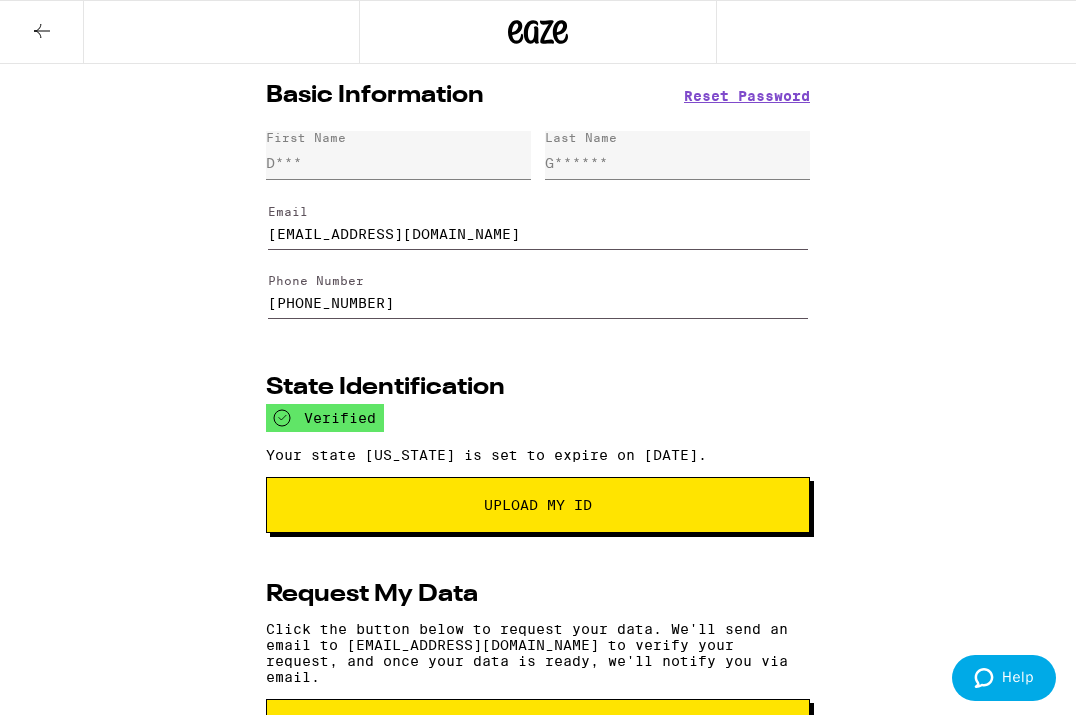 click 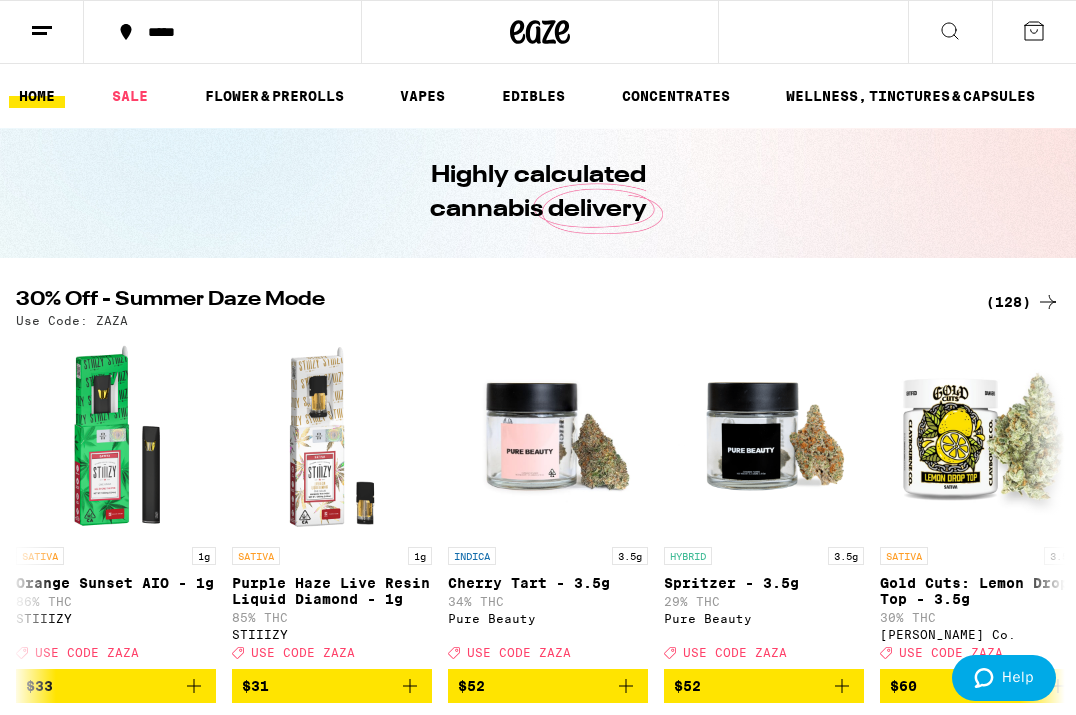 click 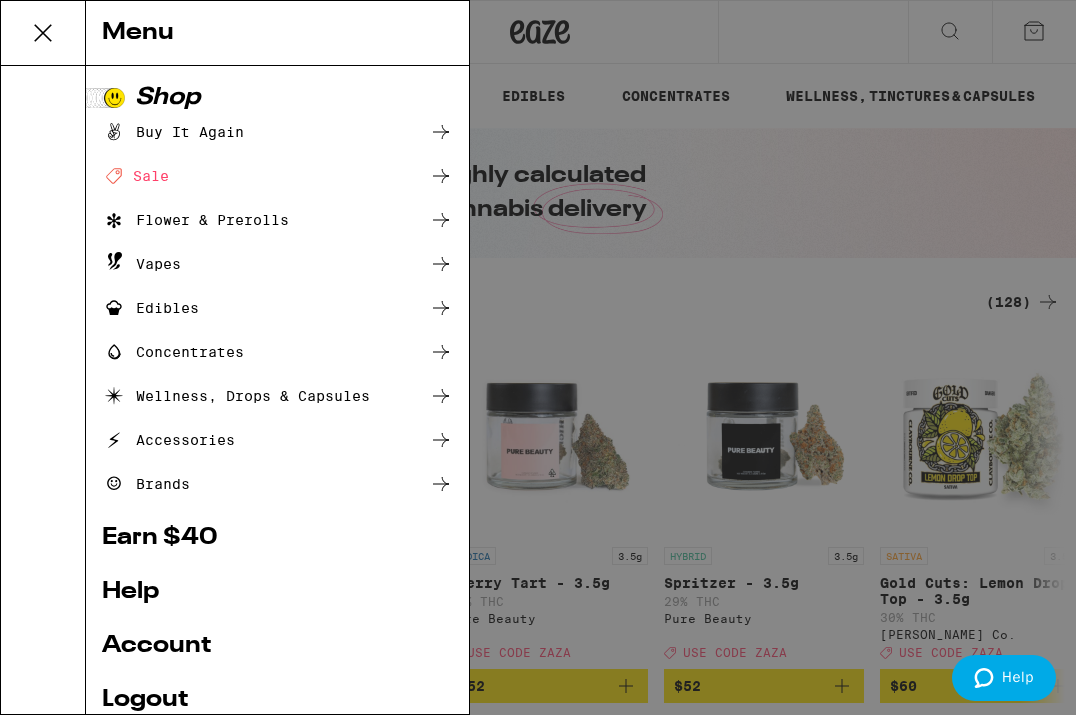 click on "Menu Shop Buy It Again Deal Created with Sketch. Sale Flower & Prerolls Vapes Edibles Concentrates Wellness, Drops & Capsules Accessories Brands Earn $ 40 Help Account Logout Blog v  19.39.0" at bounding box center (538, 357) 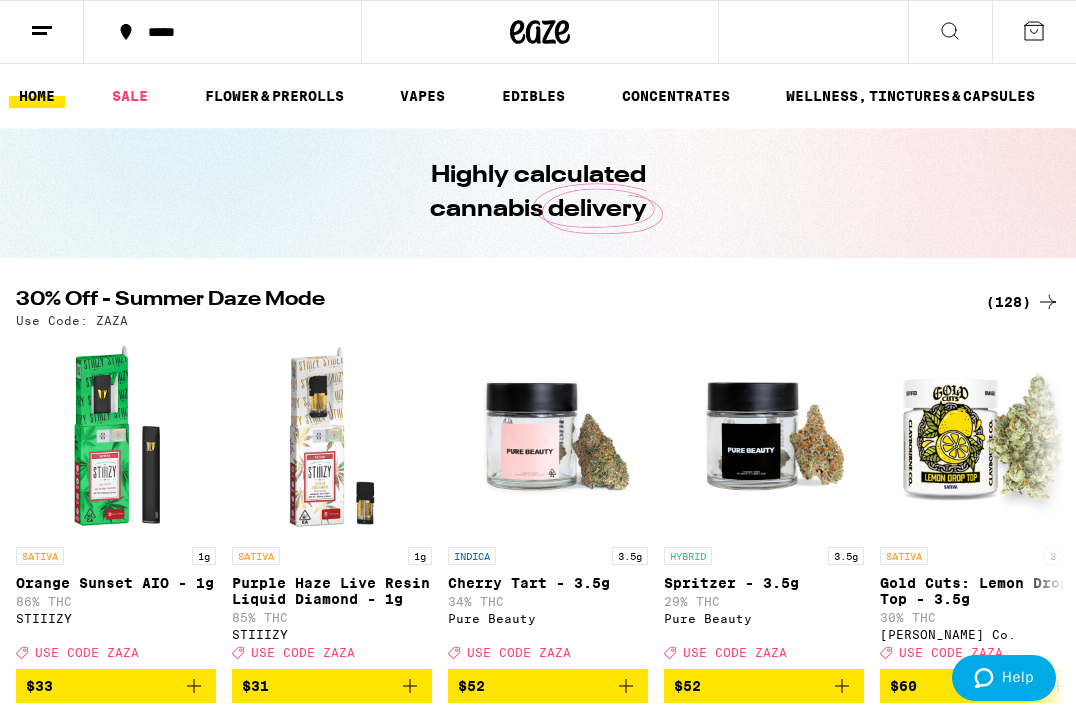 scroll, scrollTop: 1, scrollLeft: 0, axis: vertical 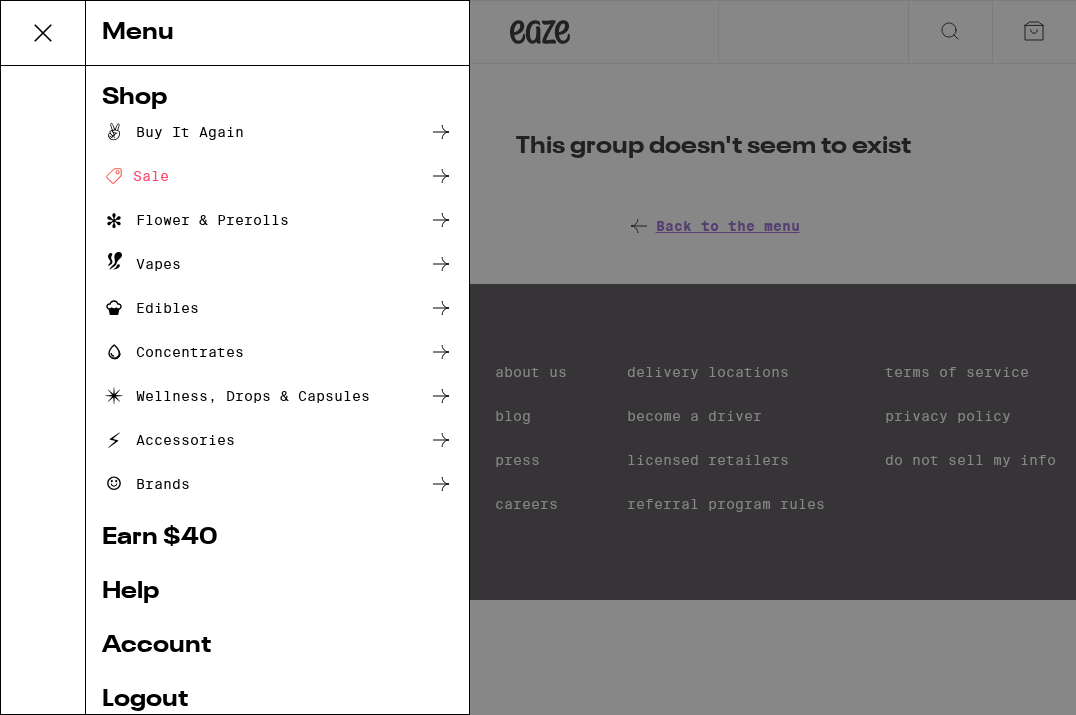 click on "Menu Shop Buy It Again Deal Created with Sketch. Sale Flower & Prerolls Vapes Edibles Concentrates Wellness, Drops & Capsules Accessories Brands Earn $ 40 Help Account Logout Blog v  19.39.0" at bounding box center [538, 357] 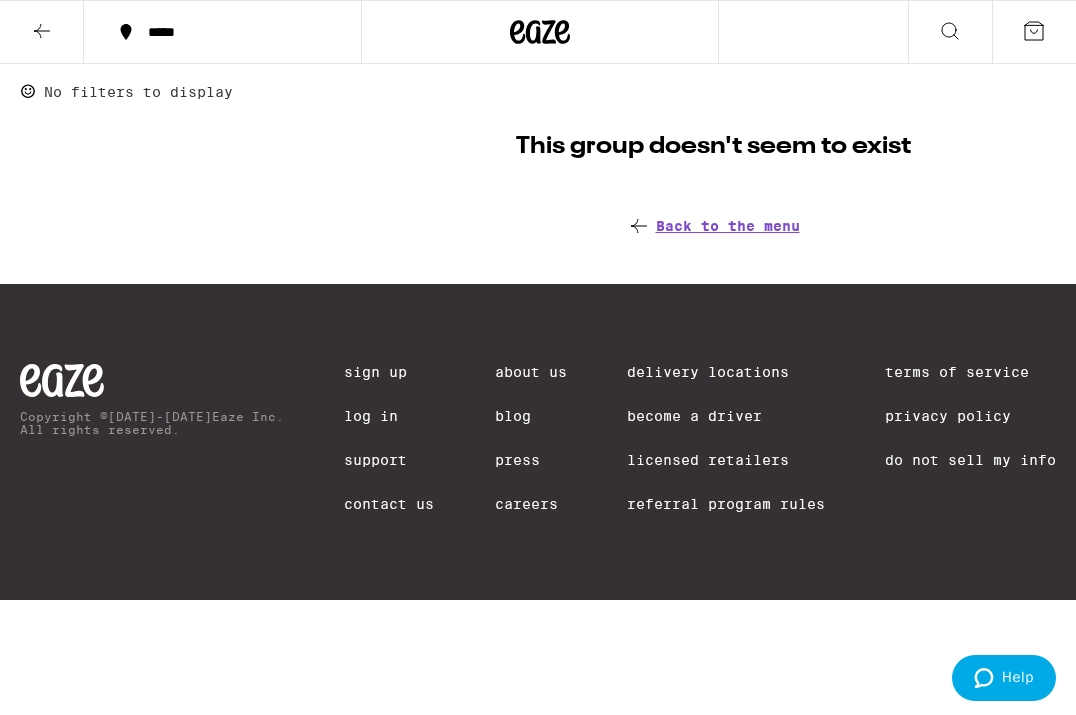 click 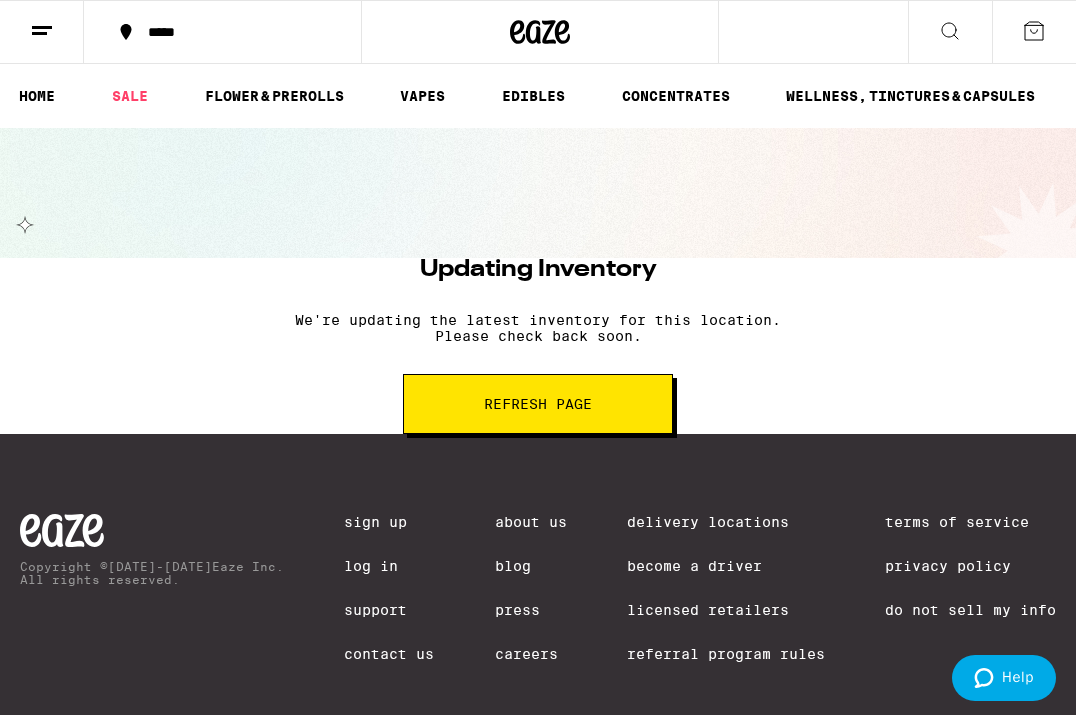 click on "*****" at bounding box center [234, 32] 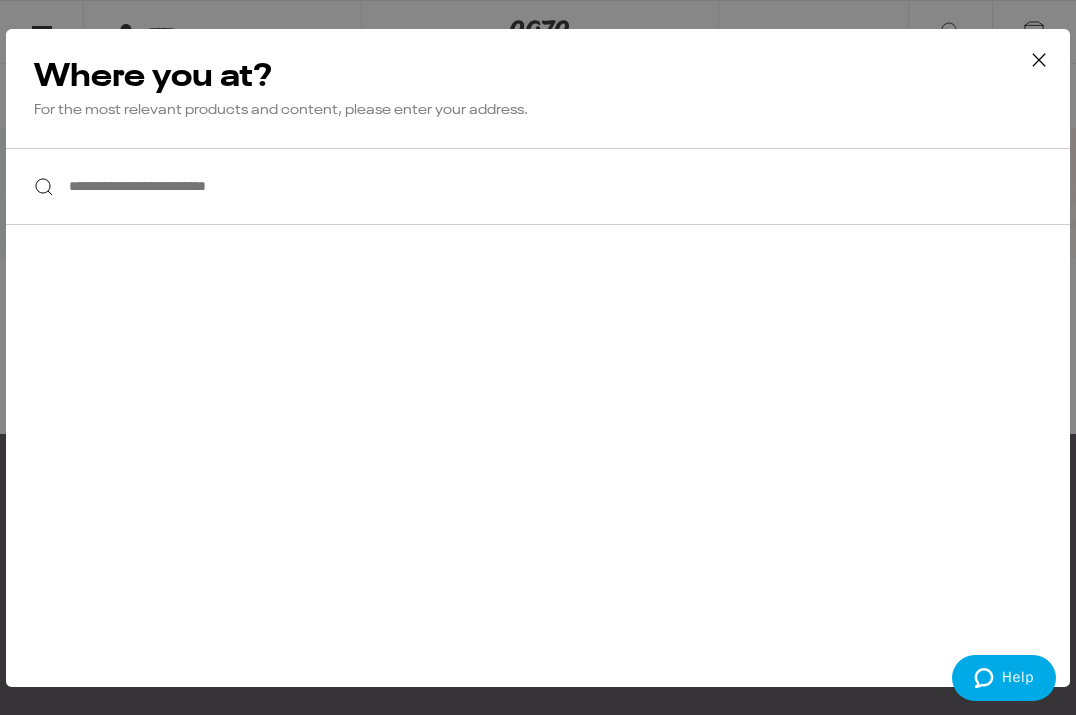 click on "**********" at bounding box center (538, 186) 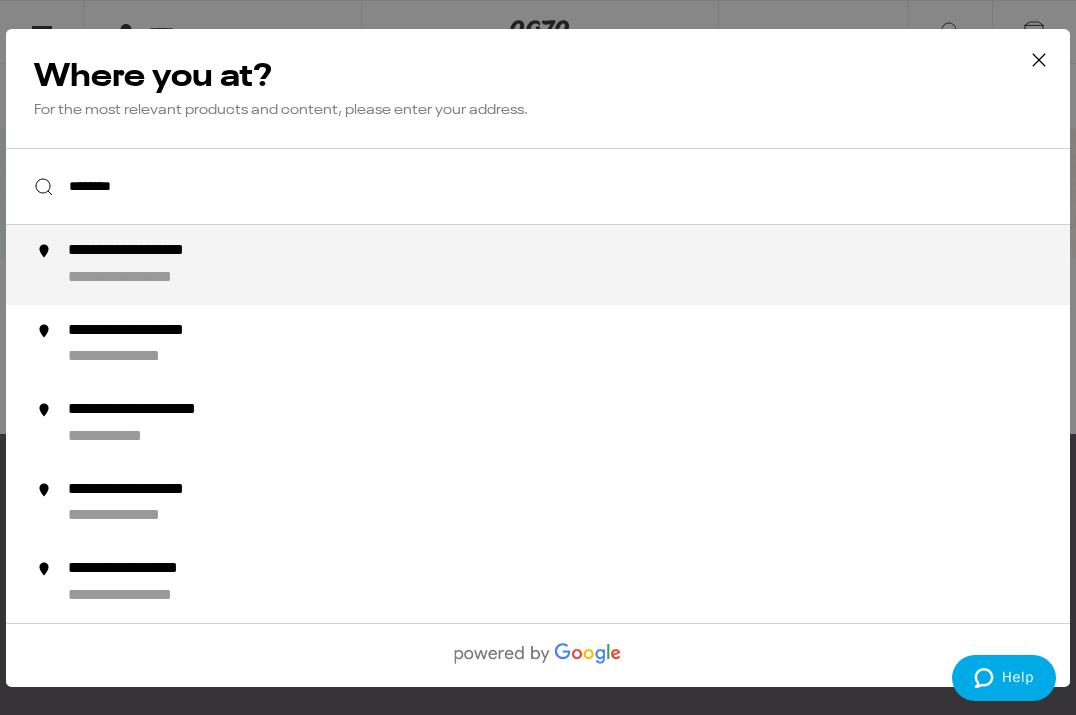 click on "**********" at bounding box center (166, 251) 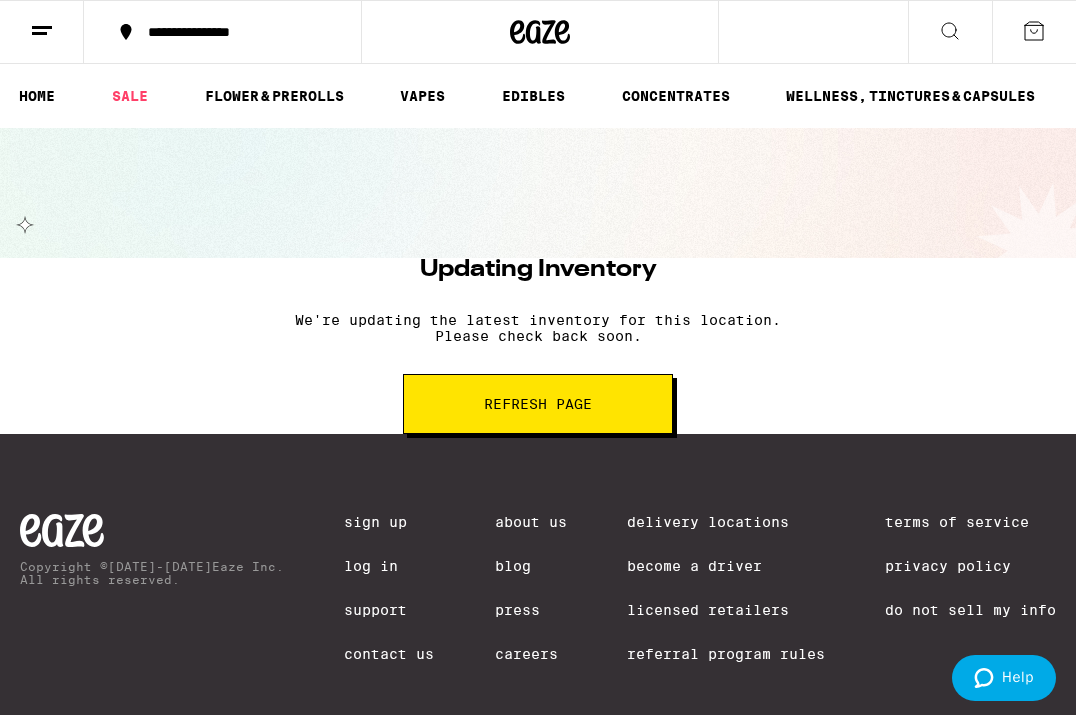 click on "Refresh page" at bounding box center (538, 404) 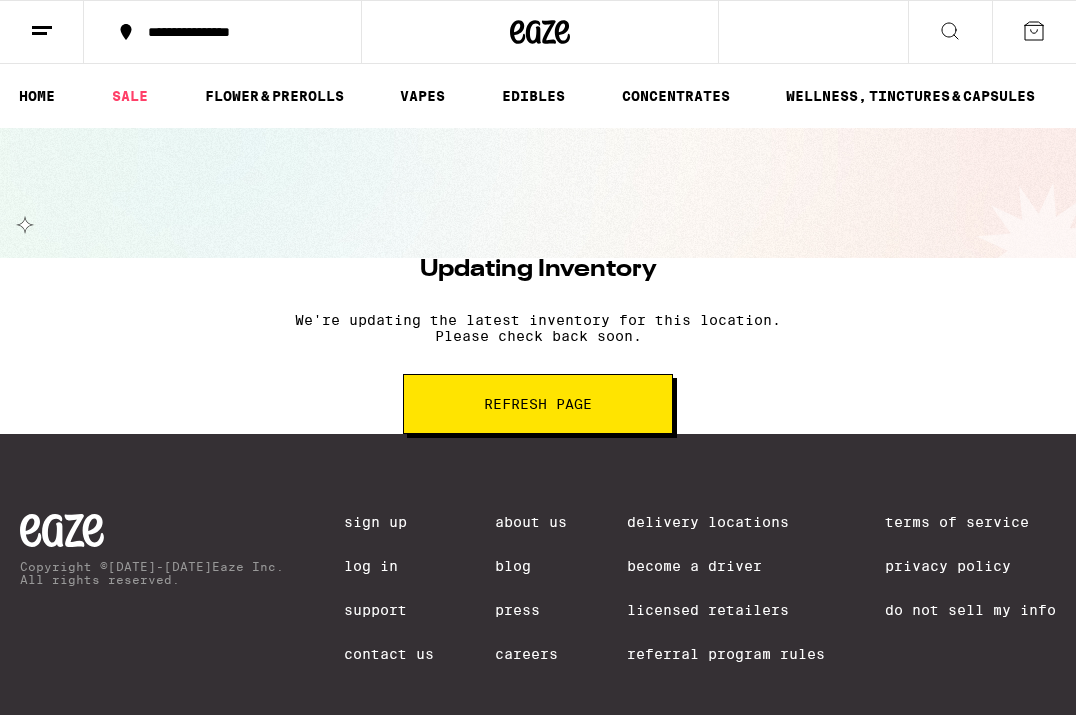scroll, scrollTop: 0, scrollLeft: 0, axis: both 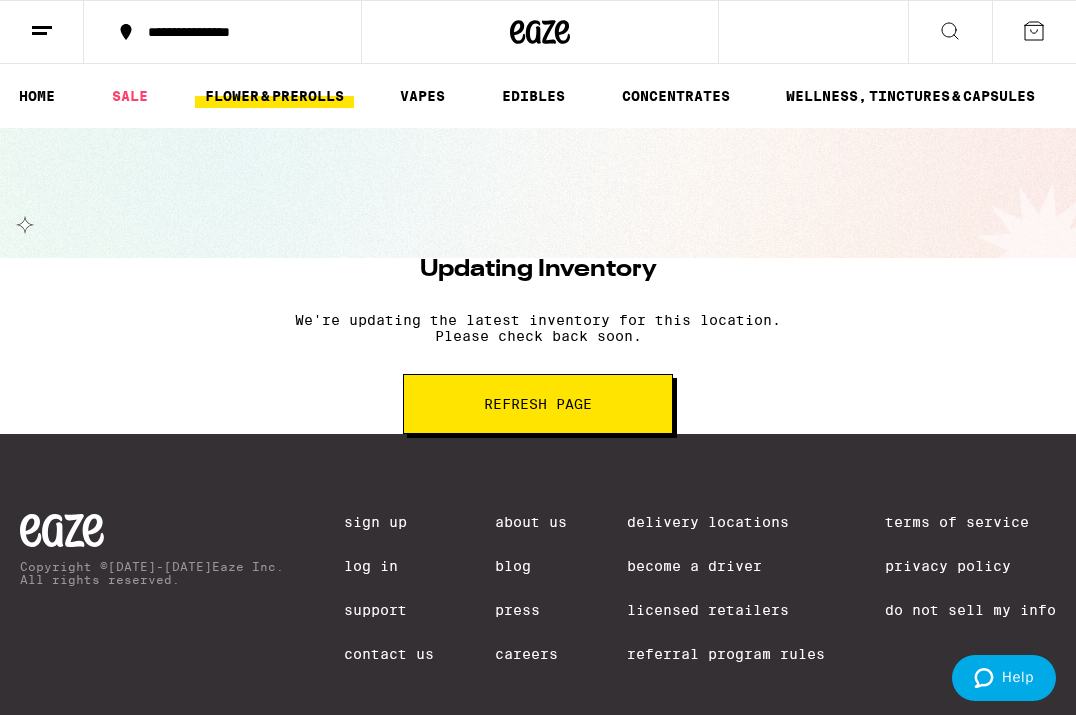 click on "FLOWER & PREROLLS" at bounding box center (274, 96) 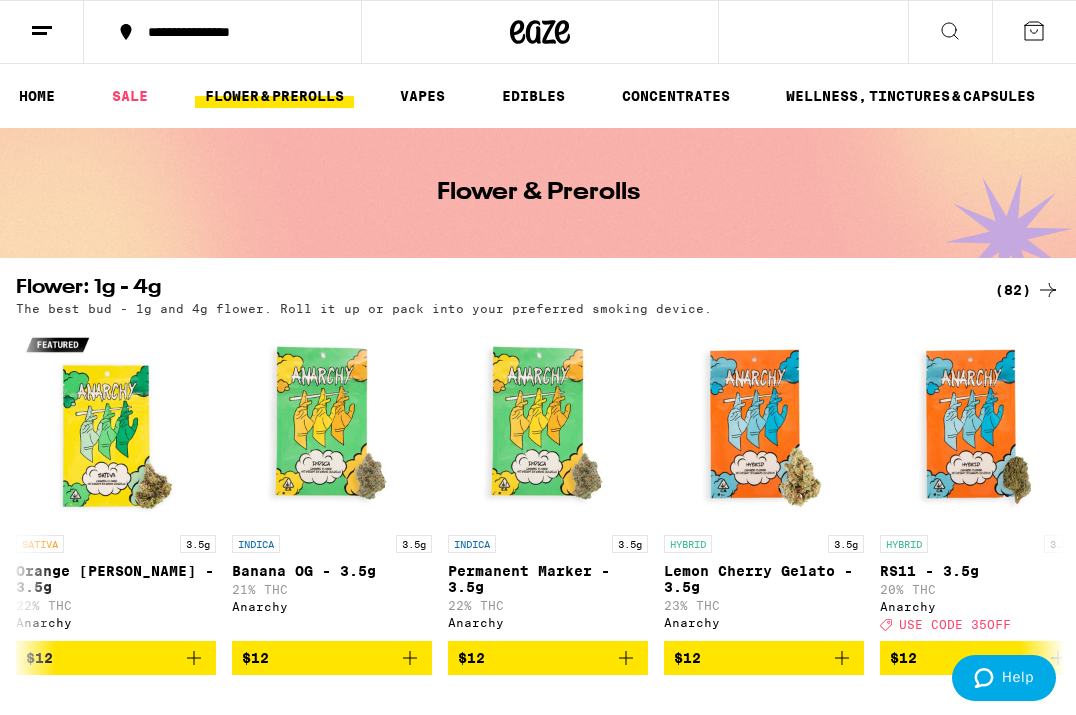 click on "FLOWER & PREROLLS" at bounding box center (274, 96) 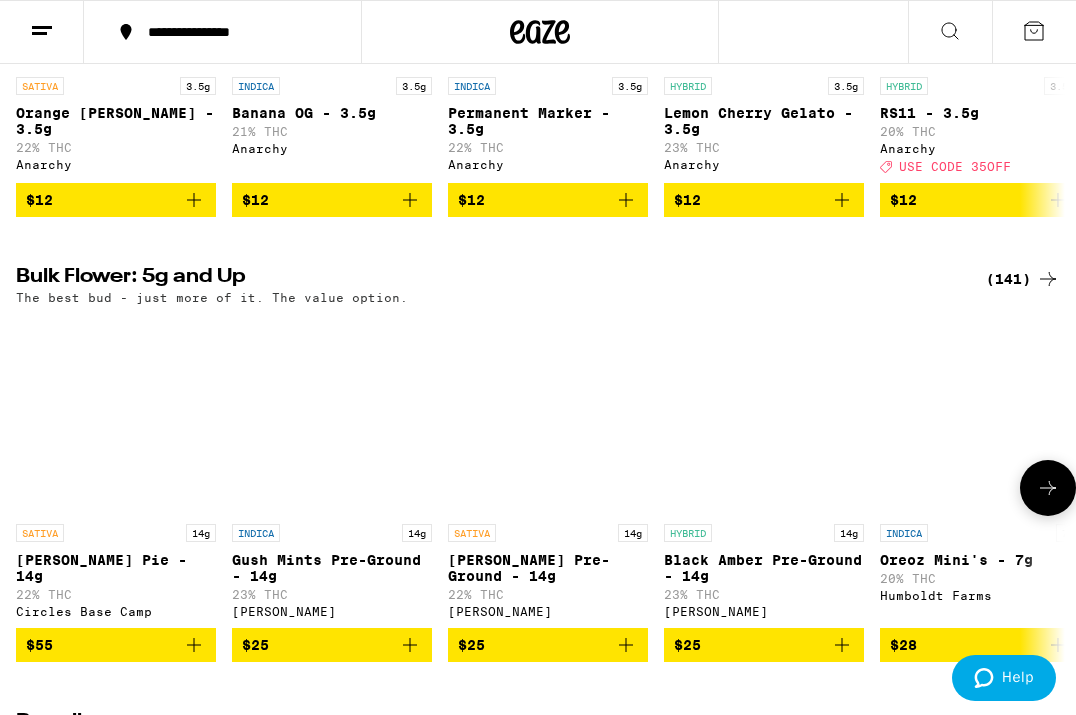 scroll, scrollTop: 449, scrollLeft: 0, axis: vertical 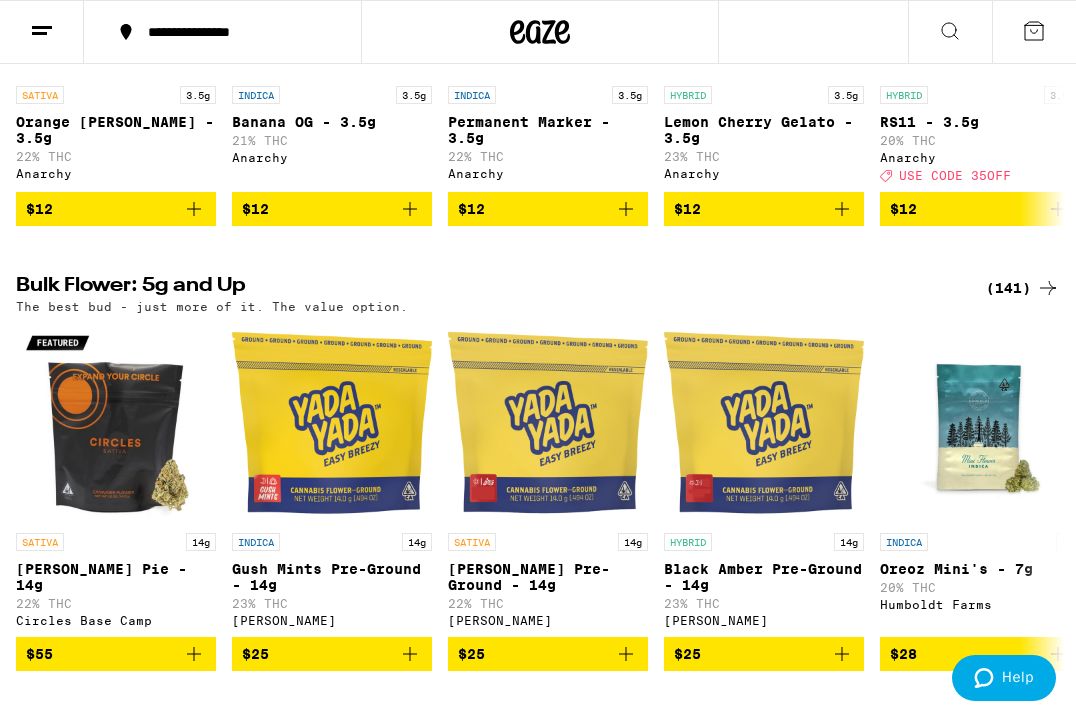 click on "(141)" at bounding box center [1023, 288] 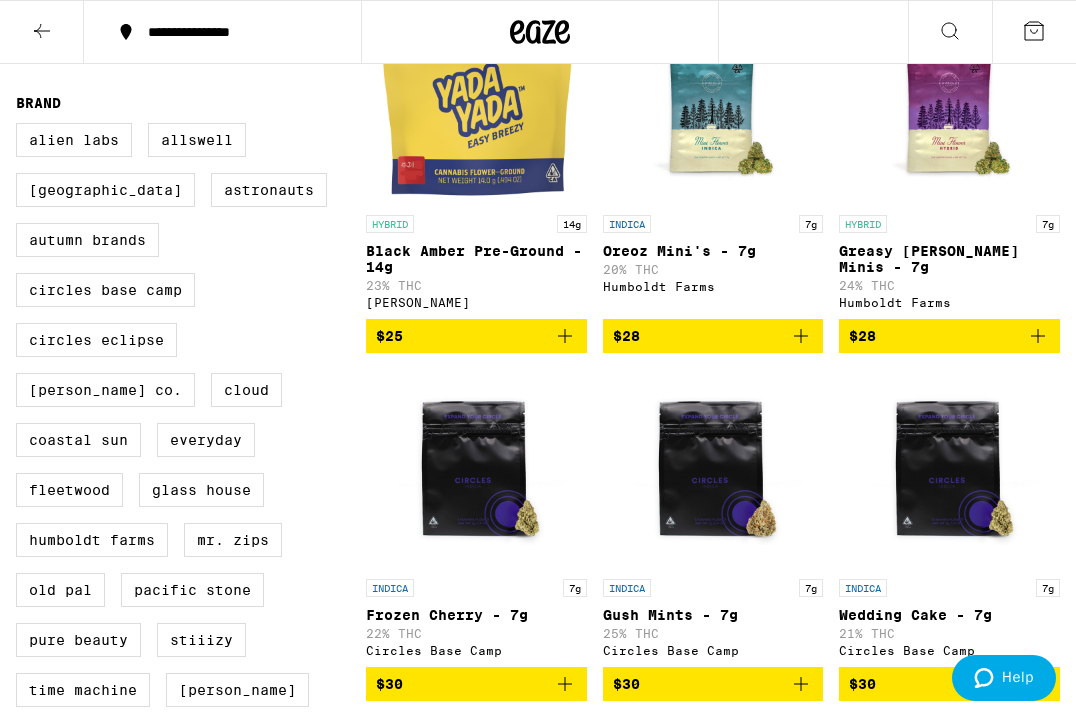 scroll, scrollTop: 636, scrollLeft: 0, axis: vertical 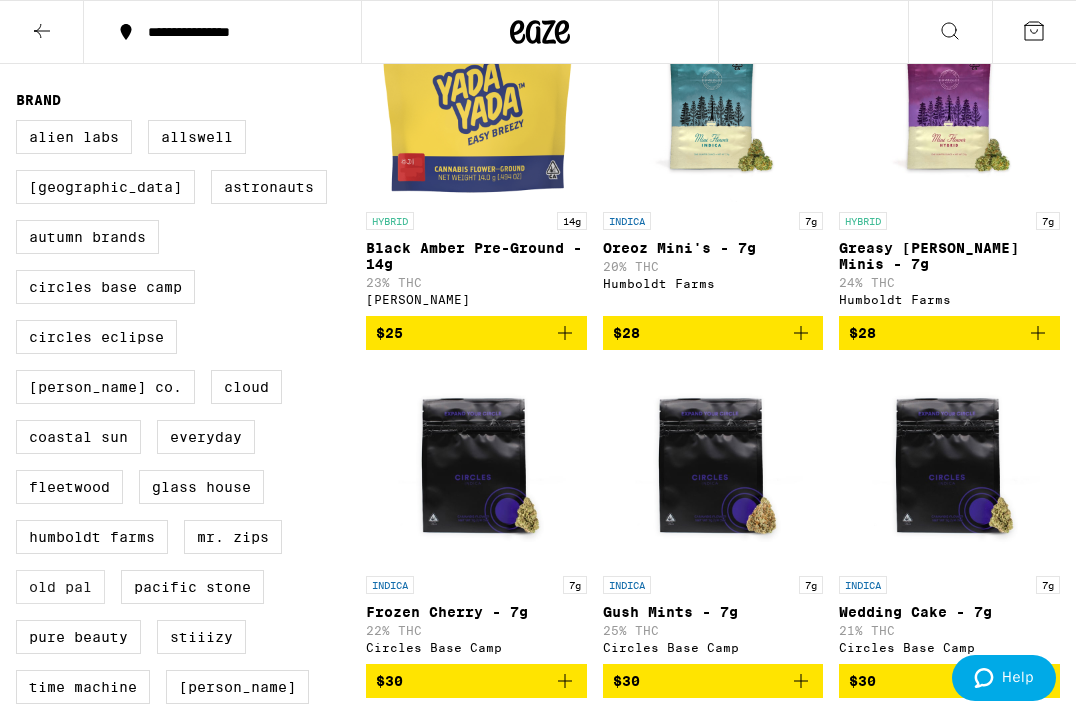 click on "Old Pal" at bounding box center [60, 587] 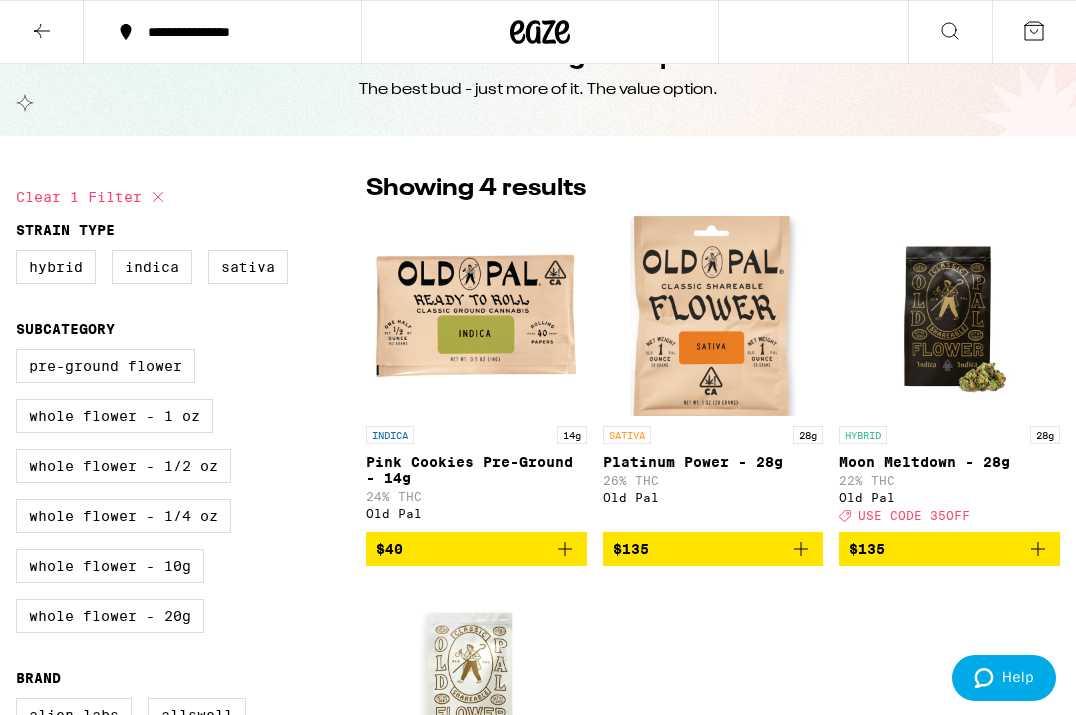 scroll, scrollTop: 0, scrollLeft: 0, axis: both 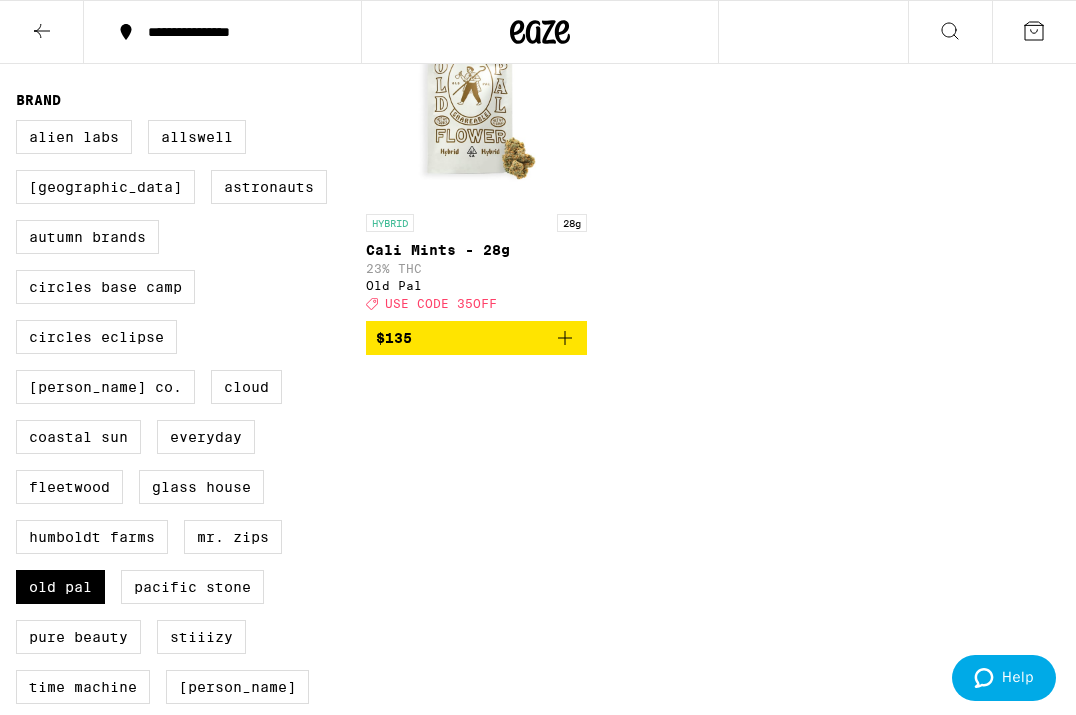 checkbox on "false" 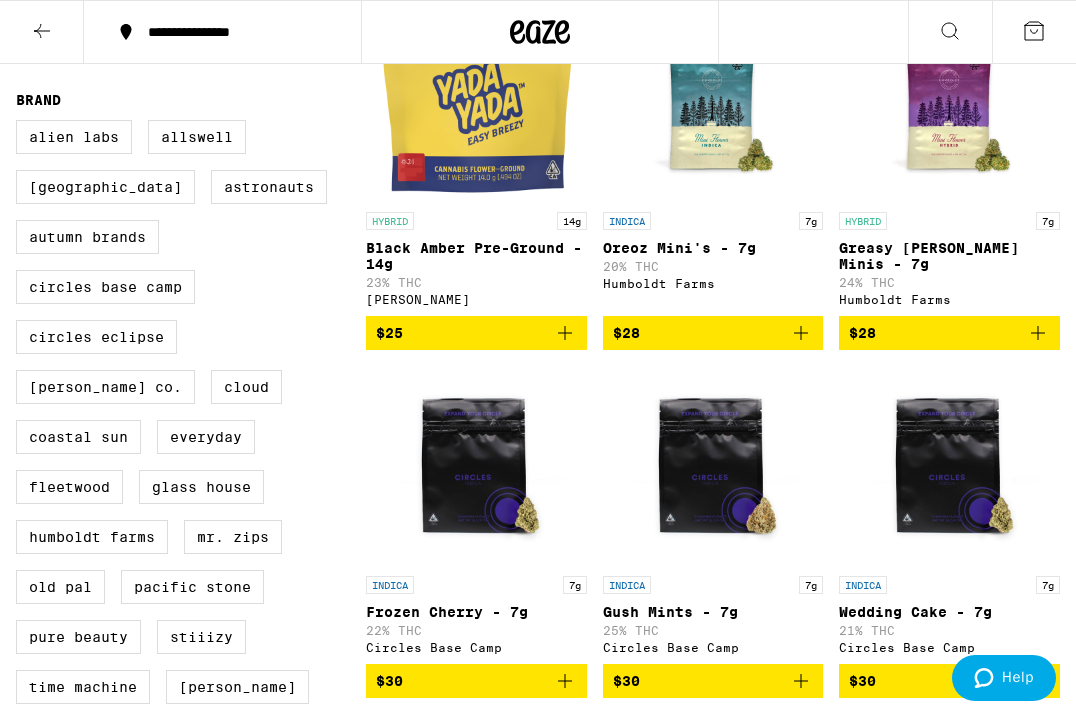 scroll, scrollTop: 0, scrollLeft: 0, axis: both 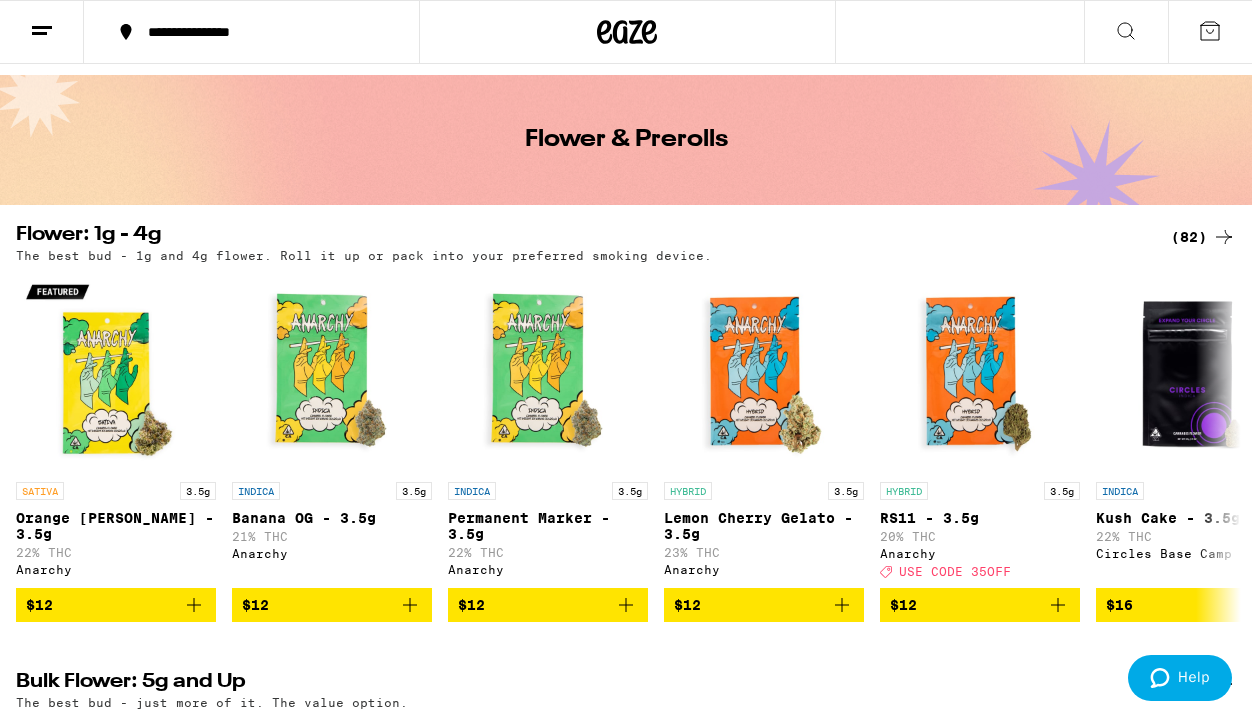 click on "(82)" at bounding box center (1203, 237) 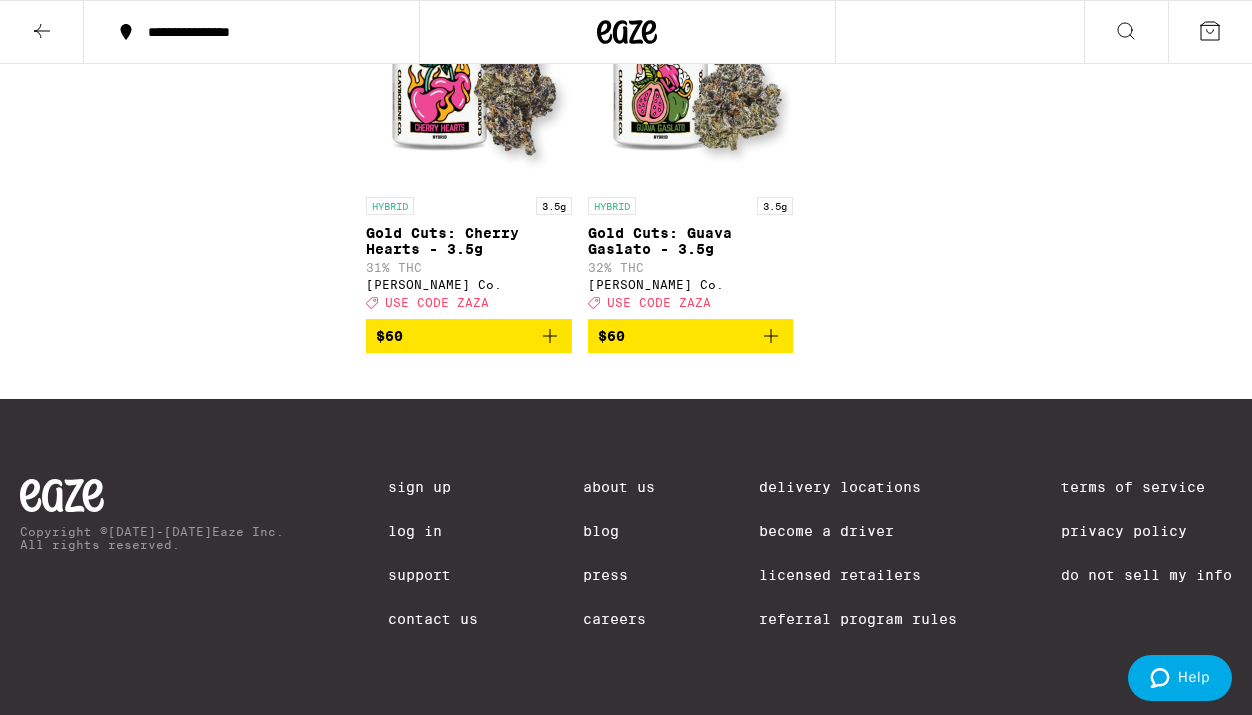 scroll, scrollTop: 7785, scrollLeft: 0, axis: vertical 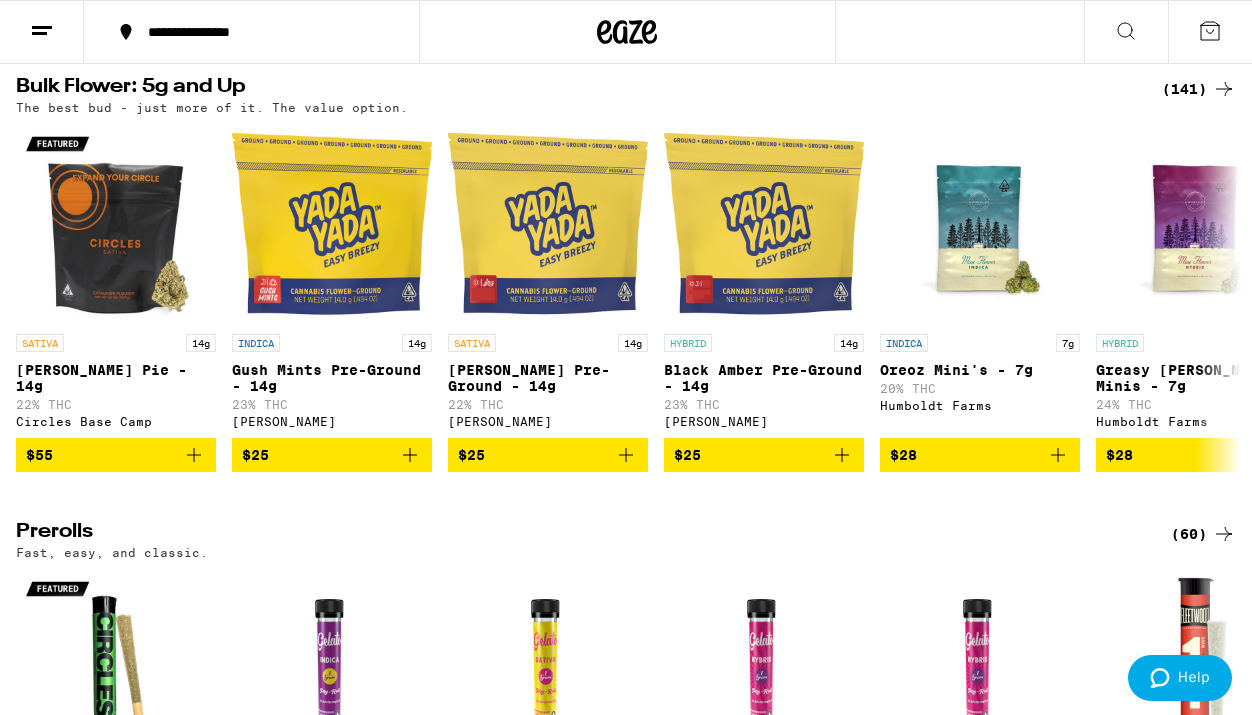 click on "(141)" at bounding box center (1199, 89) 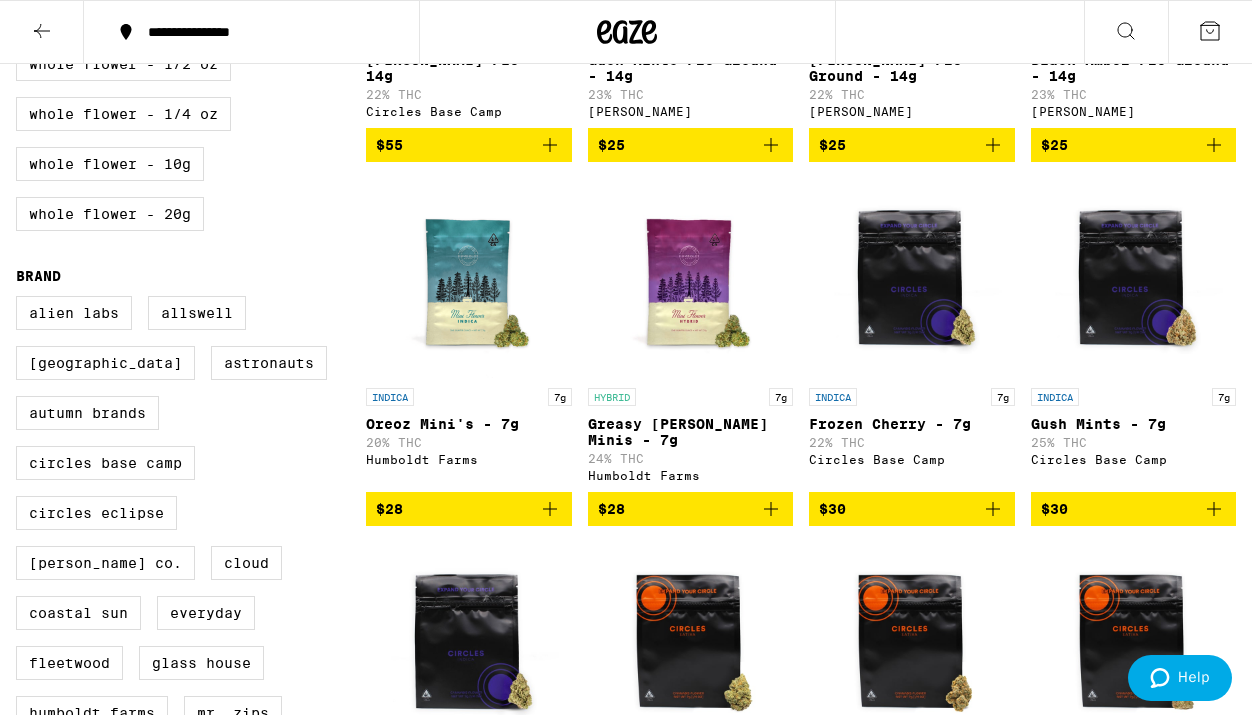 scroll, scrollTop: 721, scrollLeft: 0, axis: vertical 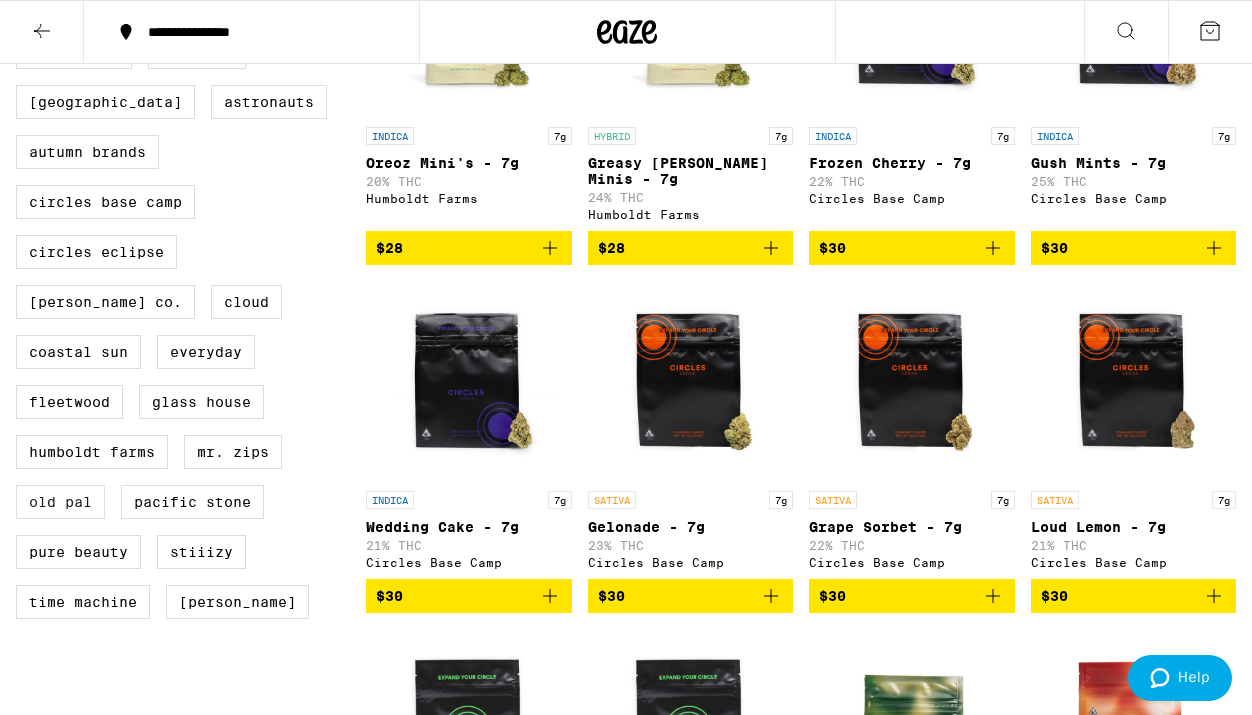 click on "Old Pal" at bounding box center [60, 502] 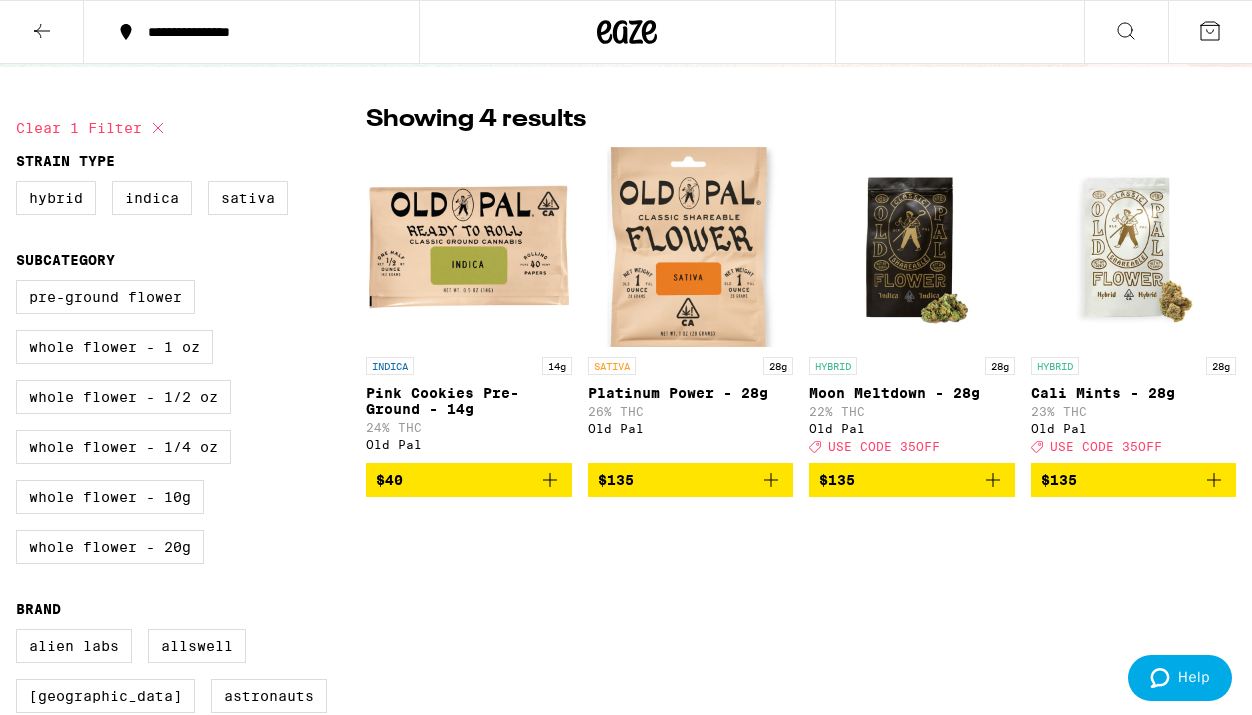 scroll, scrollTop: 129, scrollLeft: 0, axis: vertical 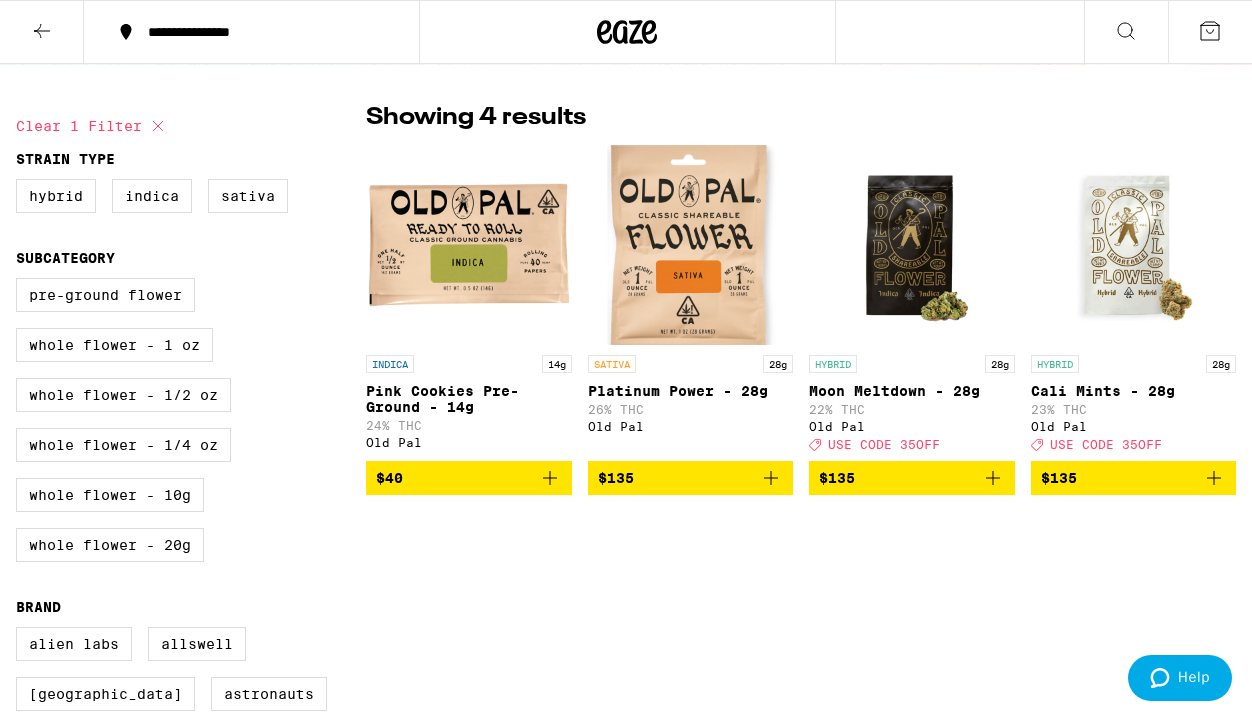 click 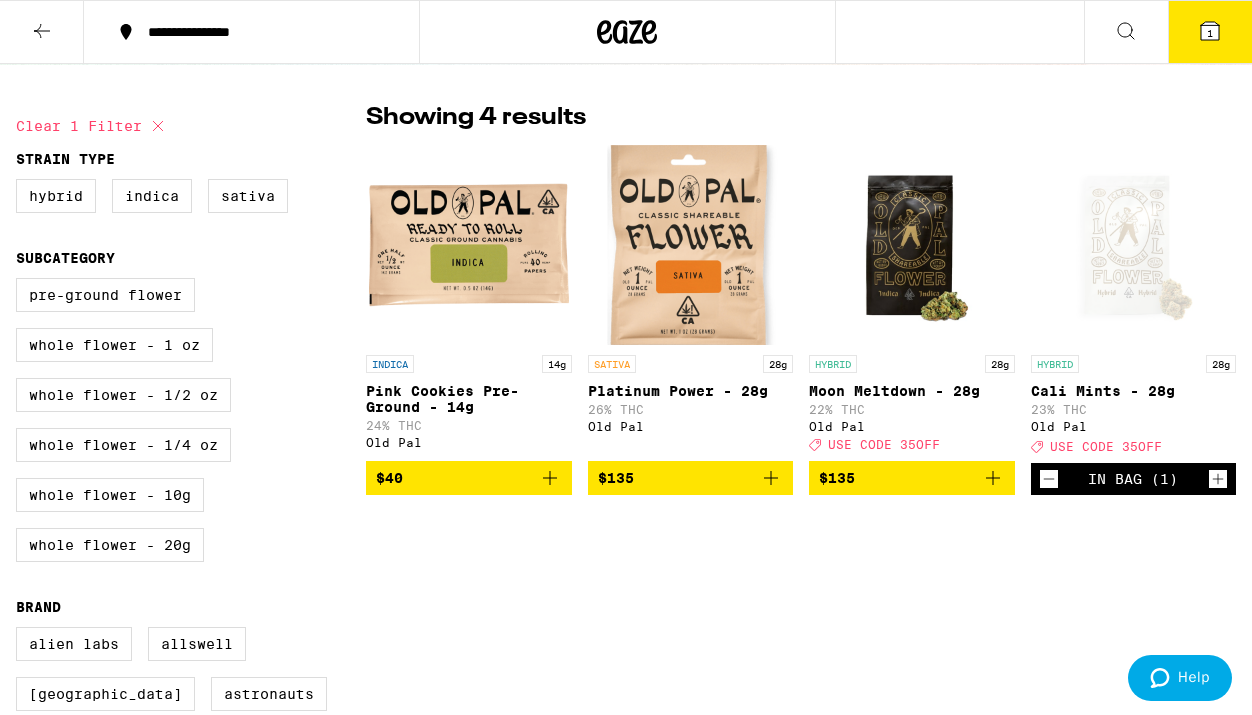 click on "1" at bounding box center (1210, 32) 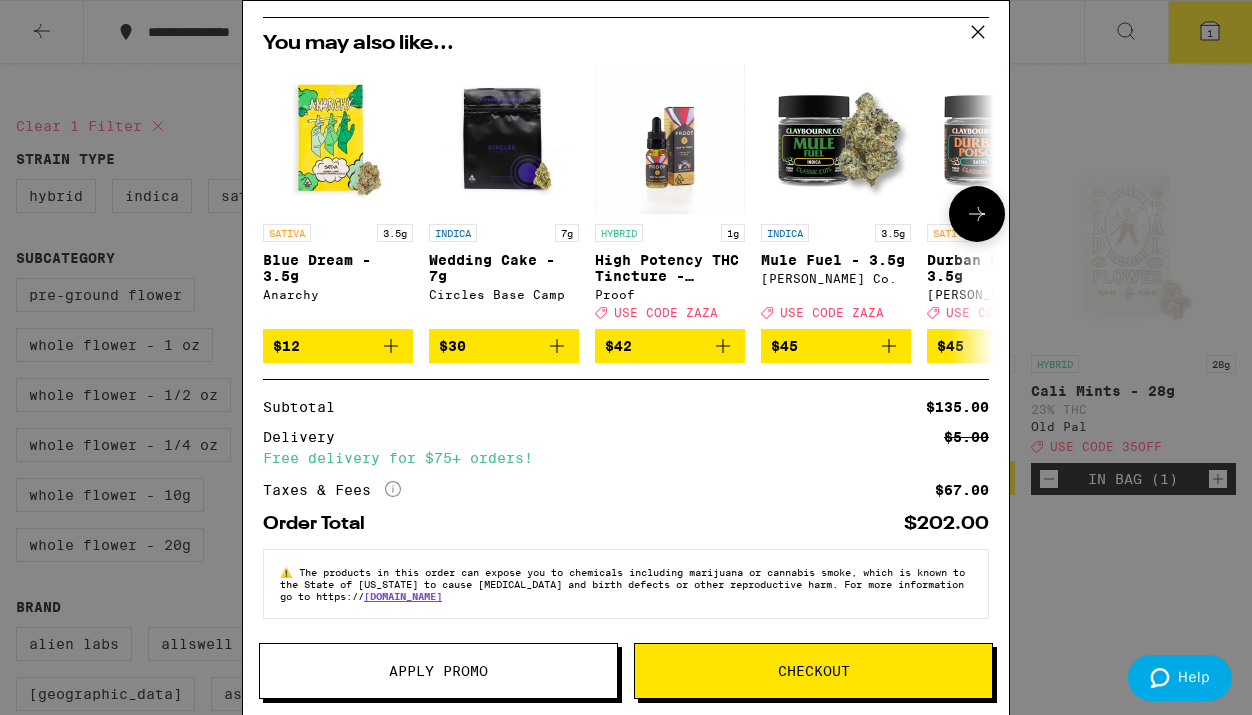 scroll, scrollTop: 135, scrollLeft: 0, axis: vertical 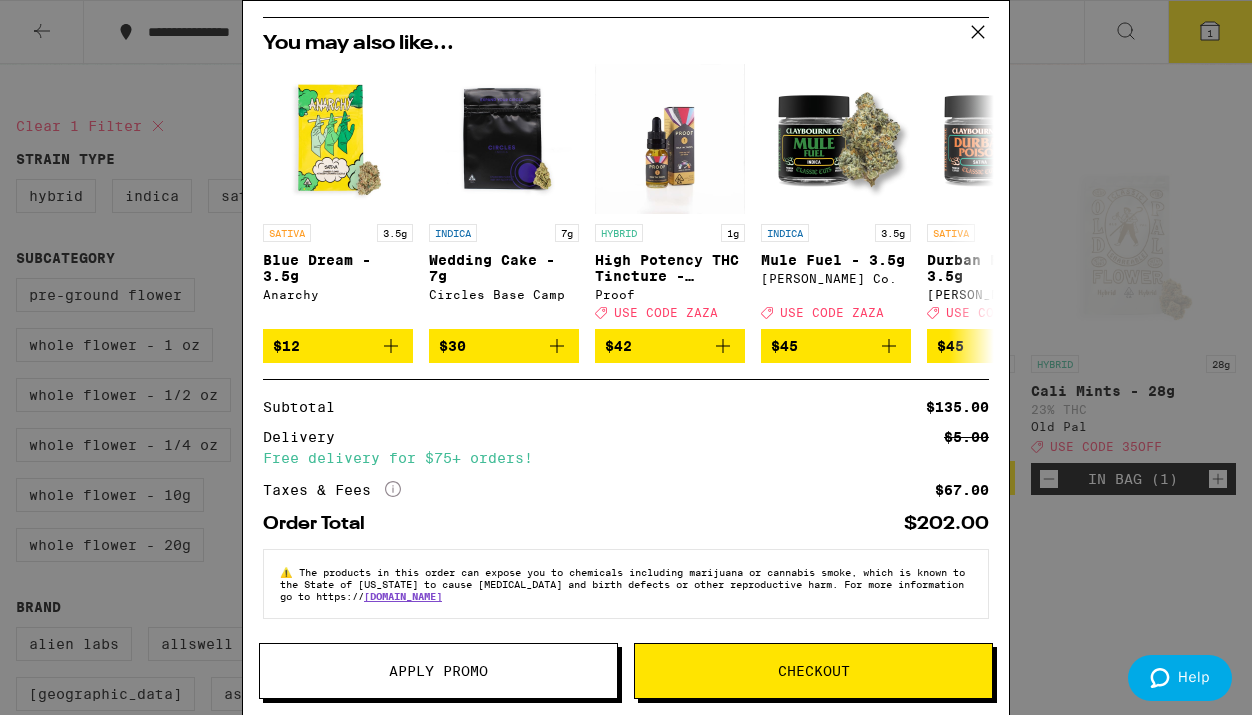 click on "Checkout" at bounding box center (813, 671) 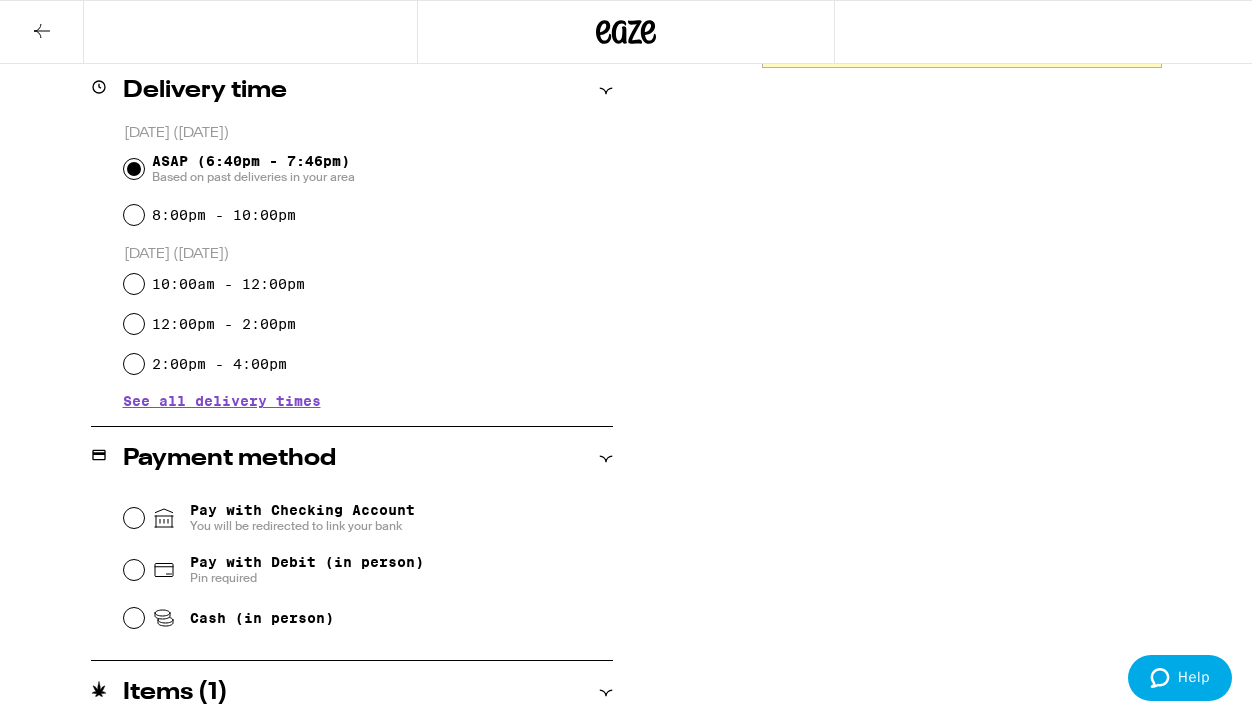scroll, scrollTop: 583, scrollLeft: 0, axis: vertical 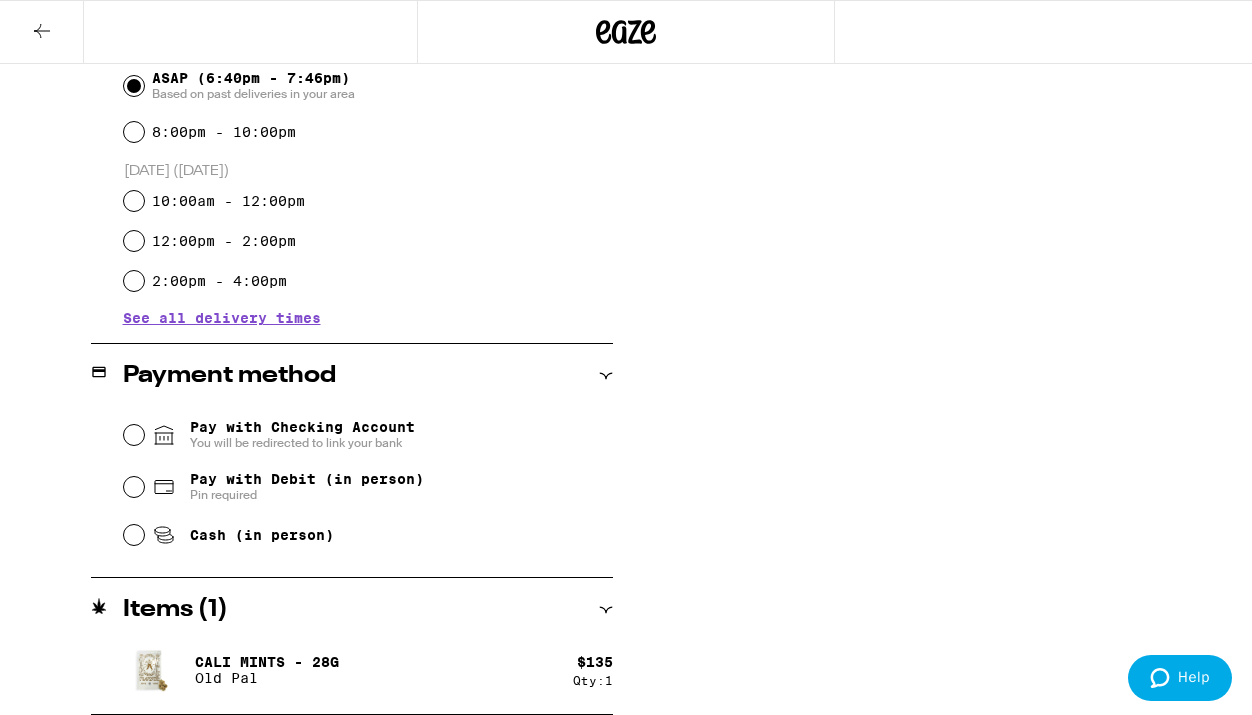 click on "Pay with Debit (in person)" at bounding box center [307, 479] 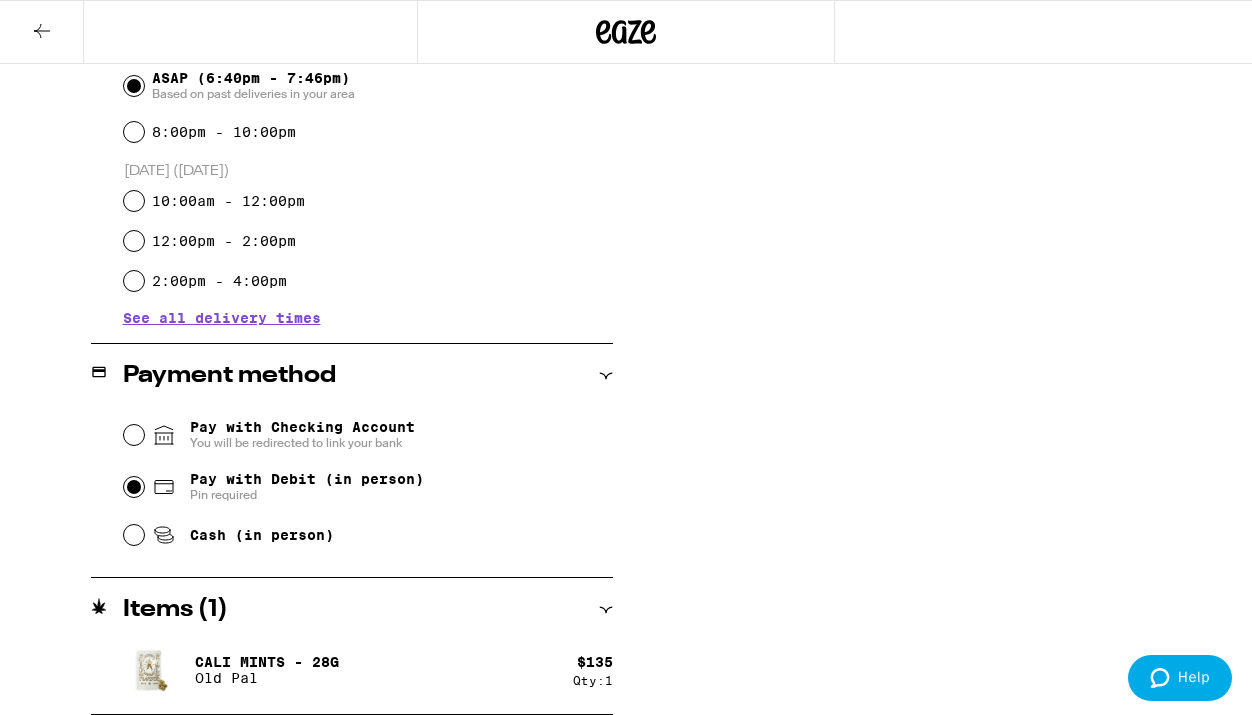click on "Pay with Debit (in person) Pin required" at bounding box center [134, 487] 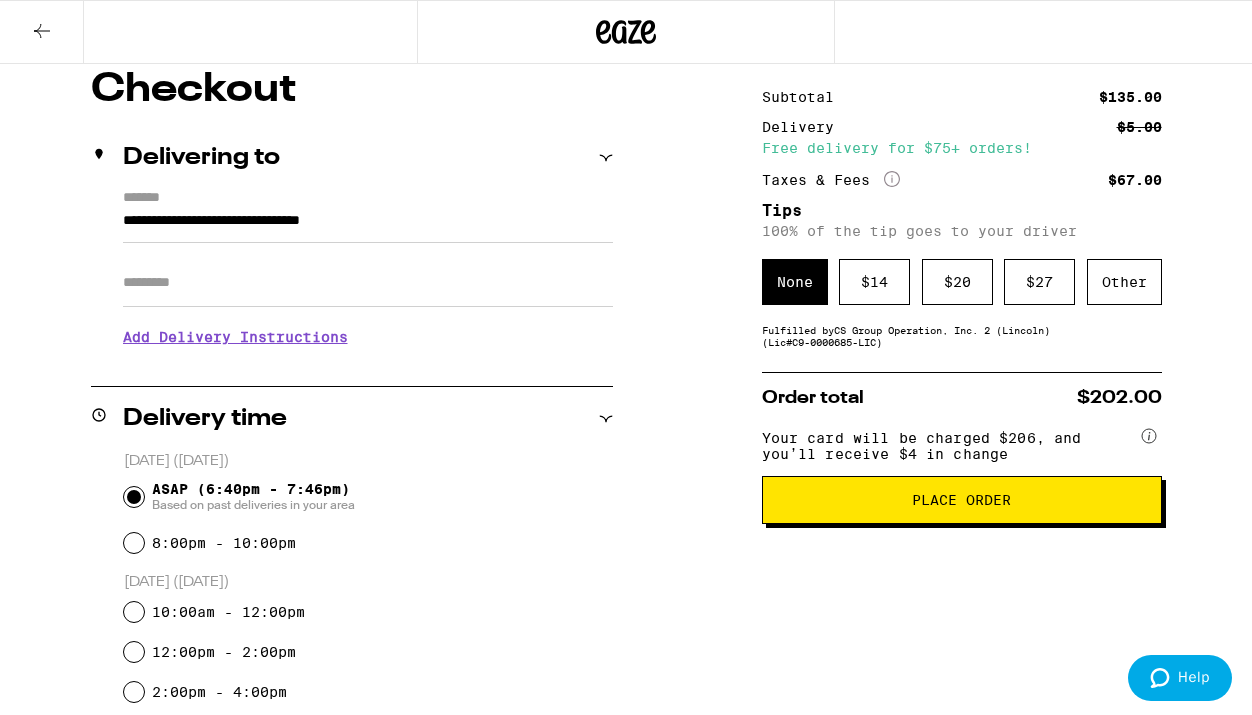scroll, scrollTop: 0, scrollLeft: 0, axis: both 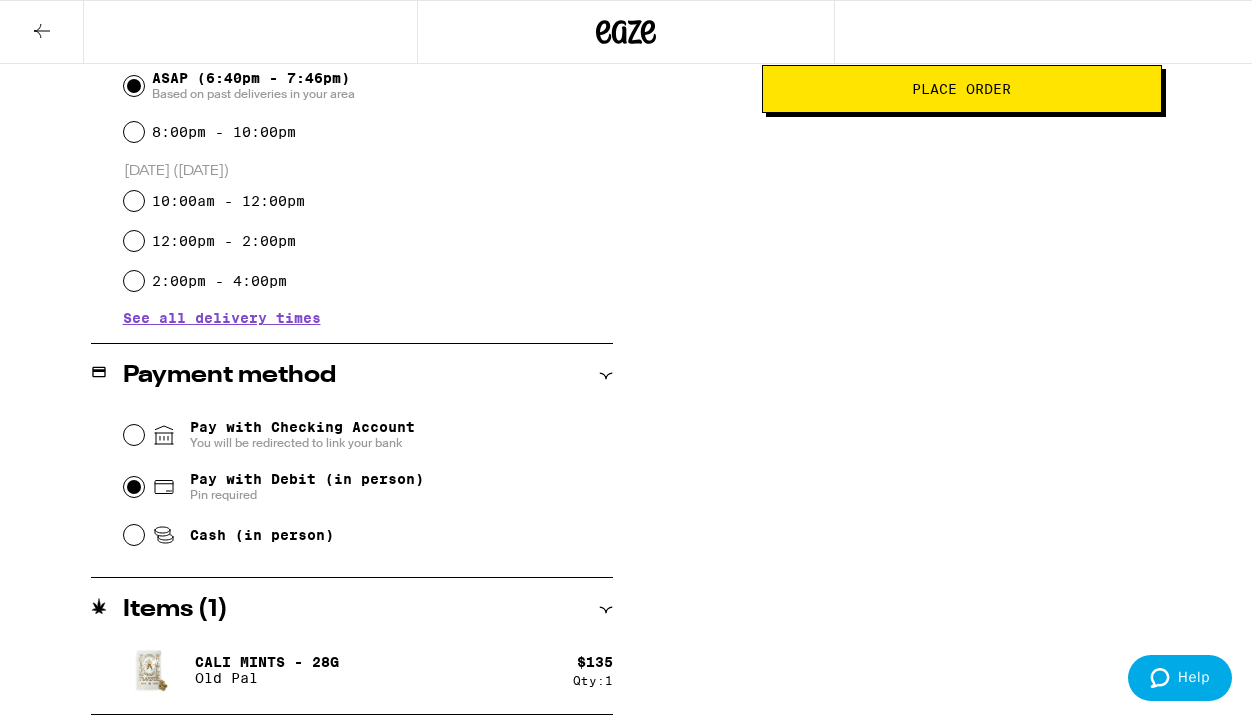 click on "Cash (in person)" at bounding box center (262, 535) 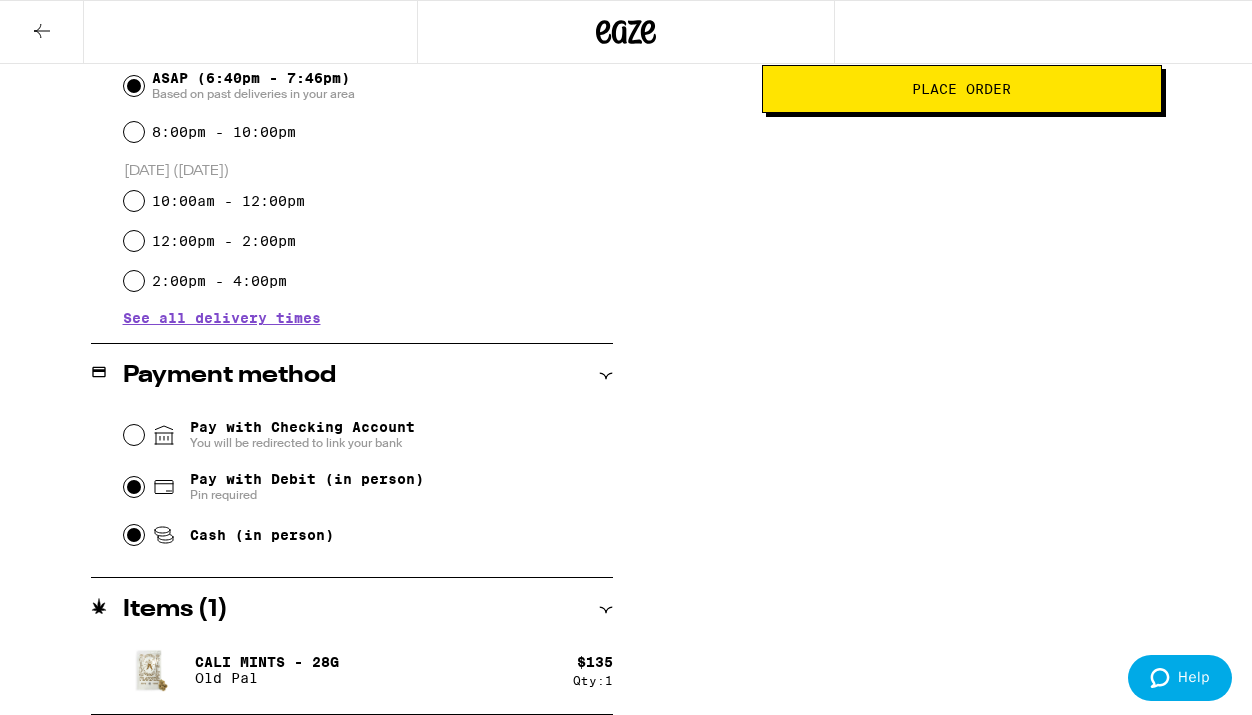 click on "Cash (in person)" at bounding box center (134, 535) 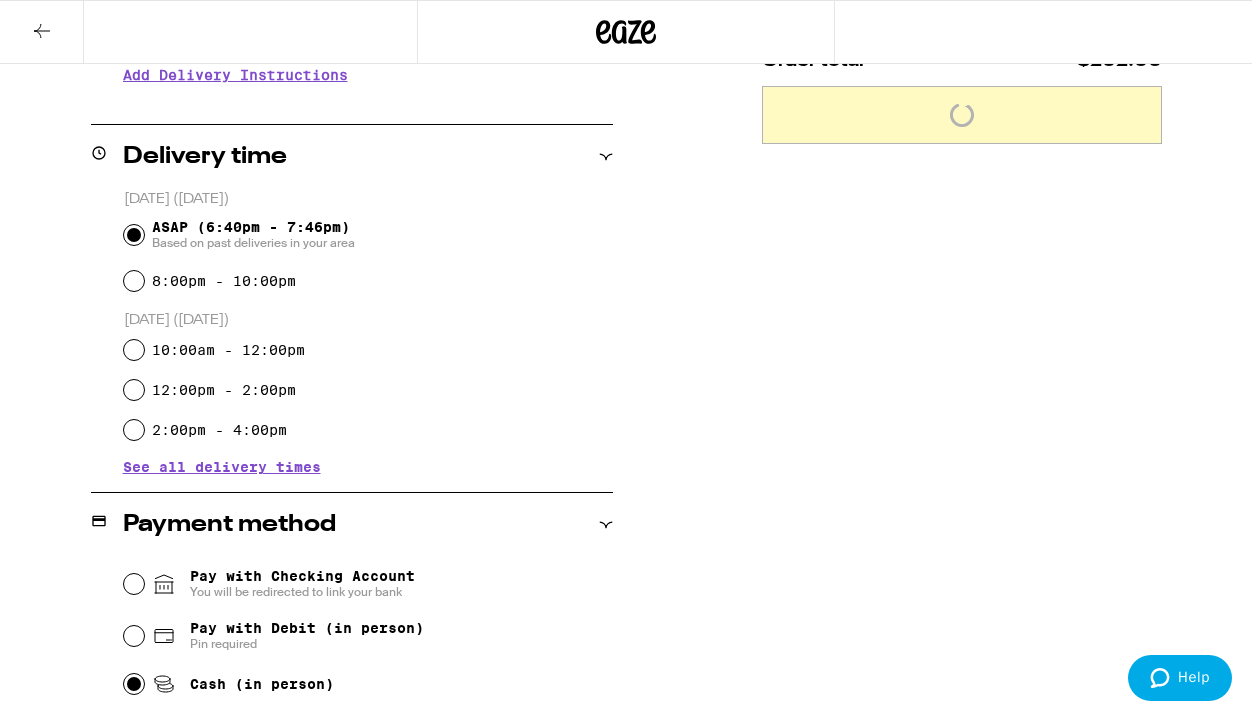 scroll, scrollTop: 583, scrollLeft: 0, axis: vertical 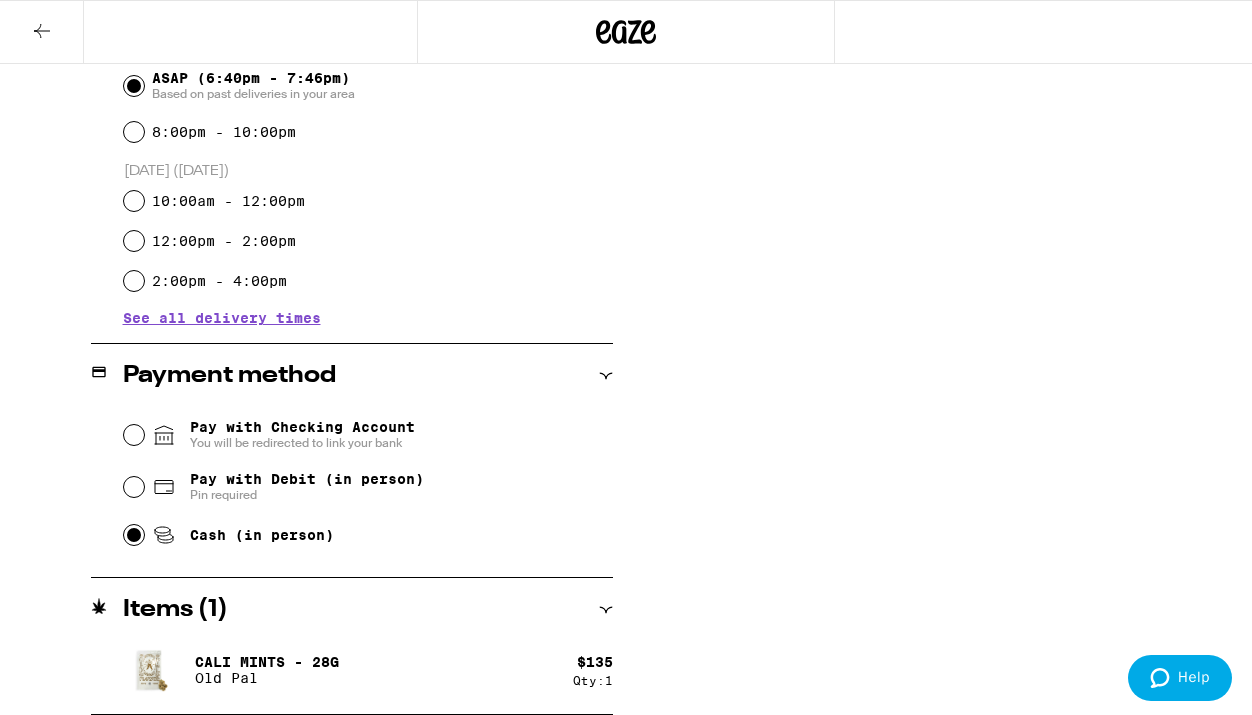 click on "Pay with Debit (in person)" at bounding box center (307, 479) 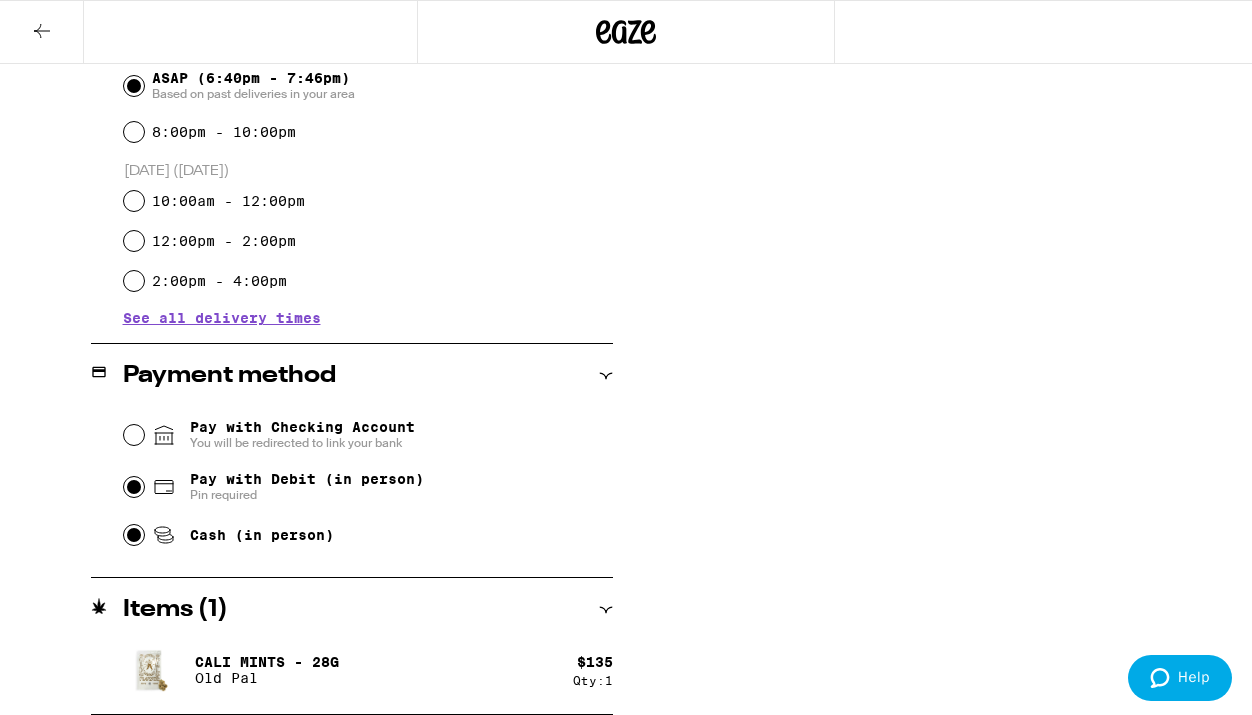 click on "Pay with Debit (in person) Pin required" at bounding box center (134, 487) 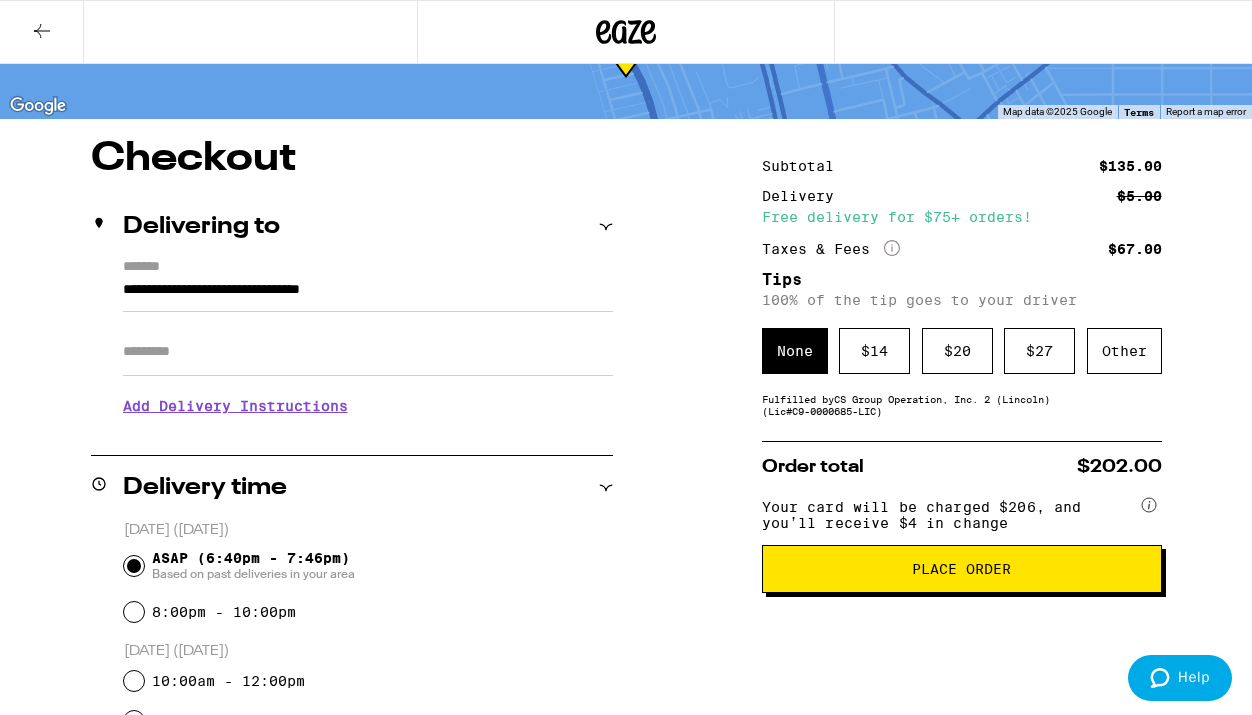 scroll, scrollTop: 0, scrollLeft: 0, axis: both 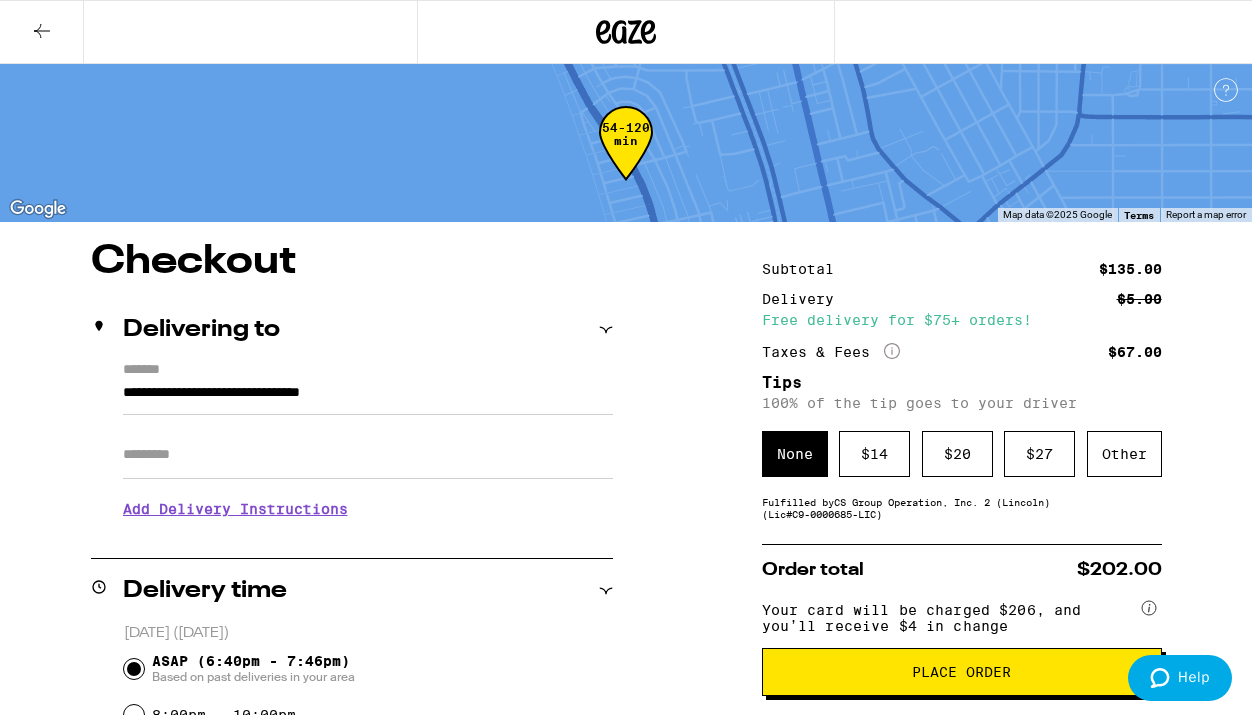 click 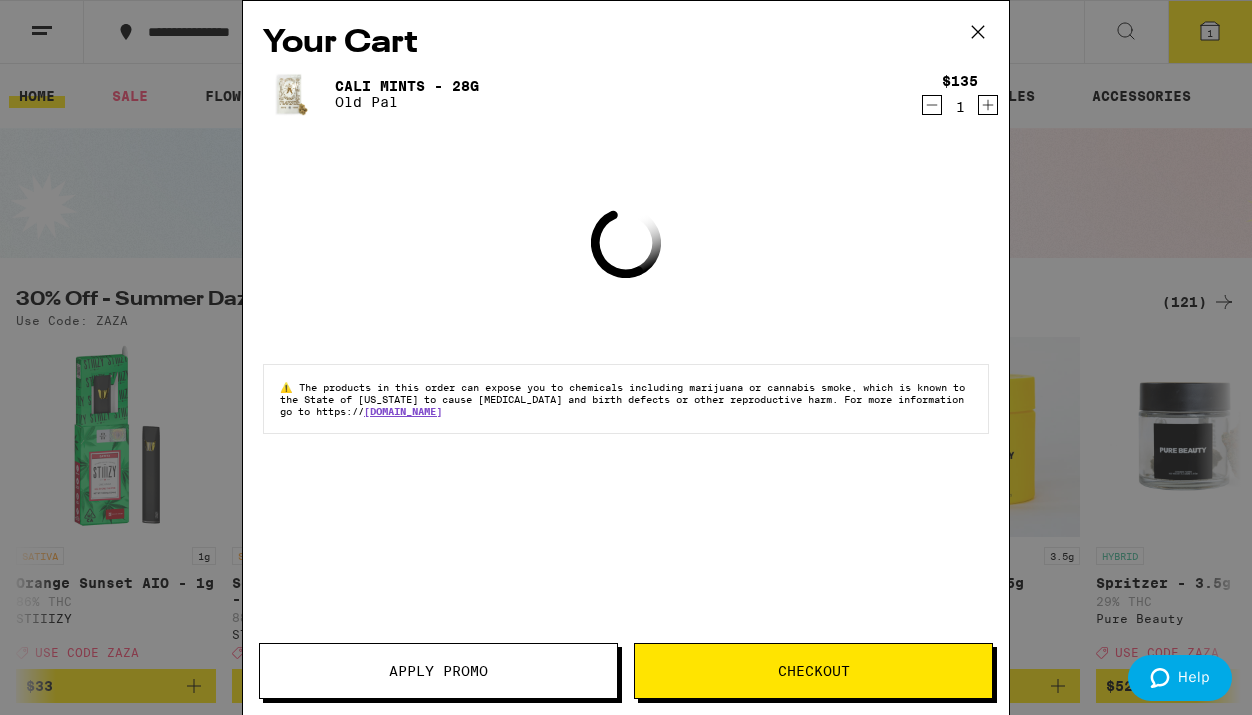 click on "Apply Promo" at bounding box center [438, 671] 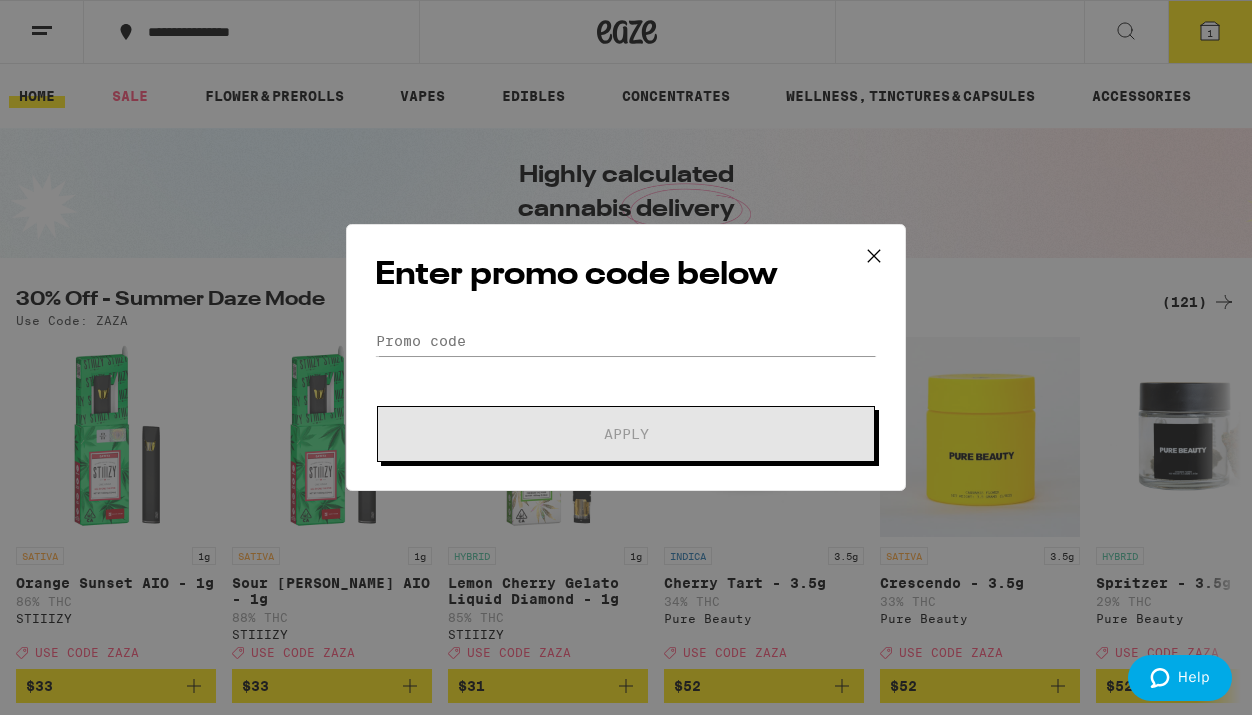 scroll, scrollTop: 0, scrollLeft: 0, axis: both 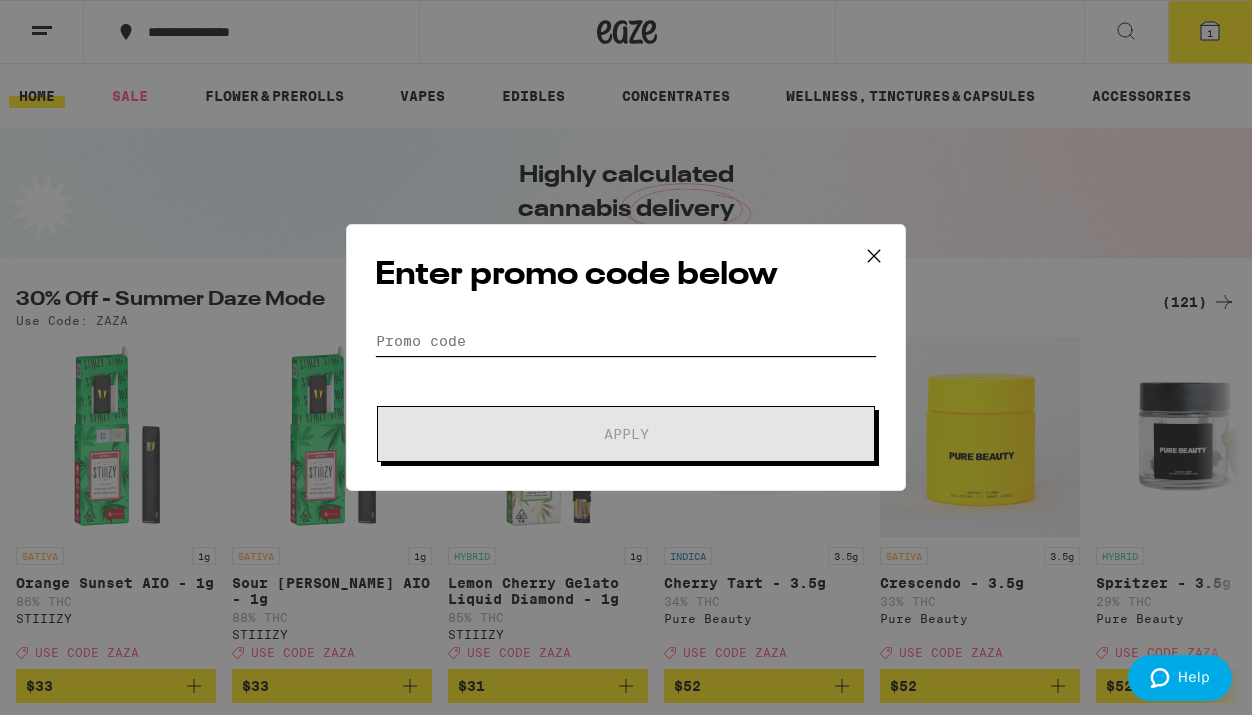 click on "Promo Code" at bounding box center (626, 341) 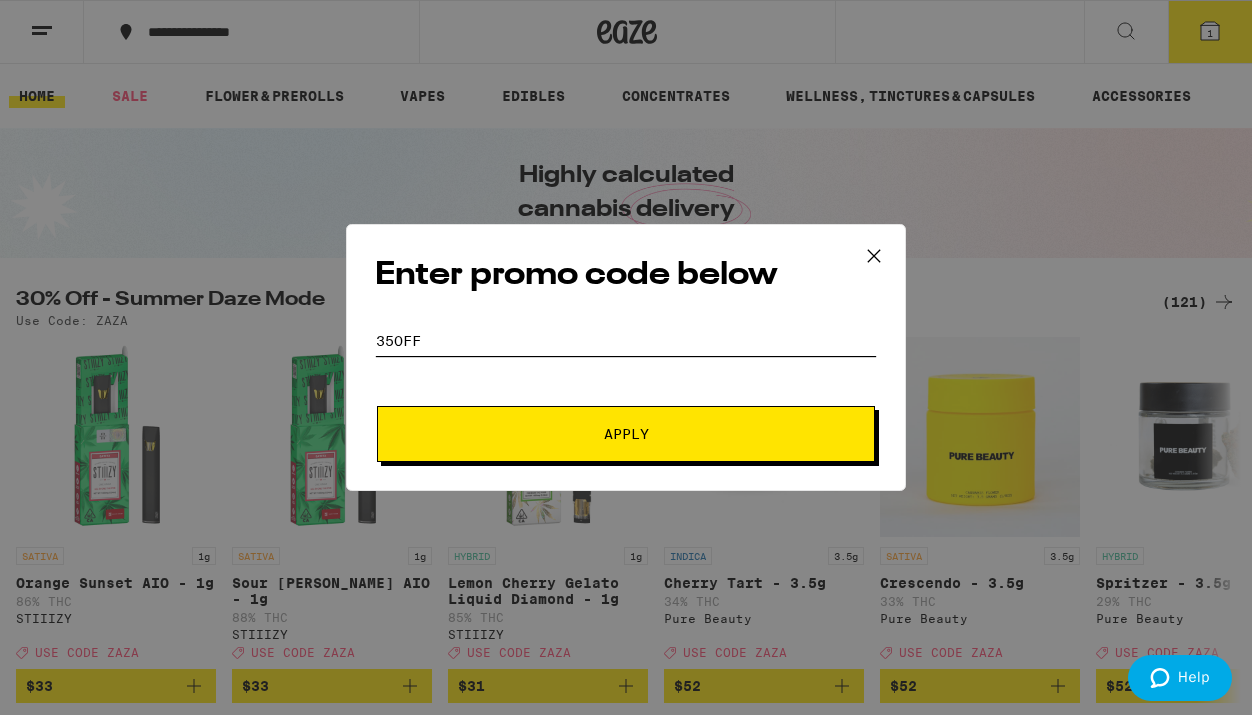type on "35OFF" 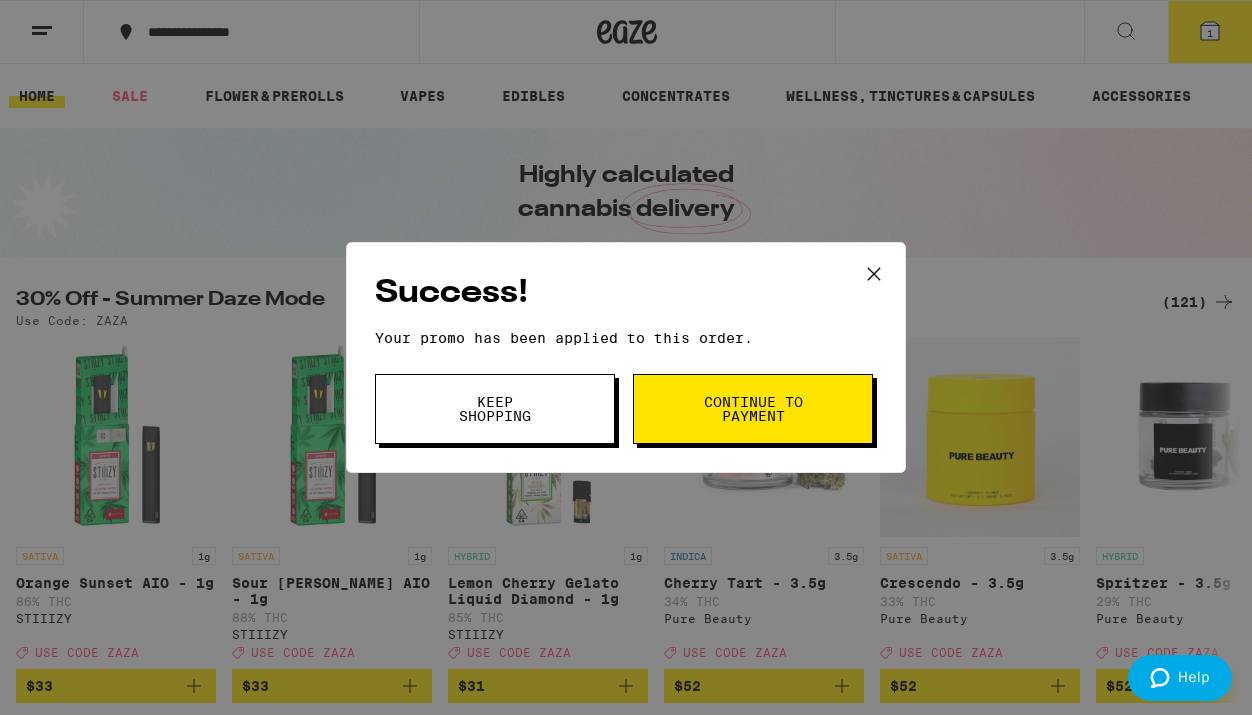 click on "Continue to payment" at bounding box center (753, 409) 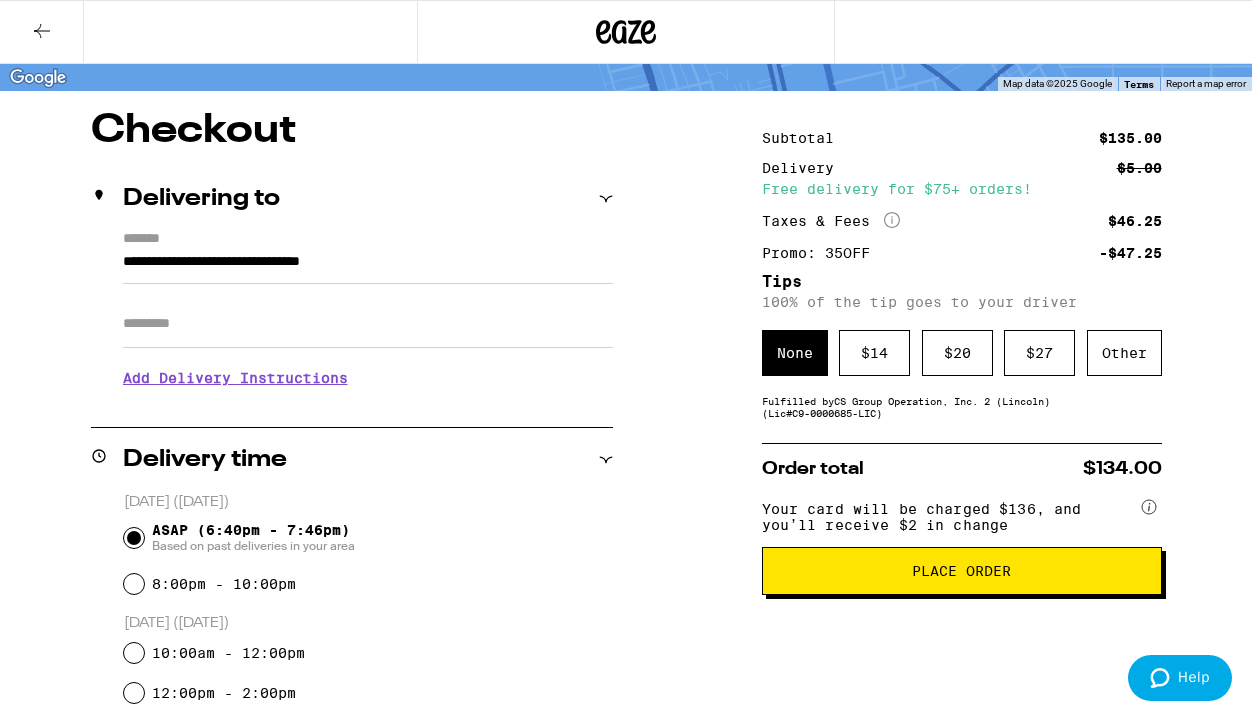 scroll, scrollTop: 136, scrollLeft: 0, axis: vertical 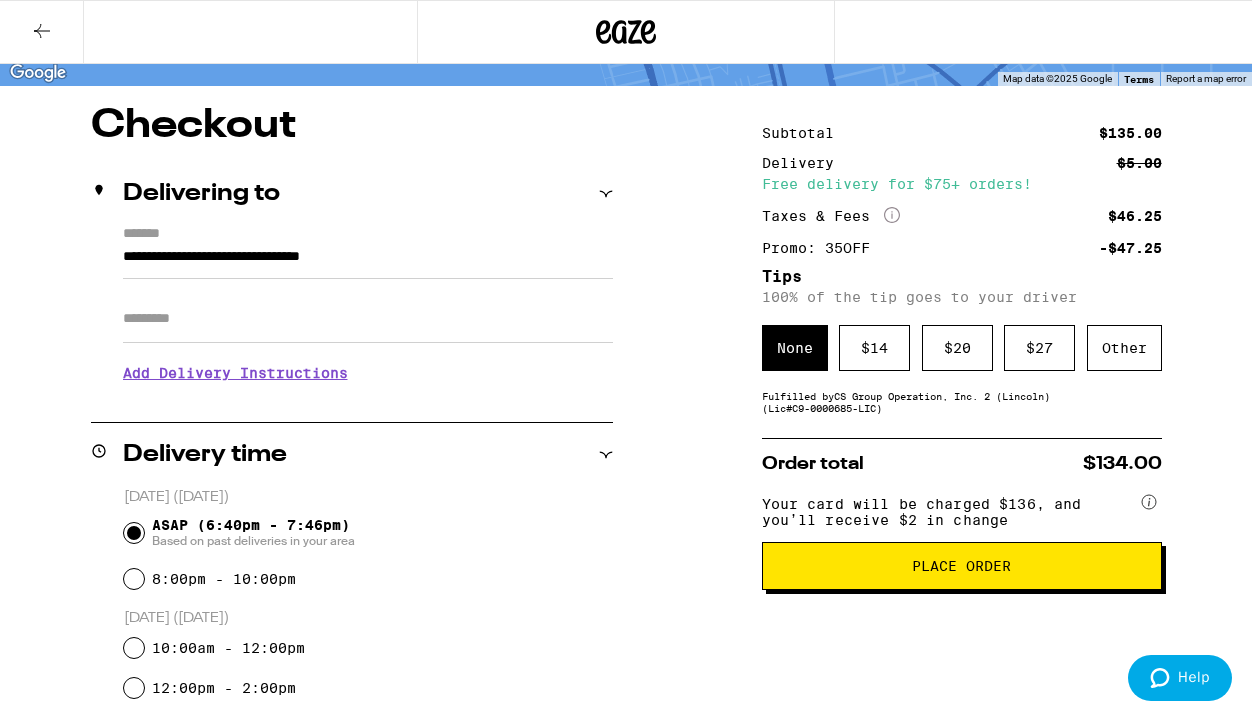 click on "Place Order" at bounding box center [962, 566] 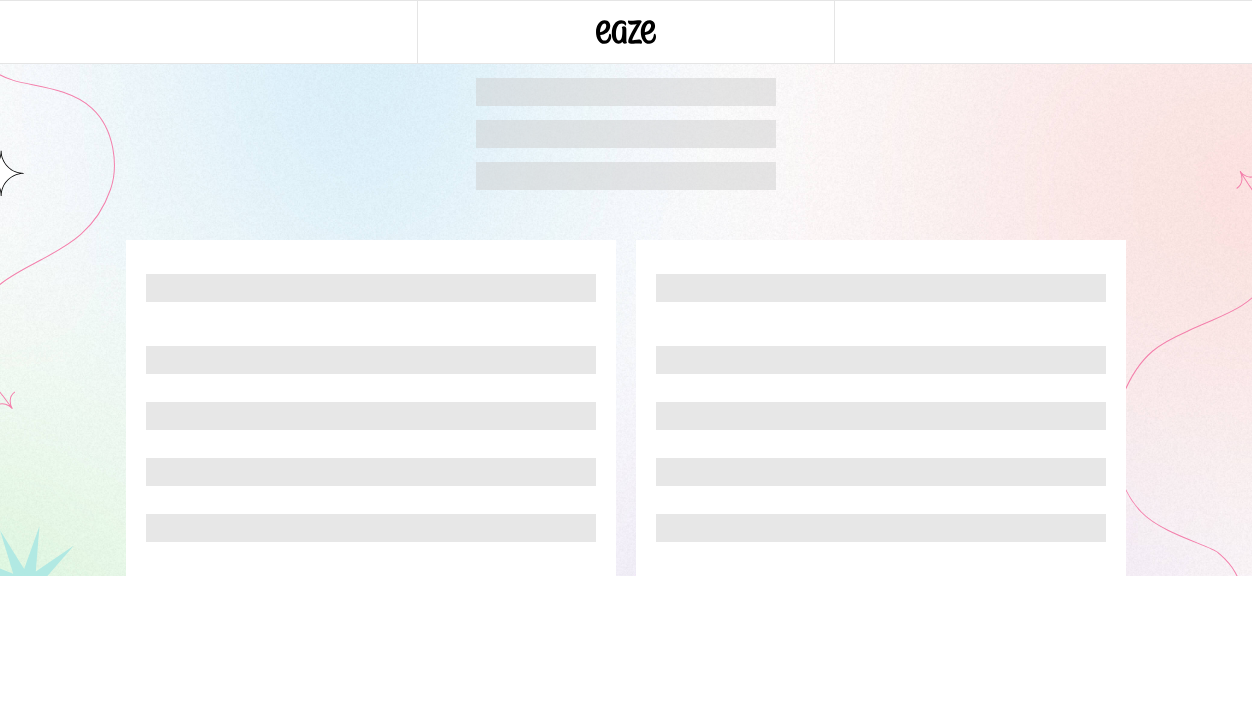 scroll, scrollTop: 0, scrollLeft: 0, axis: both 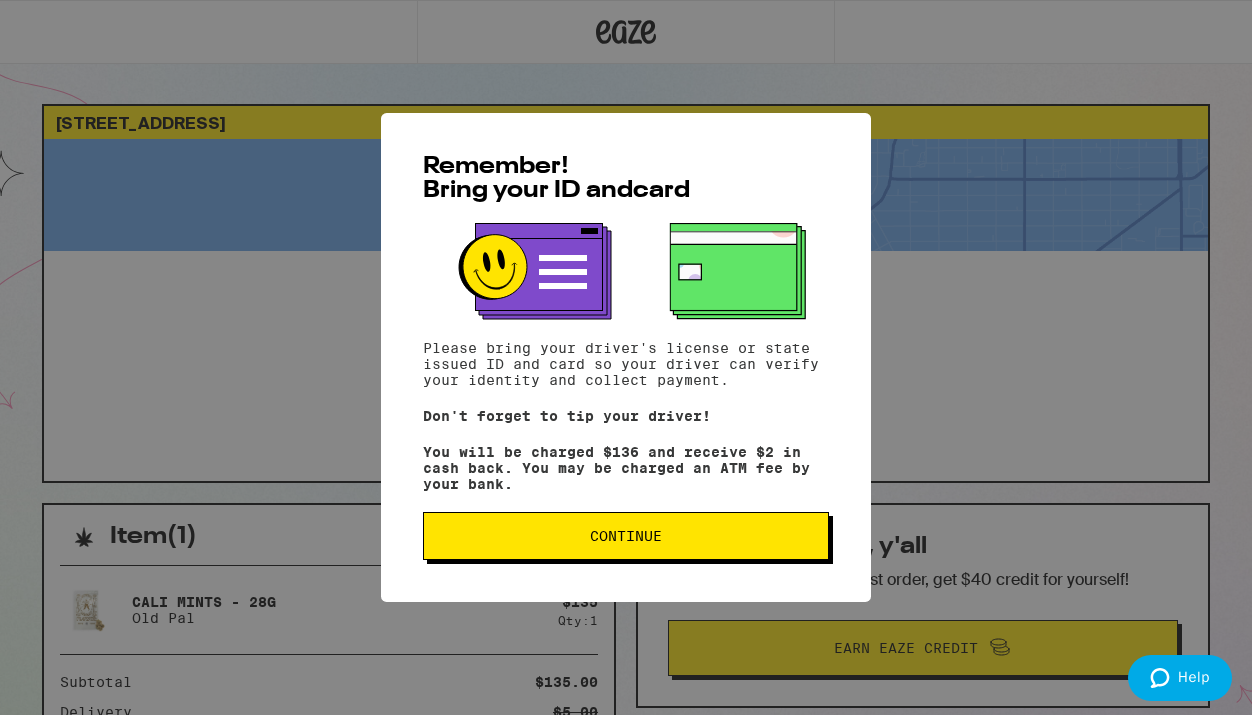 click on "Continue" at bounding box center [626, 536] 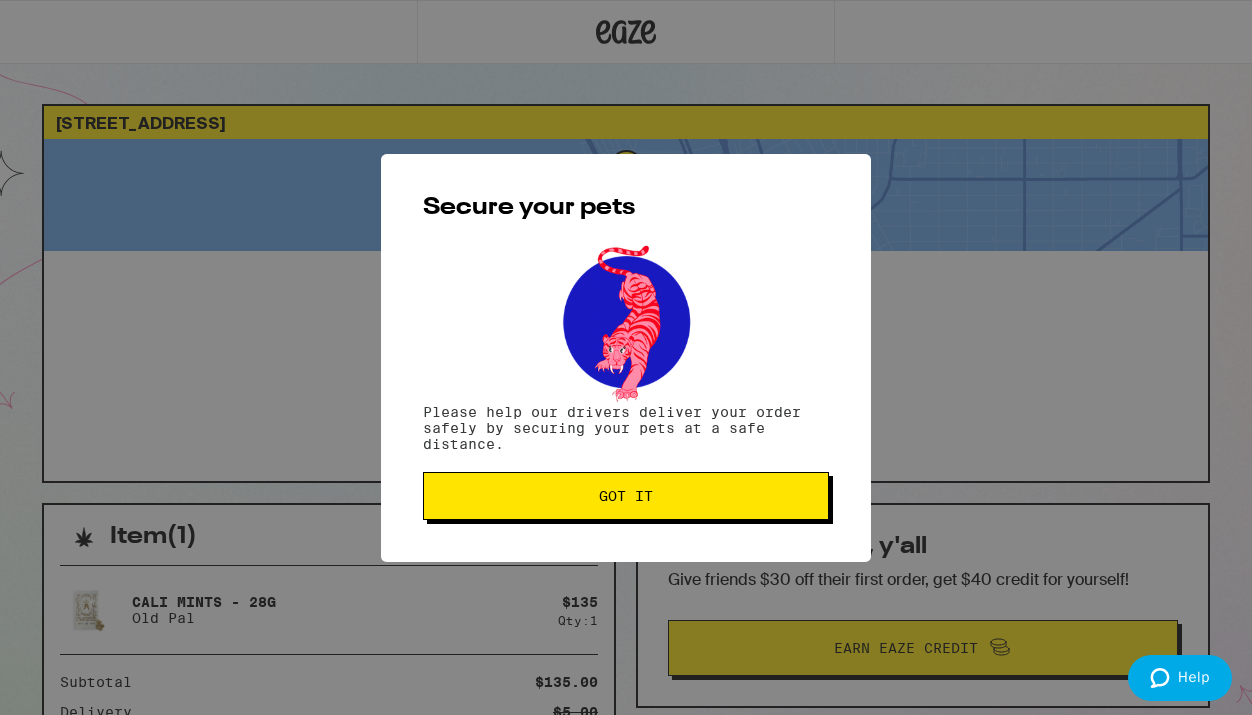 click on "Got it" at bounding box center [626, 496] 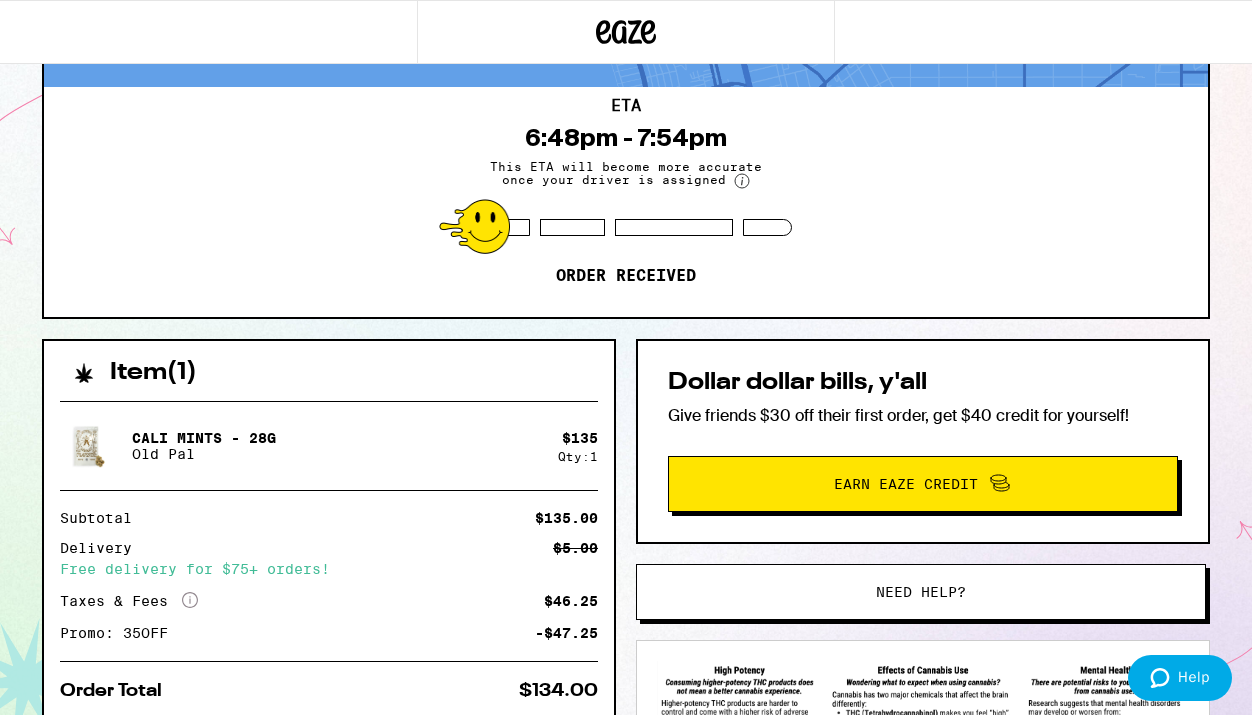 scroll, scrollTop: 153, scrollLeft: 0, axis: vertical 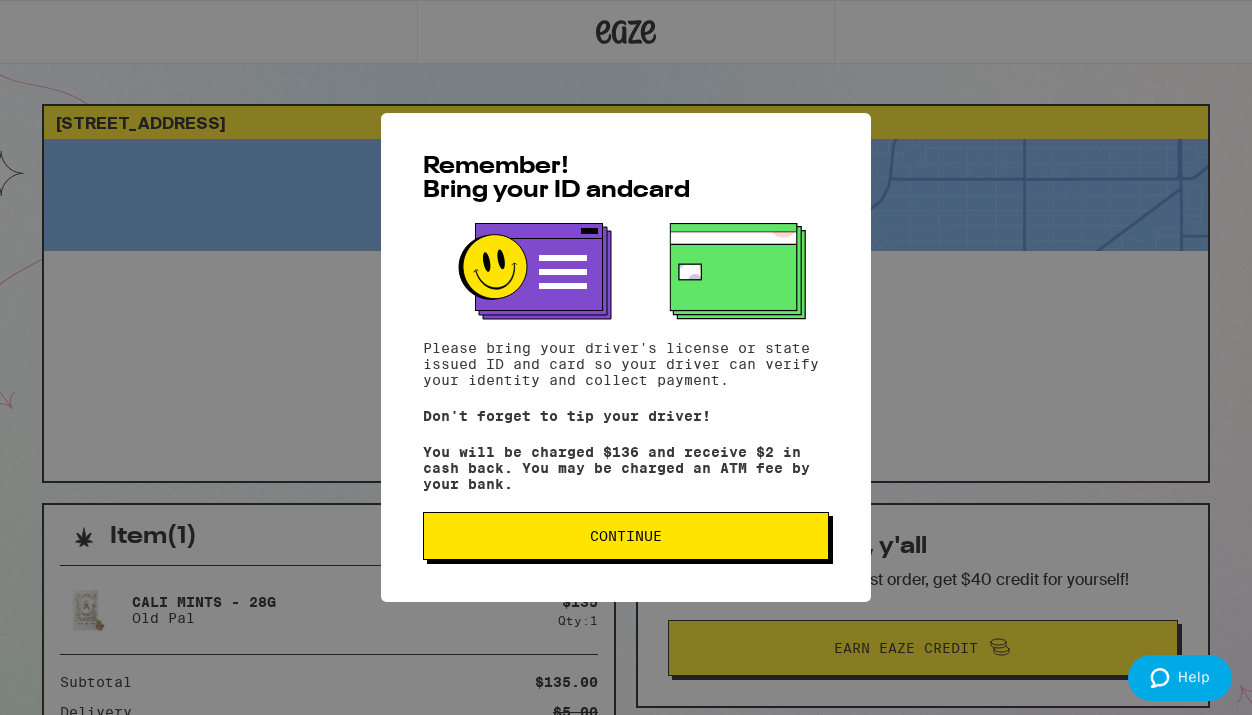 click on "Continue" at bounding box center [626, 536] 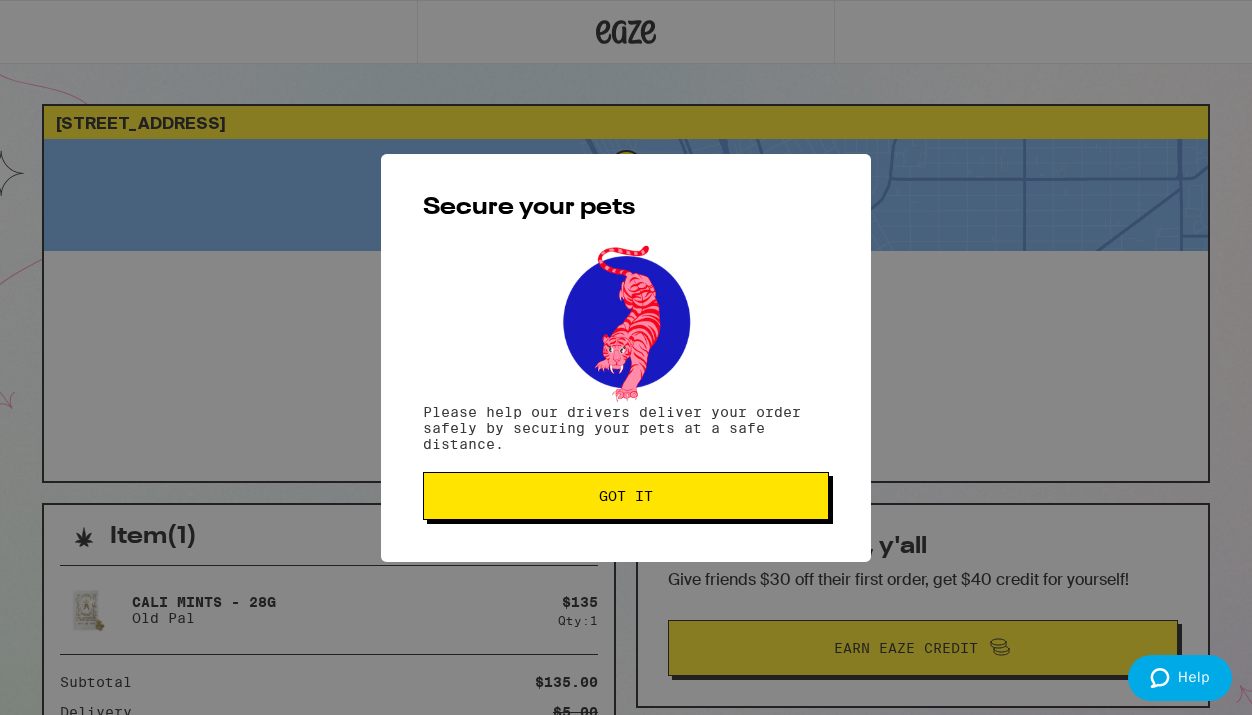 click on "Got it" at bounding box center [626, 496] 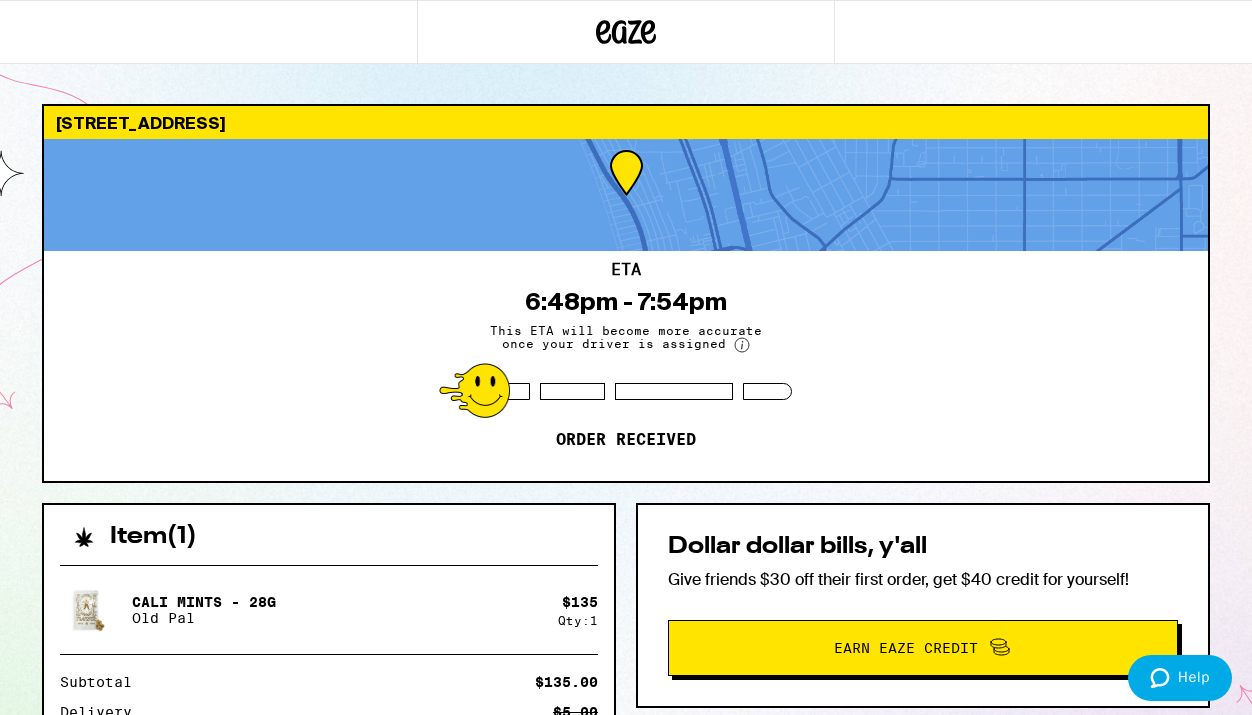 scroll, scrollTop: 0, scrollLeft: 0, axis: both 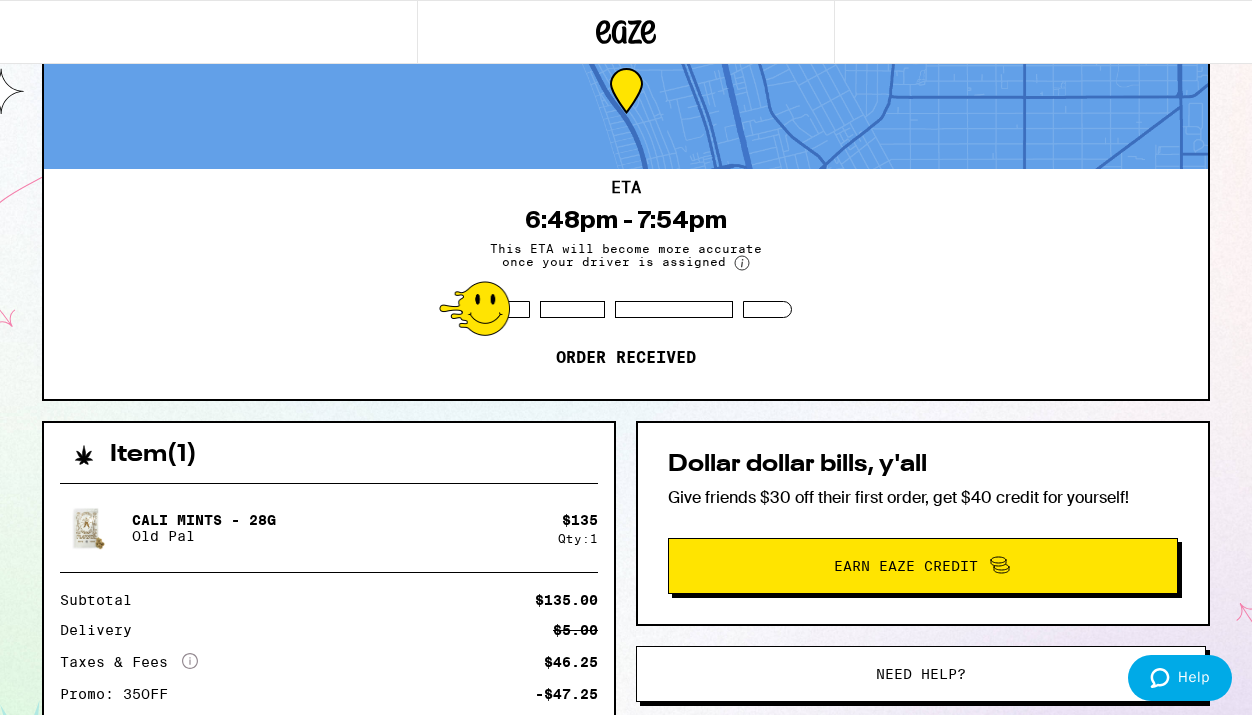 click 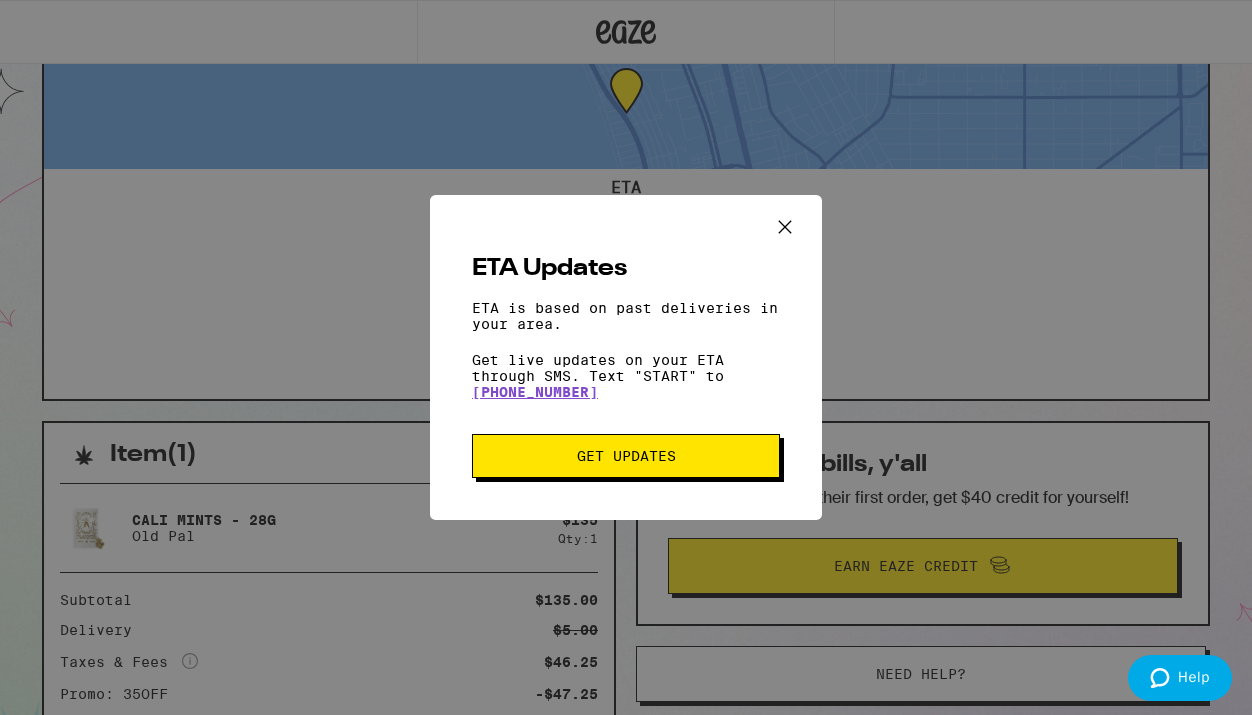 click on "ETA Updates ETA is based on past deliveries in your area. Get live updates on your ETA through SMS. Text "START" to    1-833-429-4786 Get Updates" at bounding box center [626, 357] 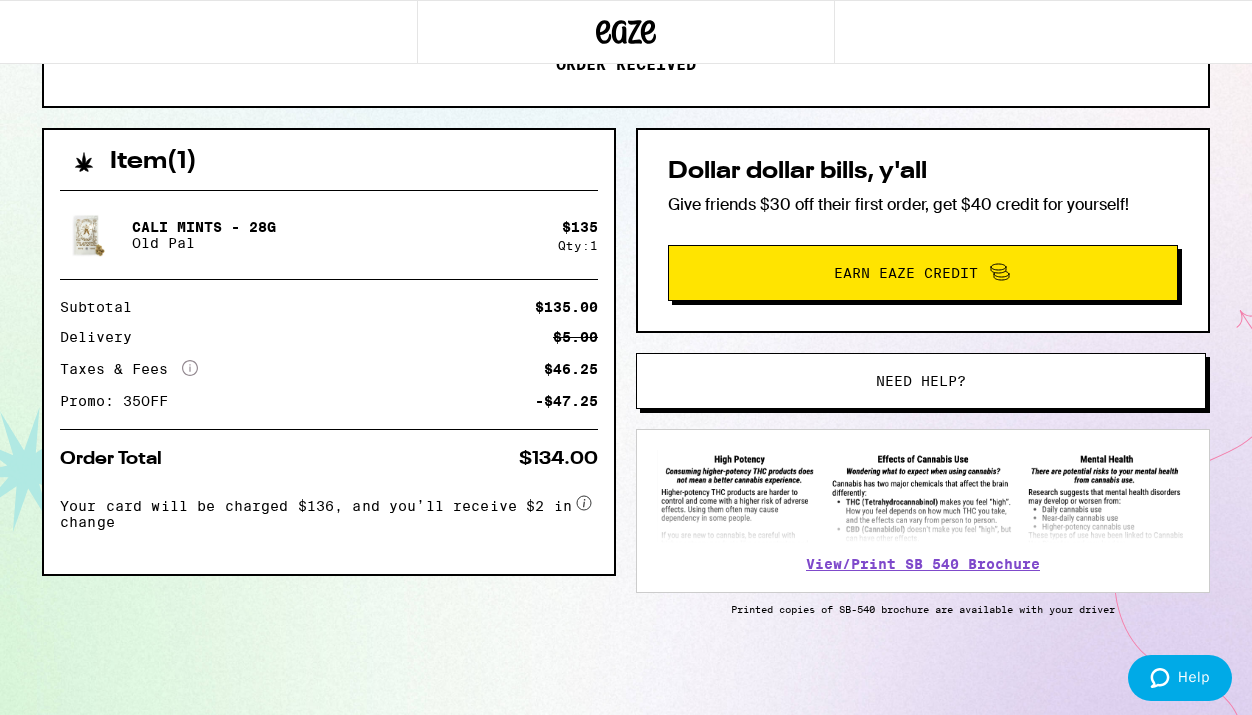 scroll, scrollTop: 0, scrollLeft: 0, axis: both 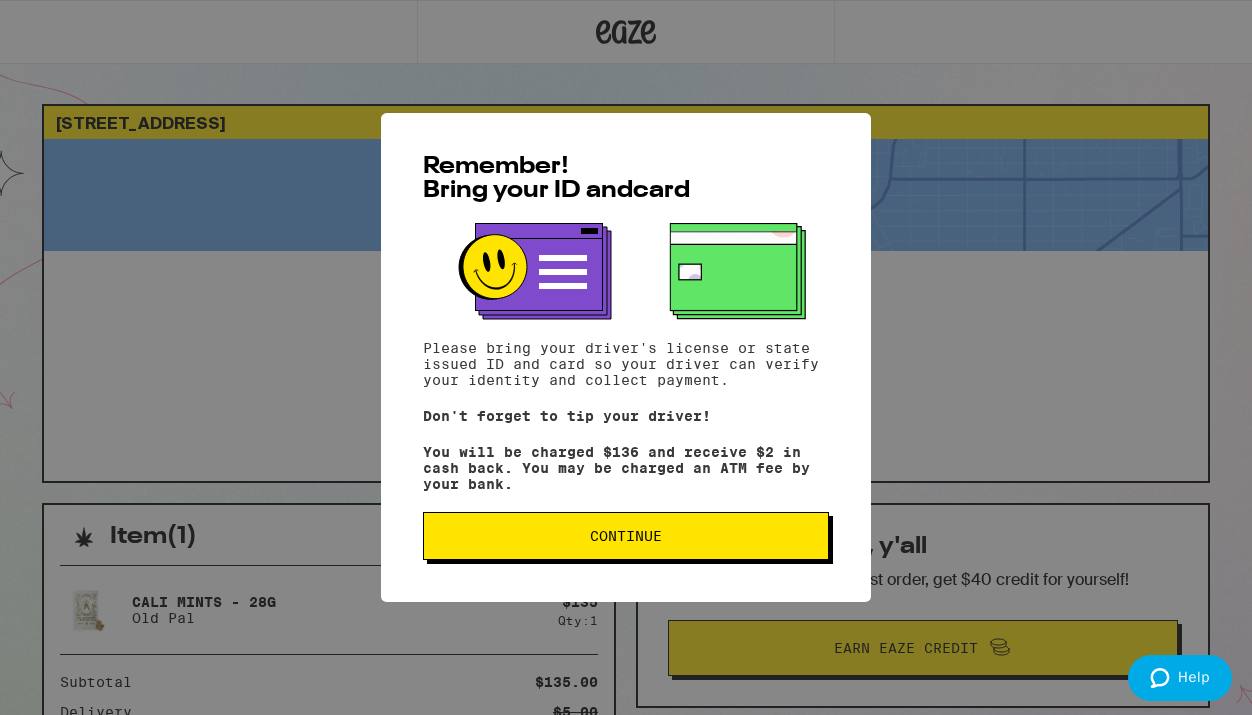 click on "Continue" at bounding box center [626, 536] 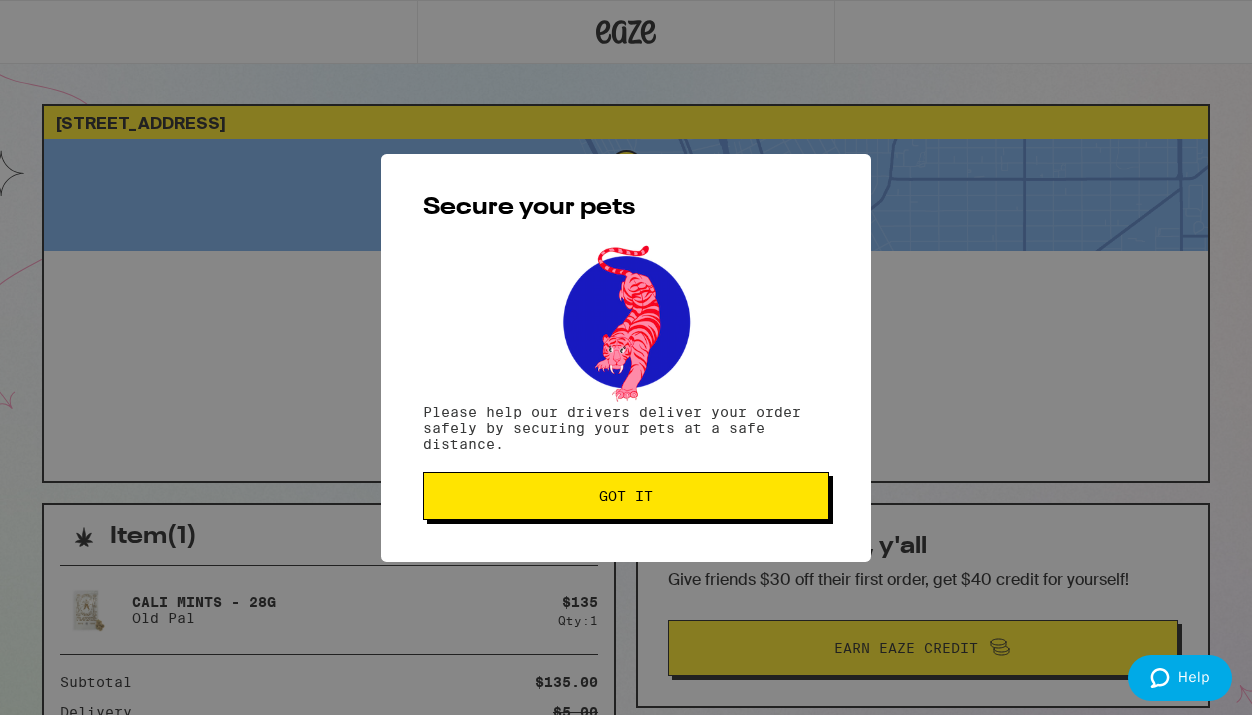 click on "Got it" at bounding box center (626, 496) 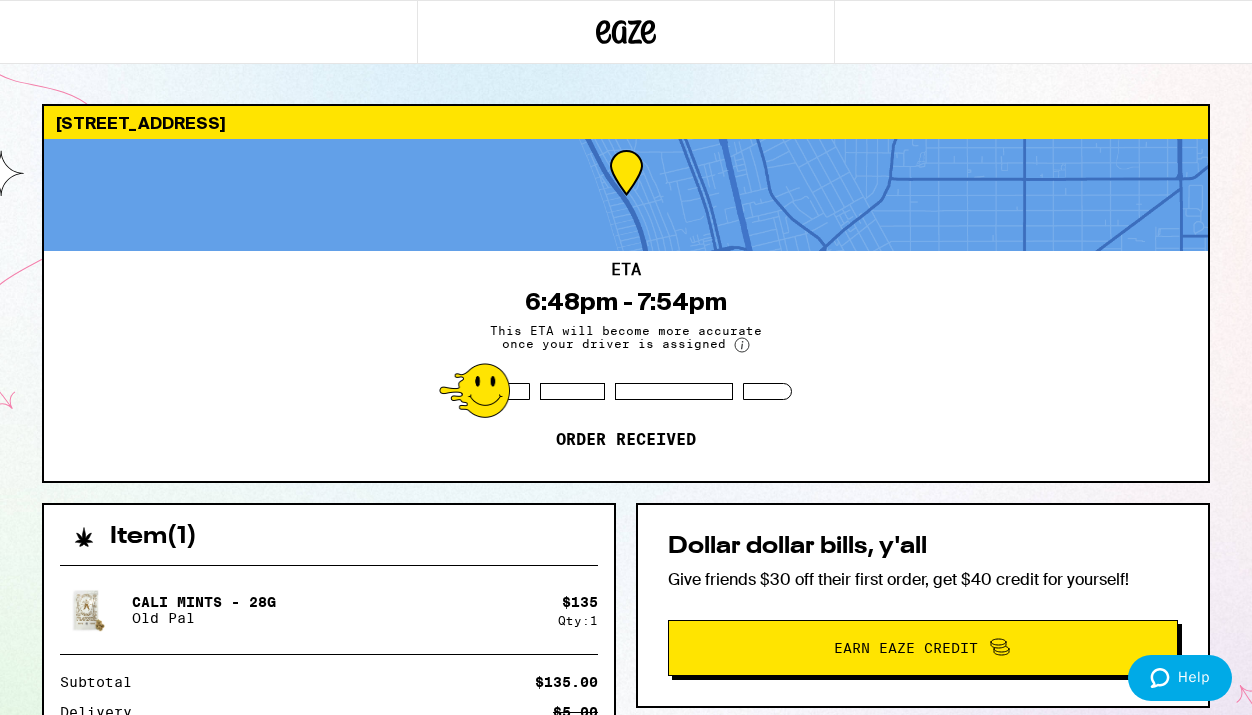 scroll, scrollTop: 0, scrollLeft: 0, axis: both 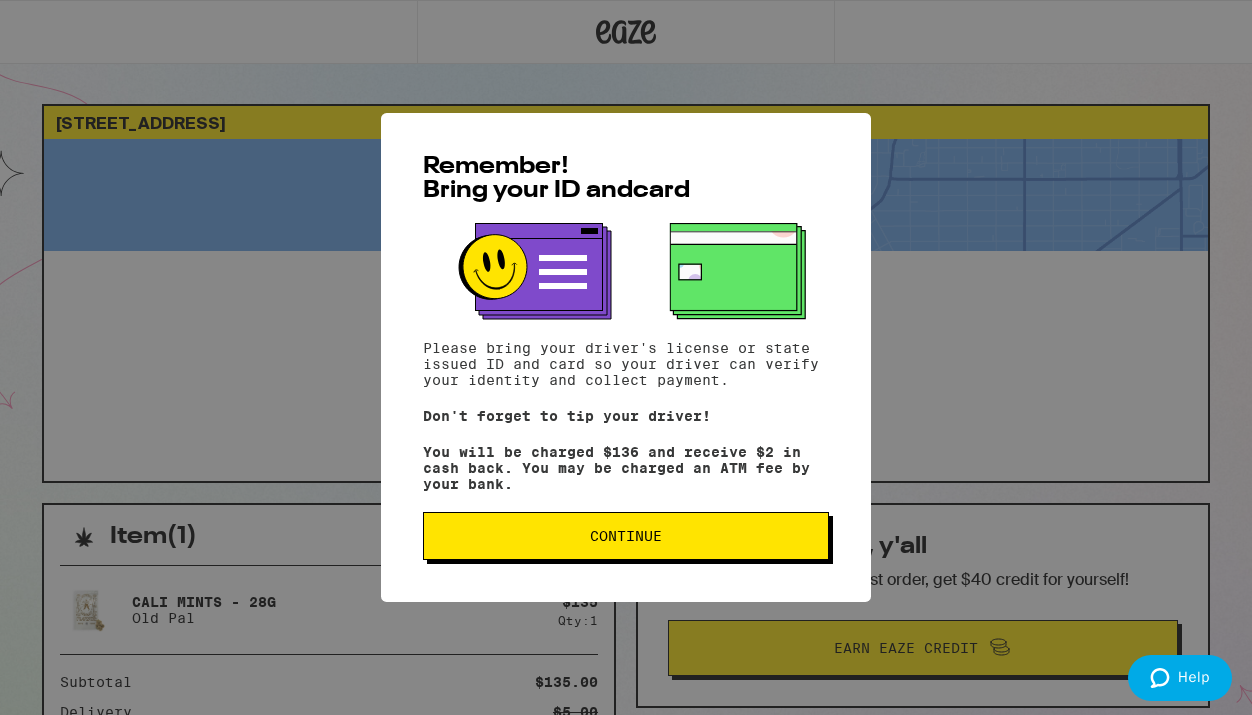 click on "Continue" at bounding box center [626, 536] 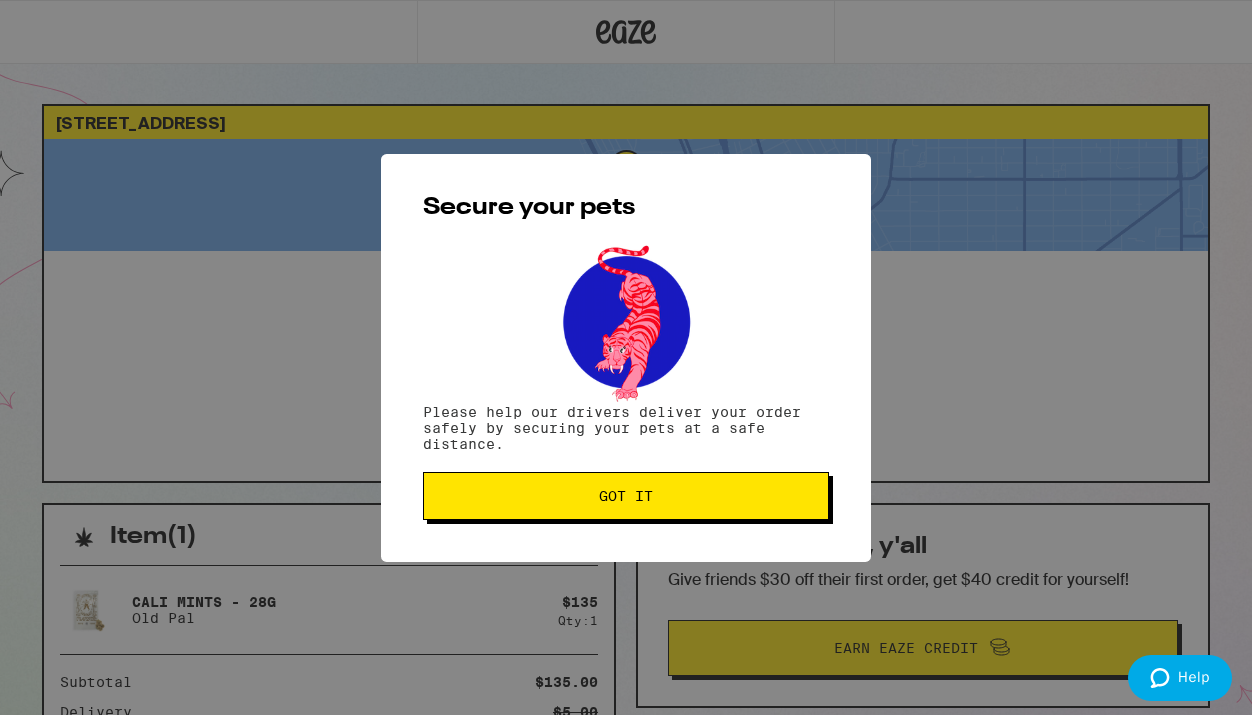 click on "Got it" at bounding box center (626, 496) 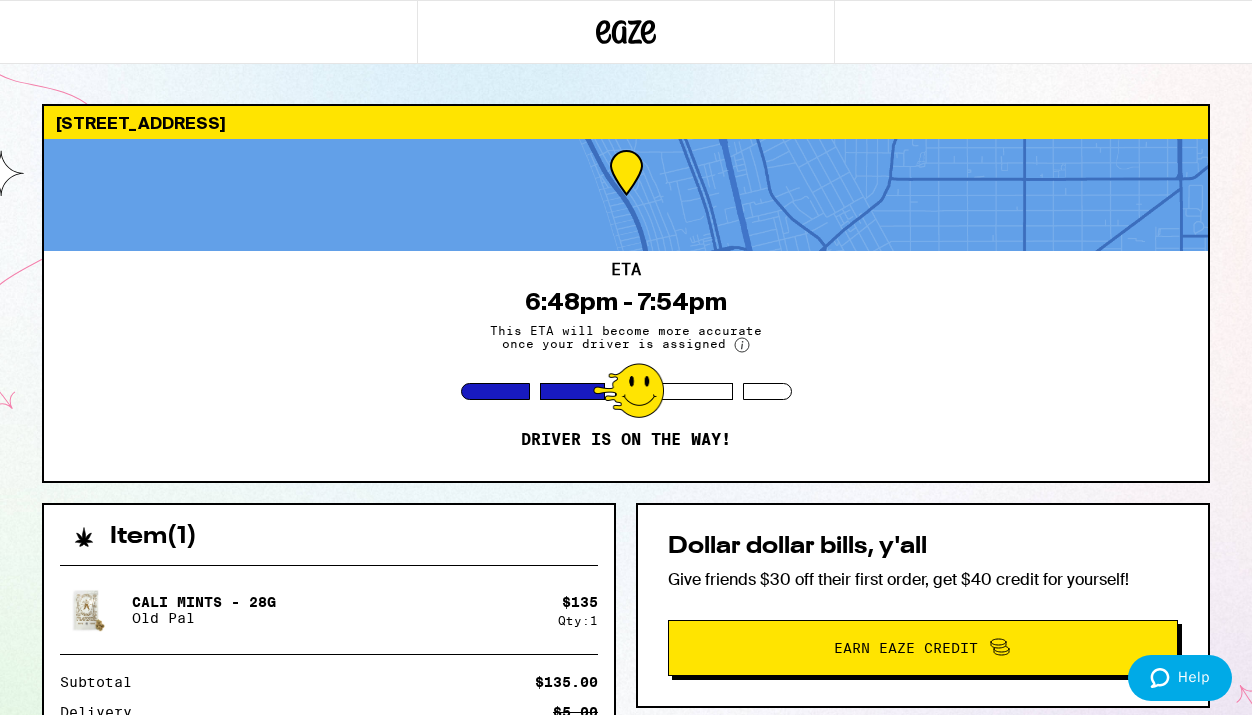 scroll, scrollTop: 0, scrollLeft: 0, axis: both 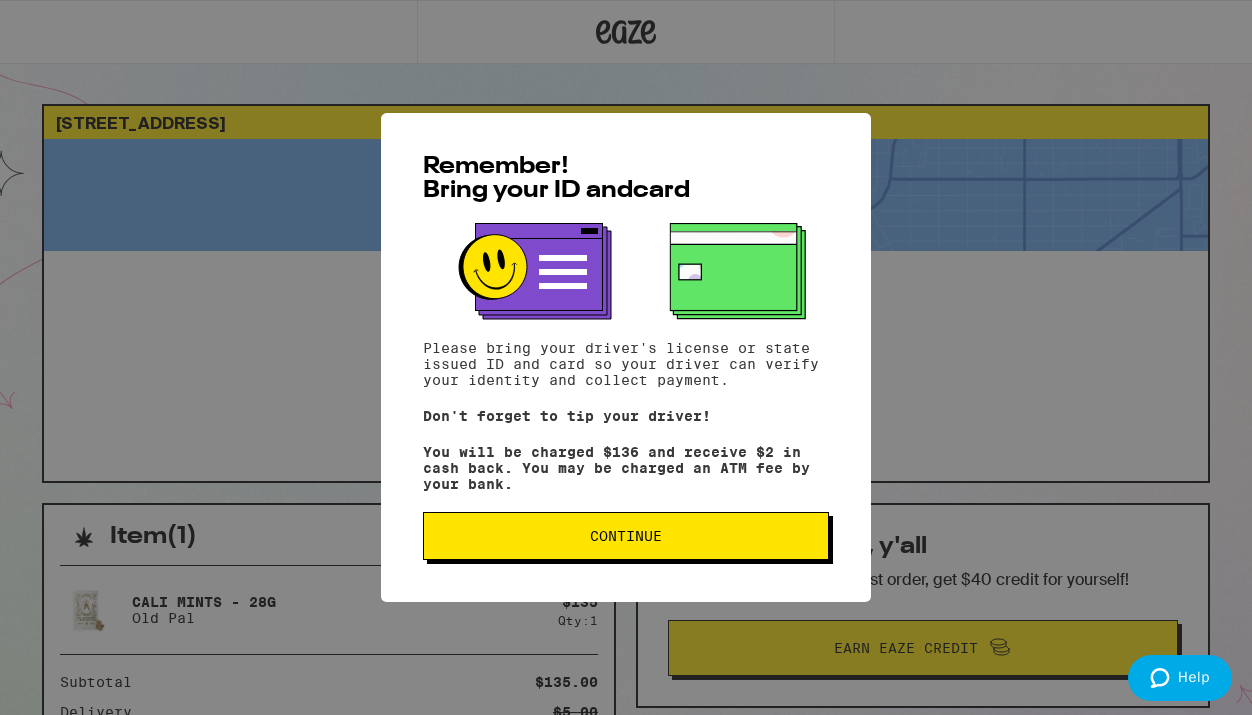 click on "Continue" at bounding box center [626, 536] 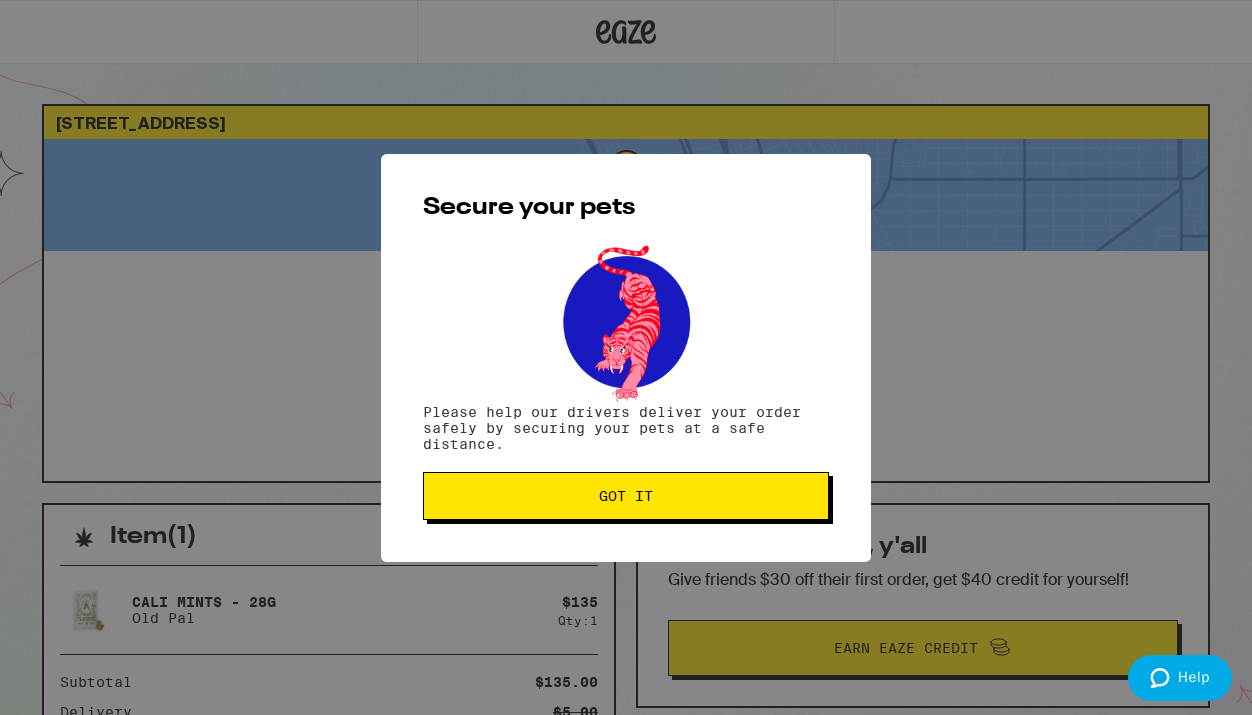 scroll, scrollTop: 0, scrollLeft: 0, axis: both 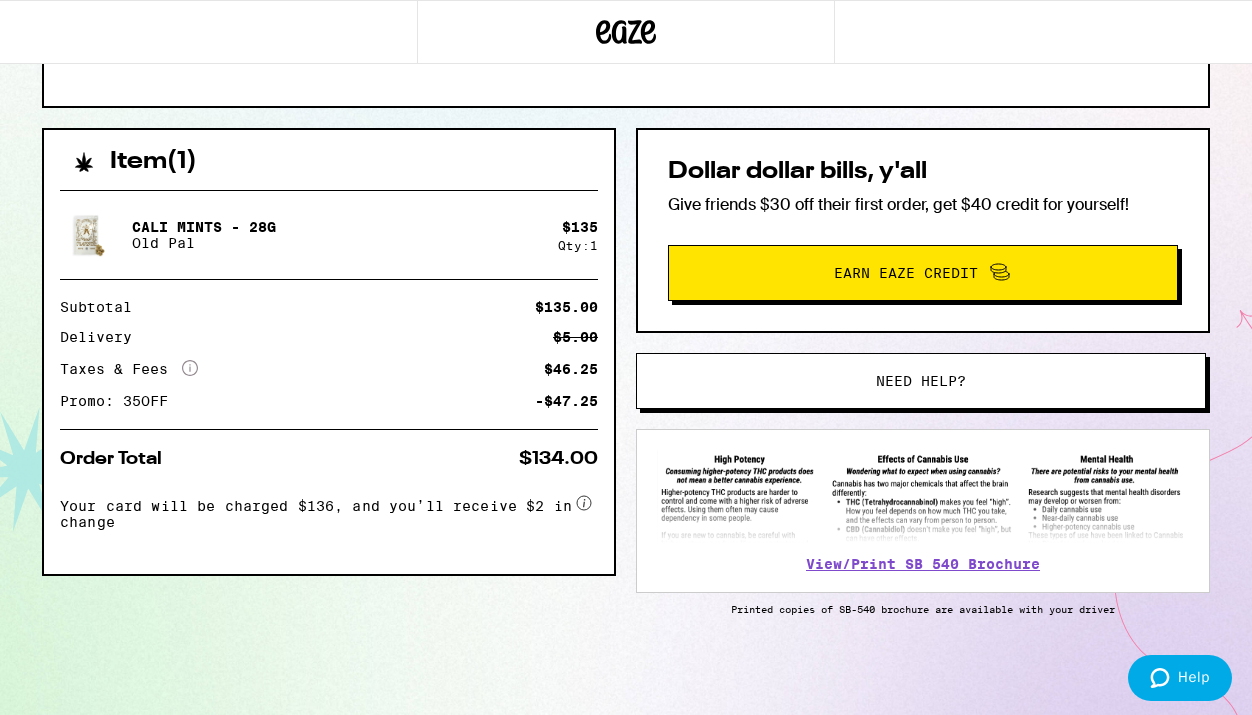 click on "Need help?" at bounding box center [921, 381] 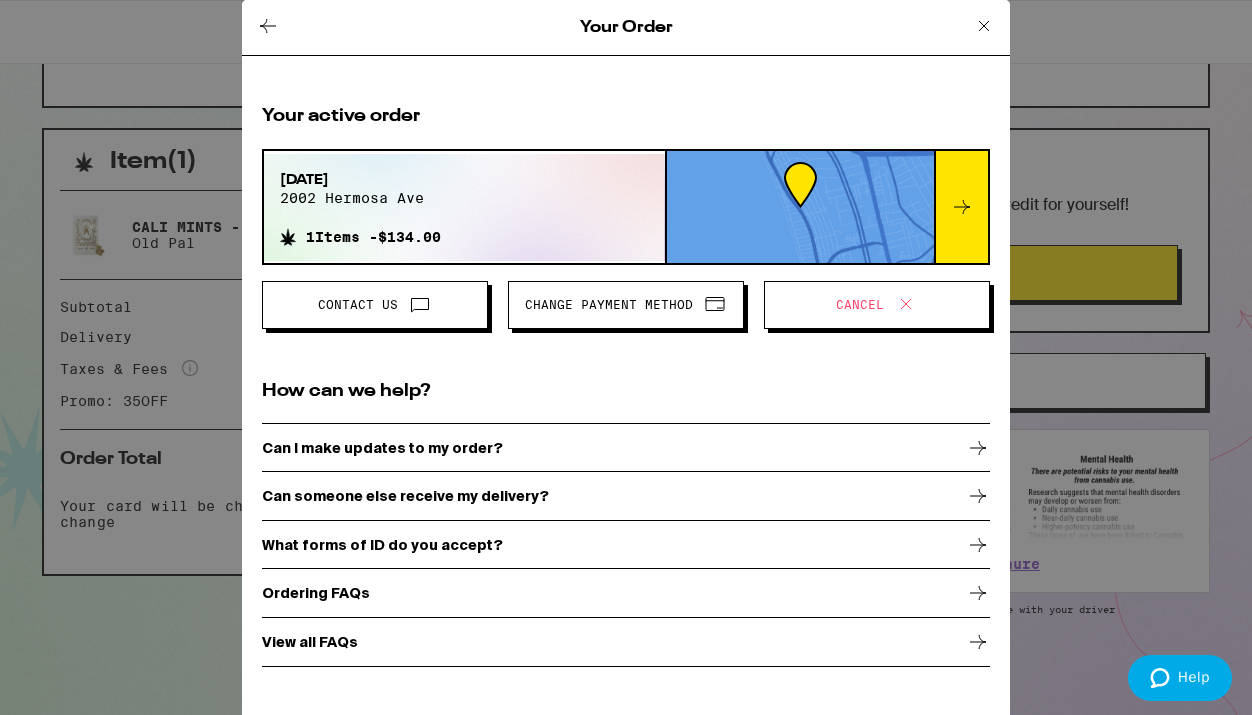 click on "Can someone else receive my delivery?" at bounding box center (405, 496) 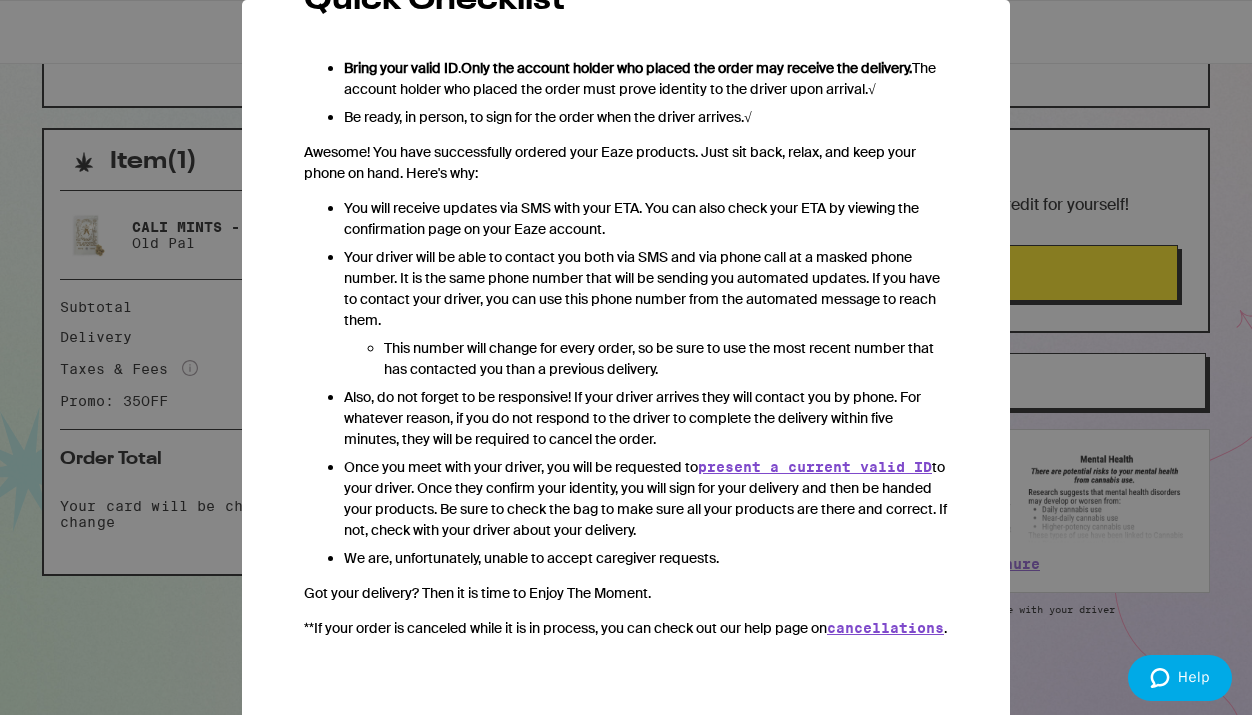 scroll, scrollTop: 0, scrollLeft: 0, axis: both 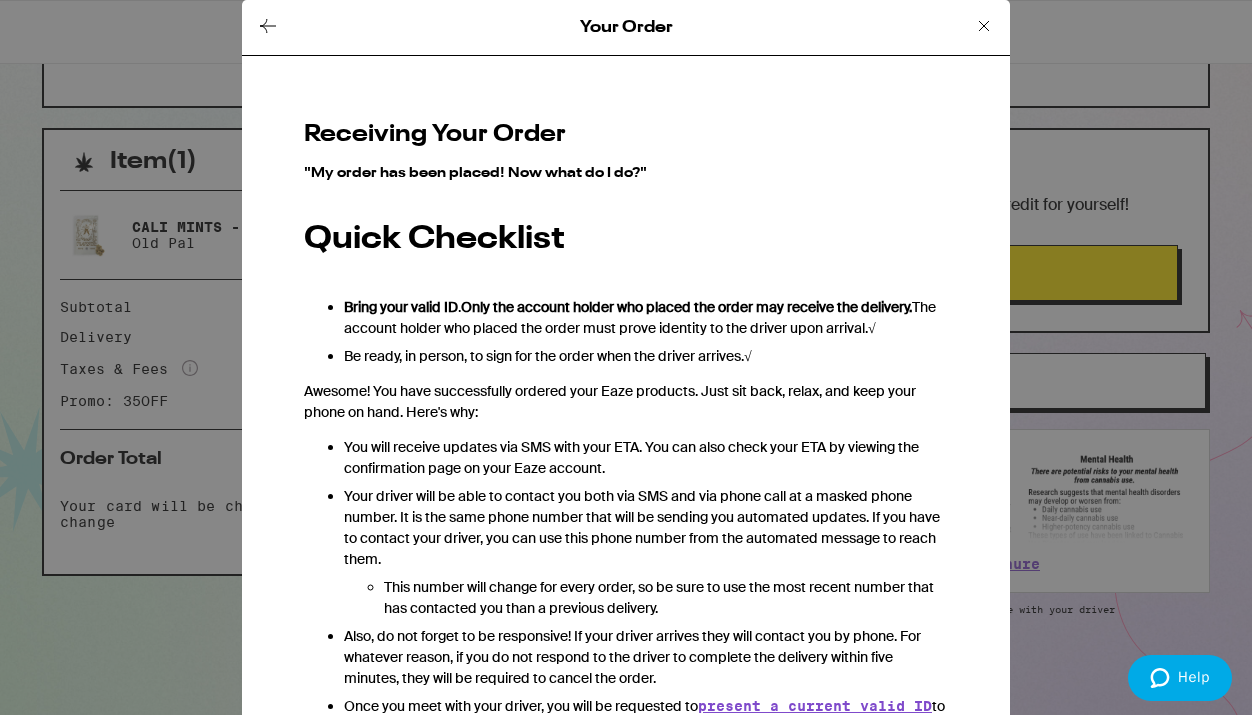 click 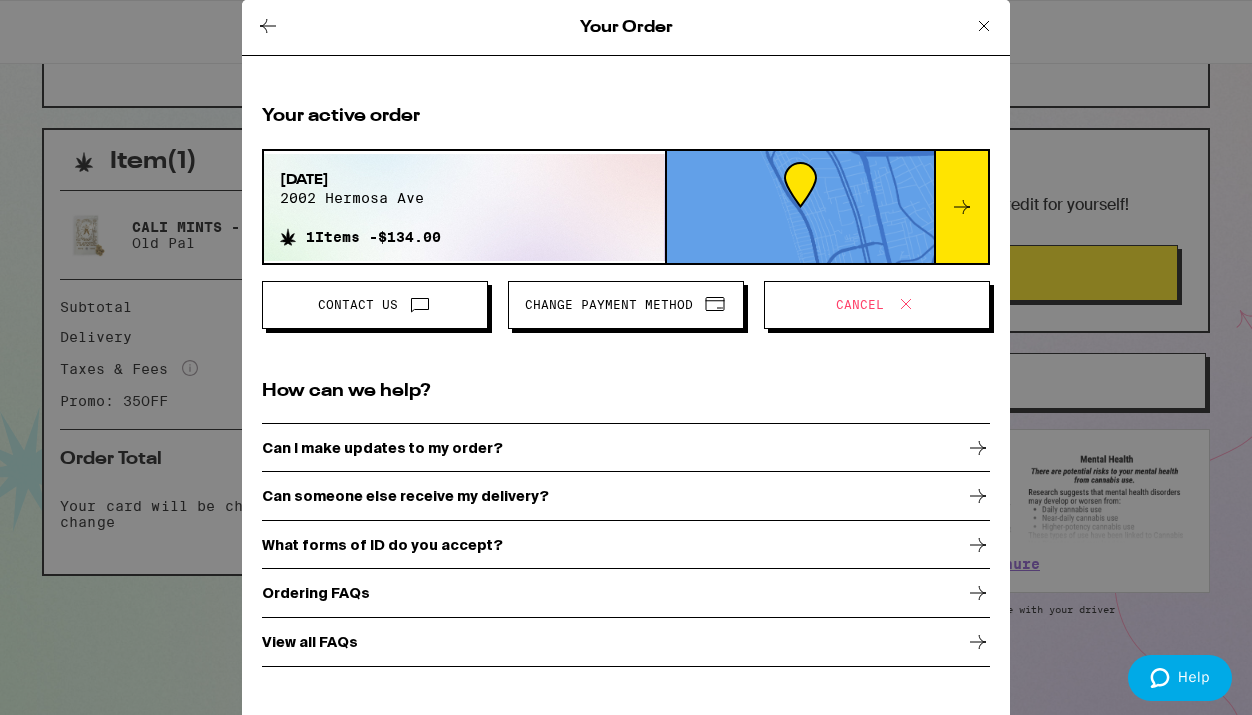 click on "Ordering FAQs" at bounding box center (626, 593) 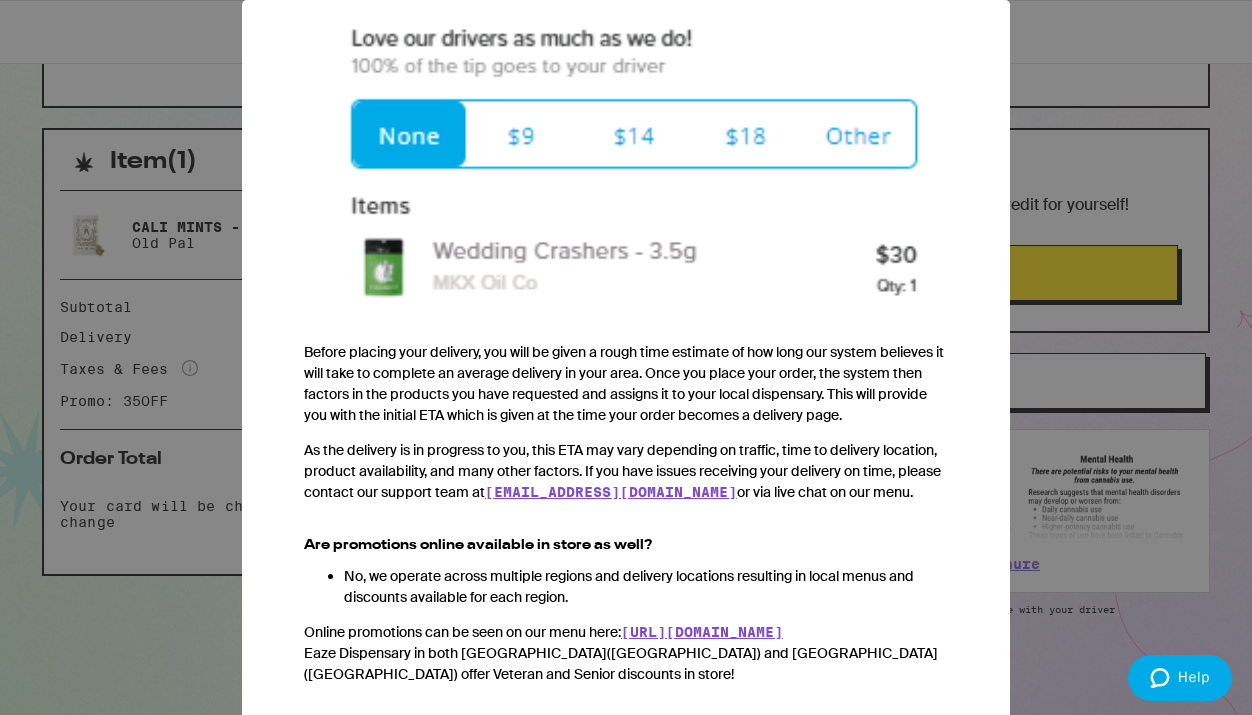 scroll, scrollTop: 2077, scrollLeft: 0, axis: vertical 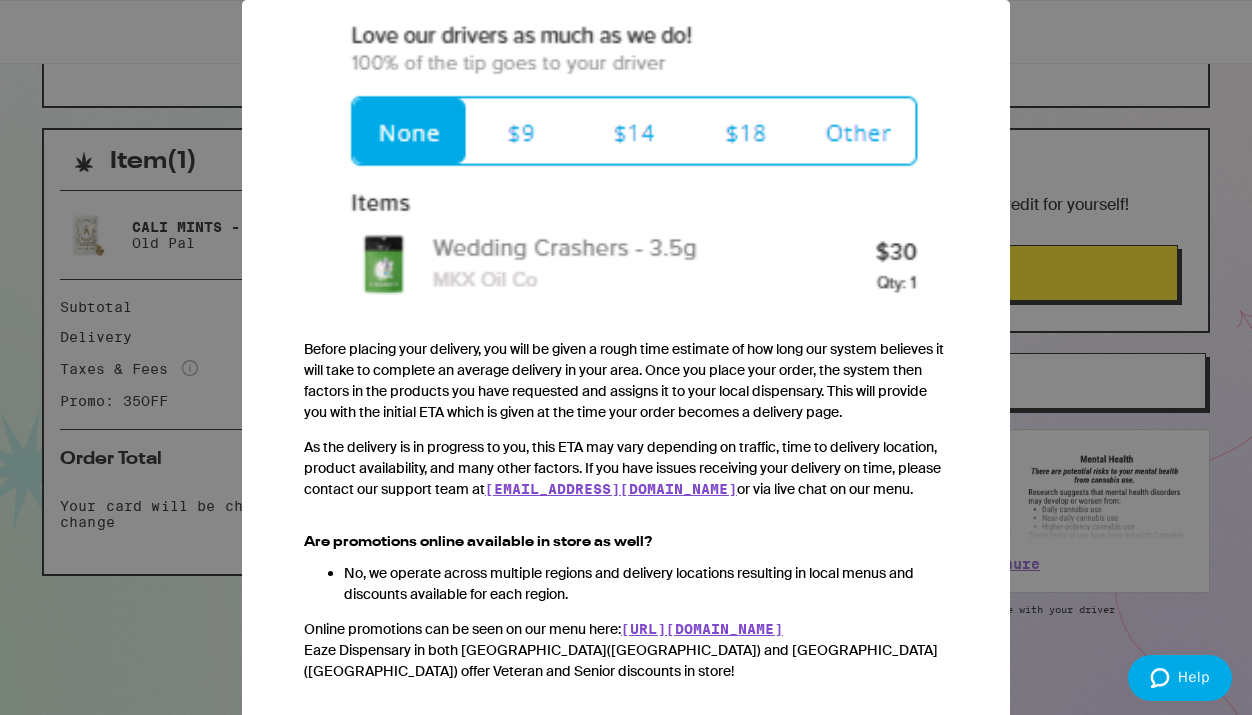 click on "Your Order Ordering FAQs We heard from you. You've got questions, and we've got the answers.
Can I get delivery outside of California or Michigan?
No, we do not currently deliver outside the States of California and Michigan.
We only allow deliveries to certain locations within California and Michigan. Please check out our  blog  to see where we can deliver.
Where can I receive my order?
This varies from state to state and even city to city in certain cases. Please see below to double check your area:
Michigan  - All orders must be placed to  residential addresses only,  where cannabis delivery is allowed. You cannot place an order to a commercial address, bar, church, parking lot, etc.
California  - Many addresses are accepted with the exceptions of: Government property, schools and universities, child care centers, national parks, and municipalities that do not allow cannabis delivery.
Can I place an order in advance?
We do not allow orders in advance." at bounding box center [626, 357] 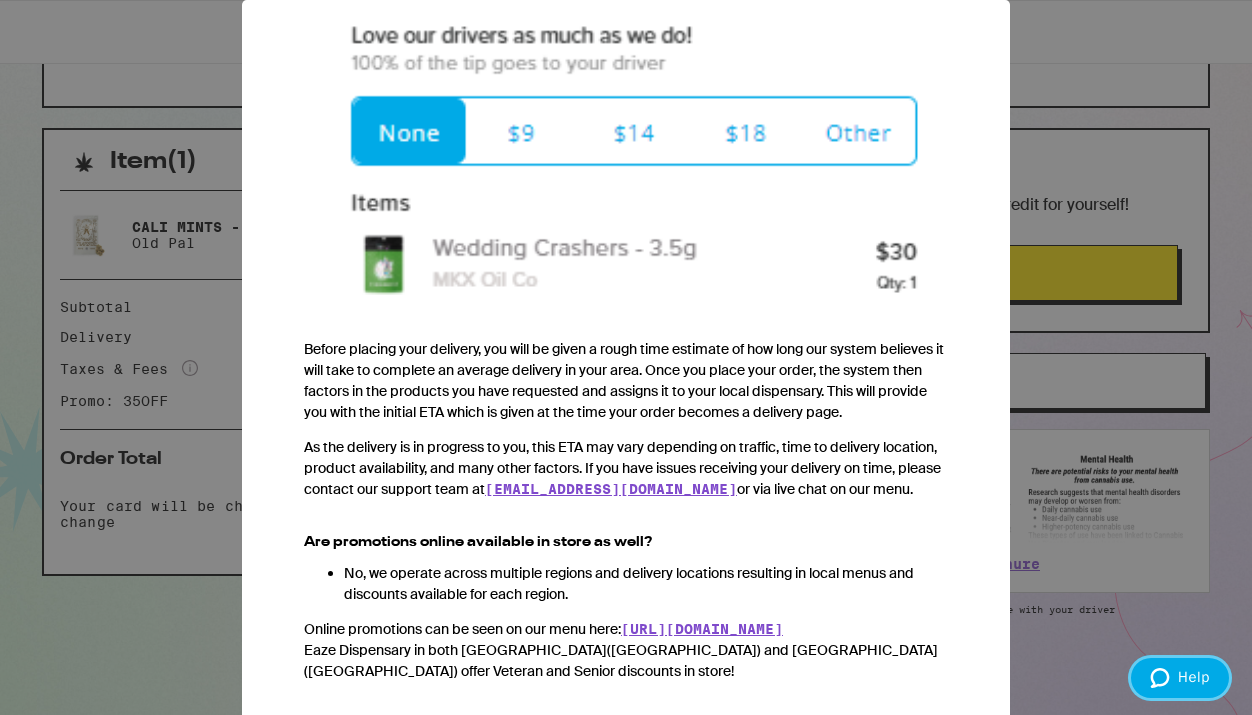click on "Help" at bounding box center (1180, 678) 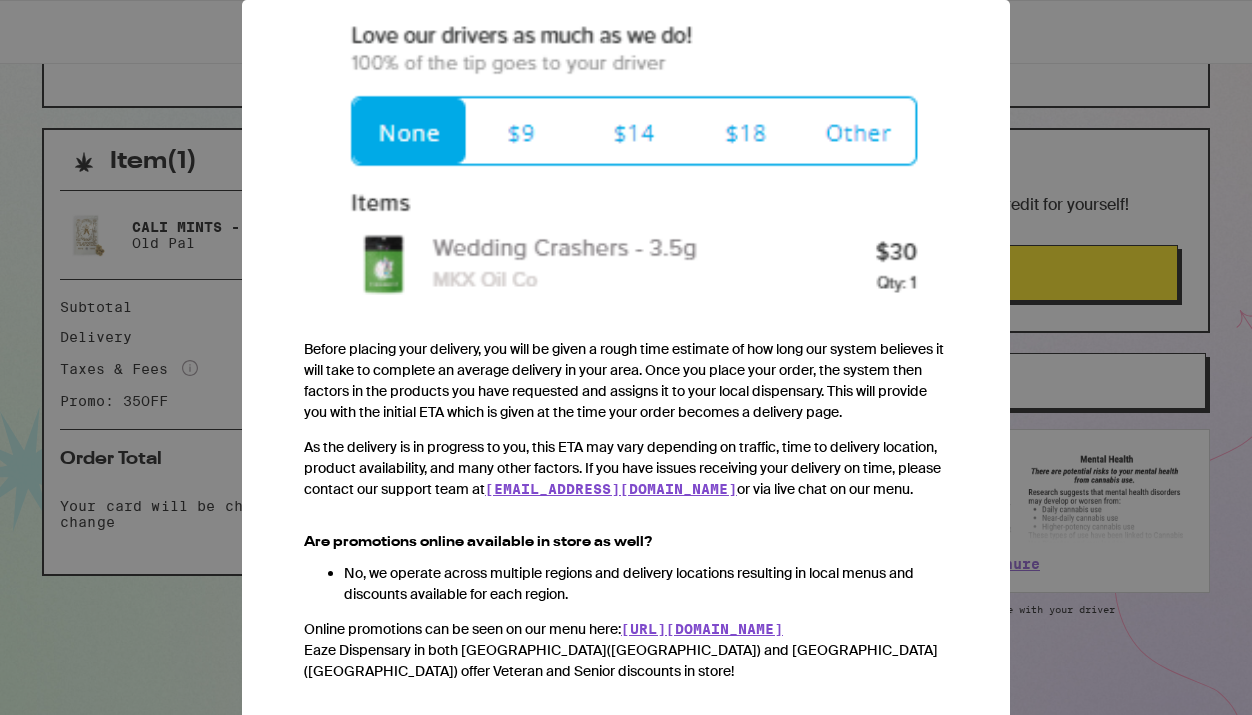 scroll, scrollTop: 0, scrollLeft: 0, axis: both 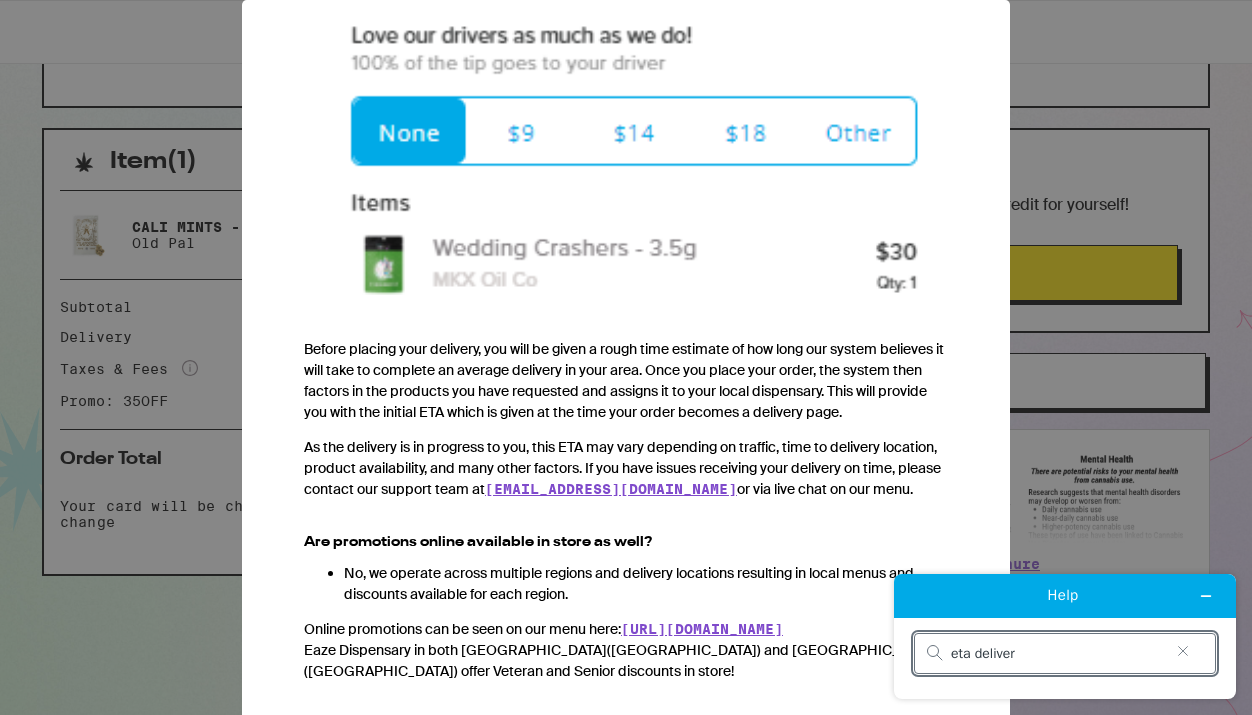 type on "eta delivery" 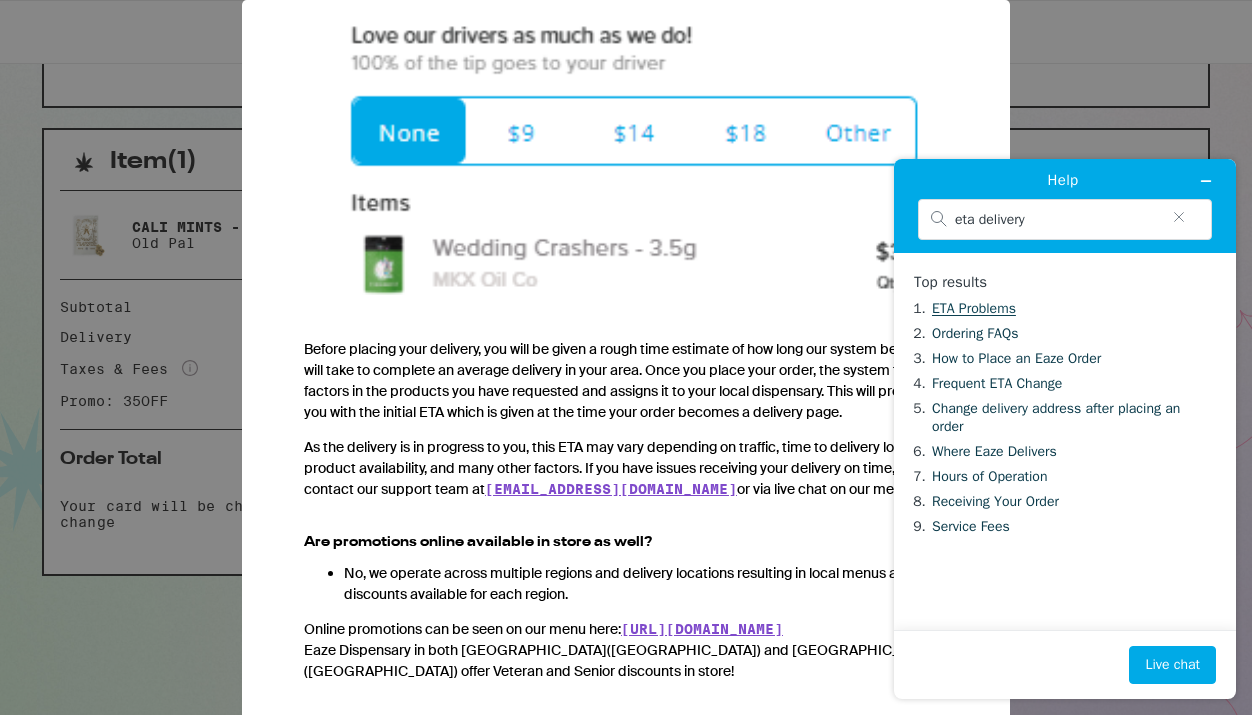 click on "ETA Problems" at bounding box center [974, 308] 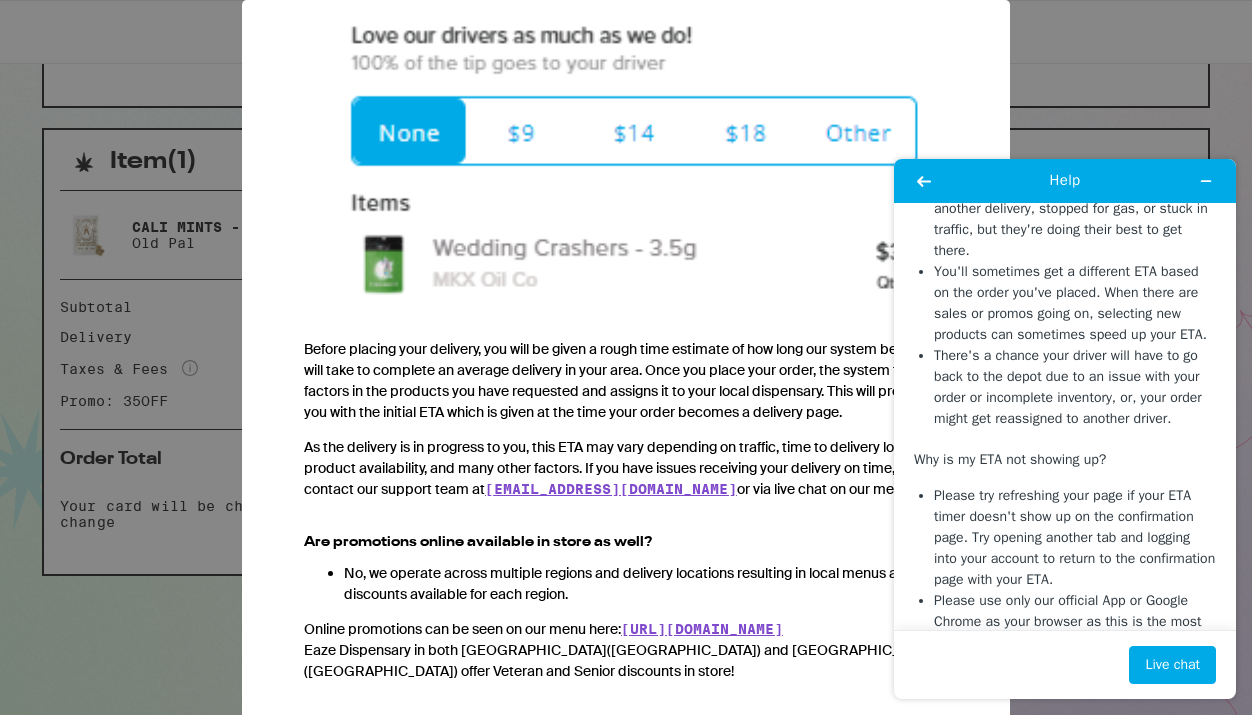 scroll, scrollTop: 759, scrollLeft: 0, axis: vertical 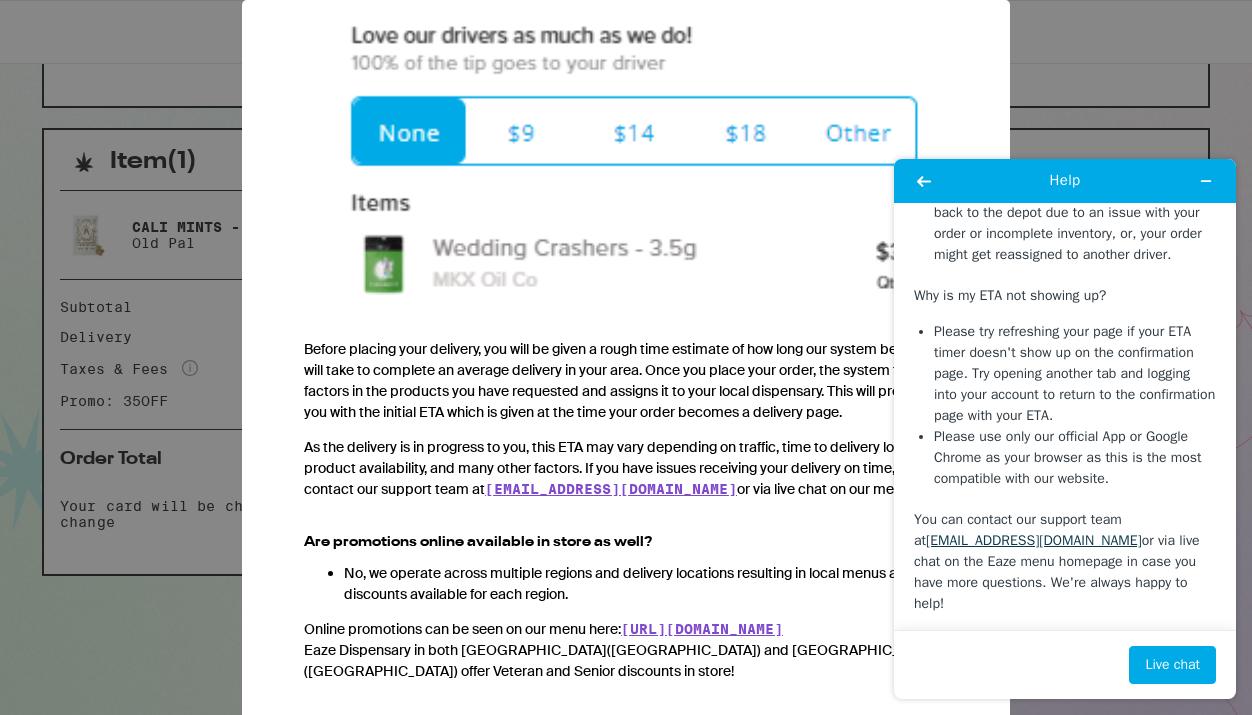click on "Your Order Ordering FAQs We heard from you. You've got questions, and we've got the answers.
Can I get delivery outside of California or Michigan?
No, we do not currently deliver outside the States of California and Michigan.
We only allow deliveries to certain locations within California and Michigan. Please check out our  blog  to see where we can deliver.
Where can I receive my order?
This varies from state to state and even city to city in certain cases. Please see below to double check your area:
Michigan  - All orders must be placed to  residential addresses only,  where cannabis delivery is allowed. You cannot place an order to a commercial address, bar, church, parking lot, etc.
California  - Many addresses are accepted with the exceptions of: Government property, schools and universities, child care centers, national parks, and municipalities that do not allow cannabis delivery.
Can I place an order in advance?
We do not allow orders in advance." at bounding box center [626, 357] 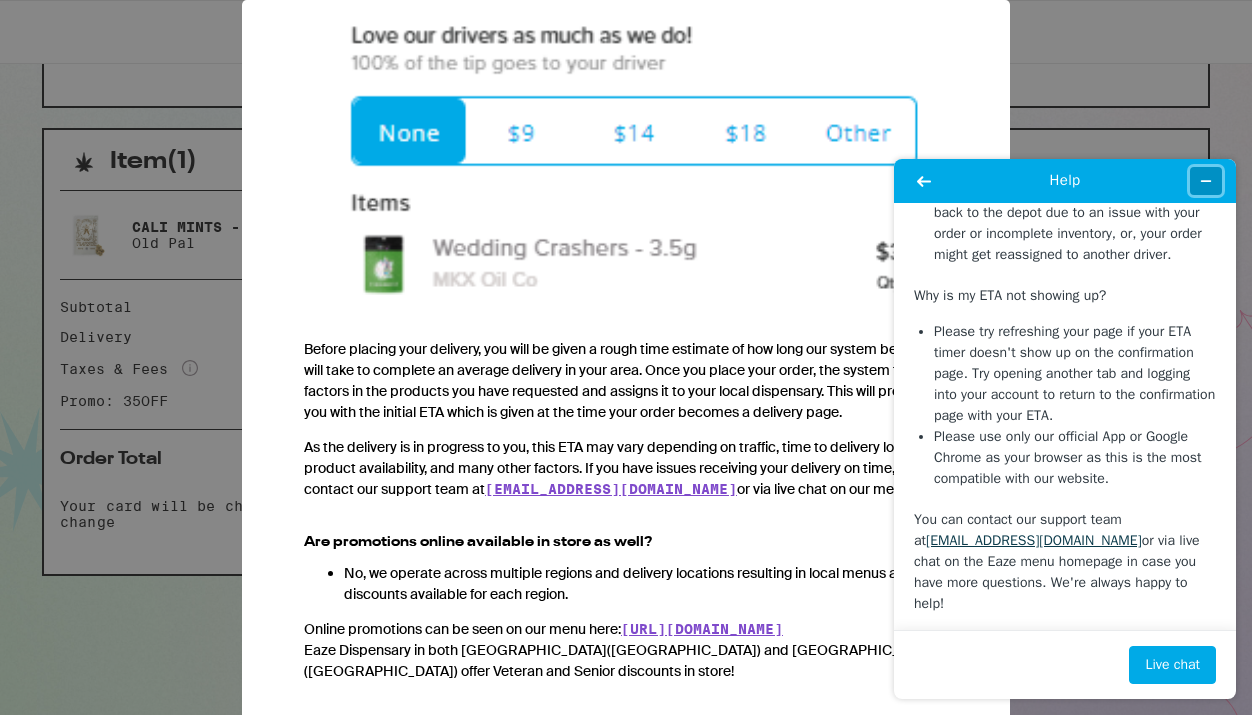 click 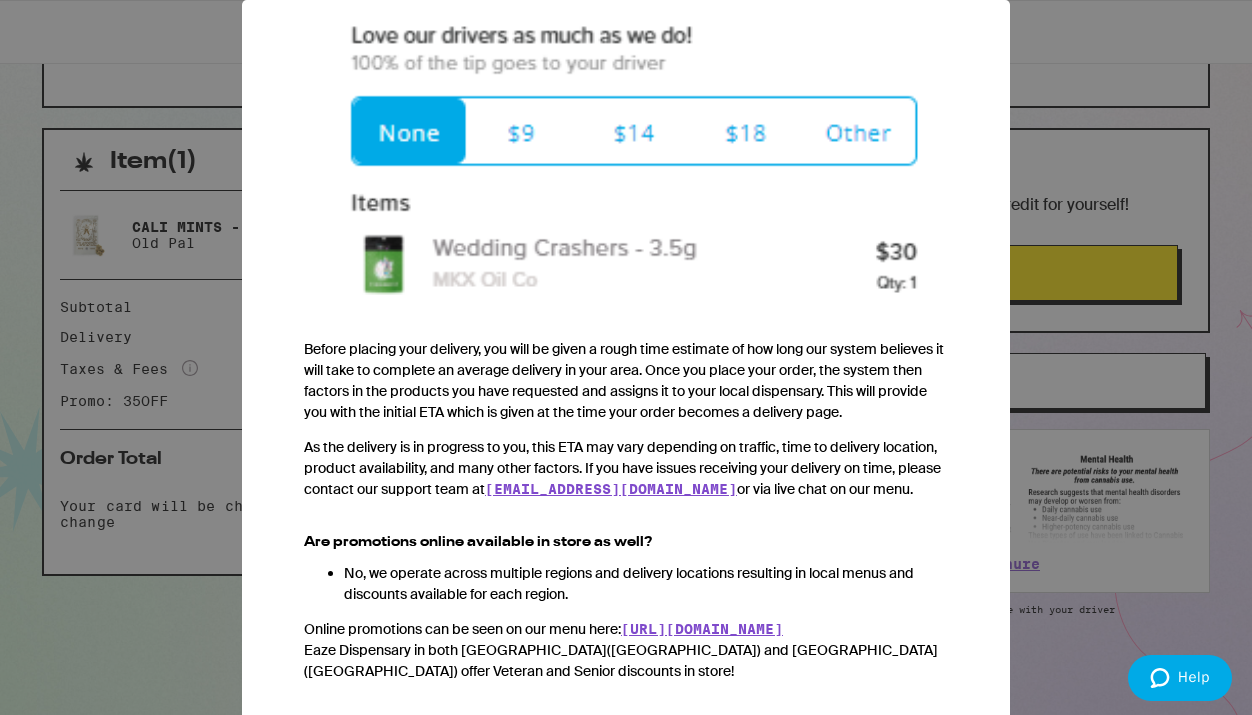 click on "Your Order Ordering FAQs We heard from you. You've got questions, and we've got the answers.
Can I get delivery outside of California or Michigan?
No, we do not currently deliver outside the States of California and Michigan.
We only allow deliveries to certain locations within California and Michigan. Please check out our  blog  to see where we can deliver.
Where can I receive my order?
This varies from state to state and even city to city in certain cases. Please see below to double check your area:
Michigan  - All orders must be placed to  residential addresses only,  where cannabis delivery is allowed. You cannot place an order to a commercial address, bar, church, parking lot, etc.
California  - Many addresses are accepted with the exceptions of: Government property, schools and universities, child care centers, national parks, and municipalities that do not allow cannabis delivery.
Can I place an order in advance?
We do not allow orders in advance." at bounding box center (626, 357) 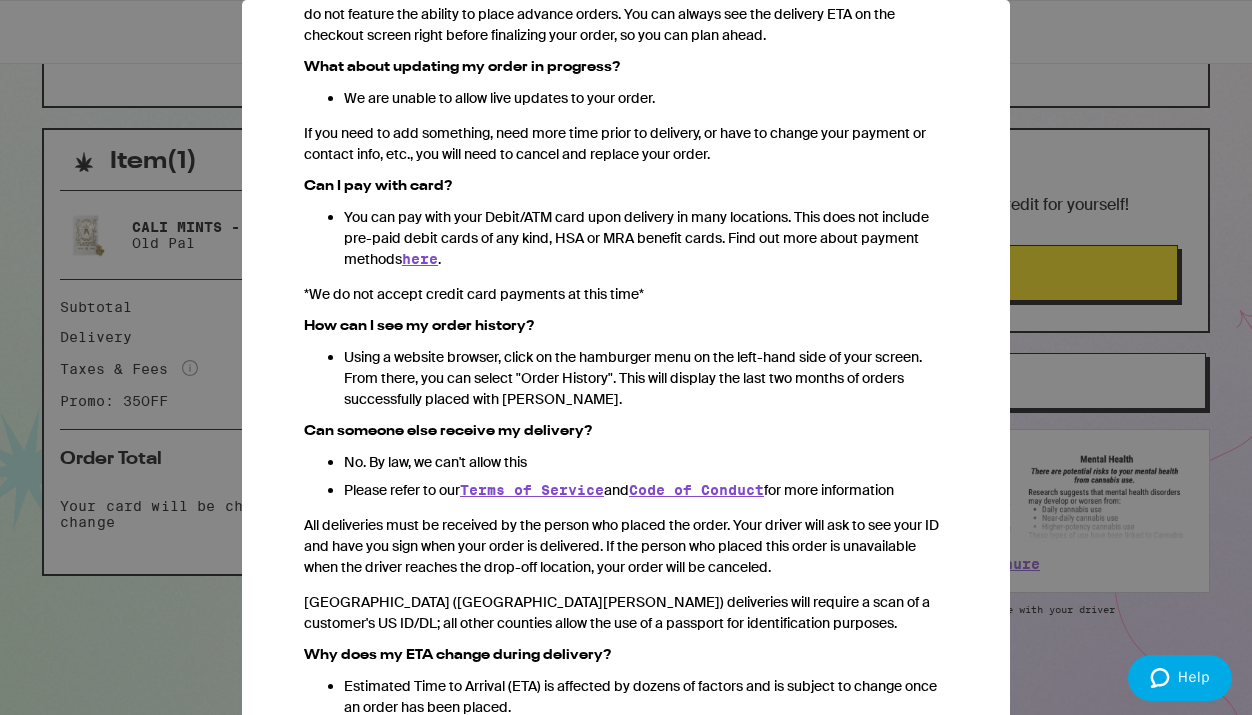 scroll, scrollTop: 0, scrollLeft: 0, axis: both 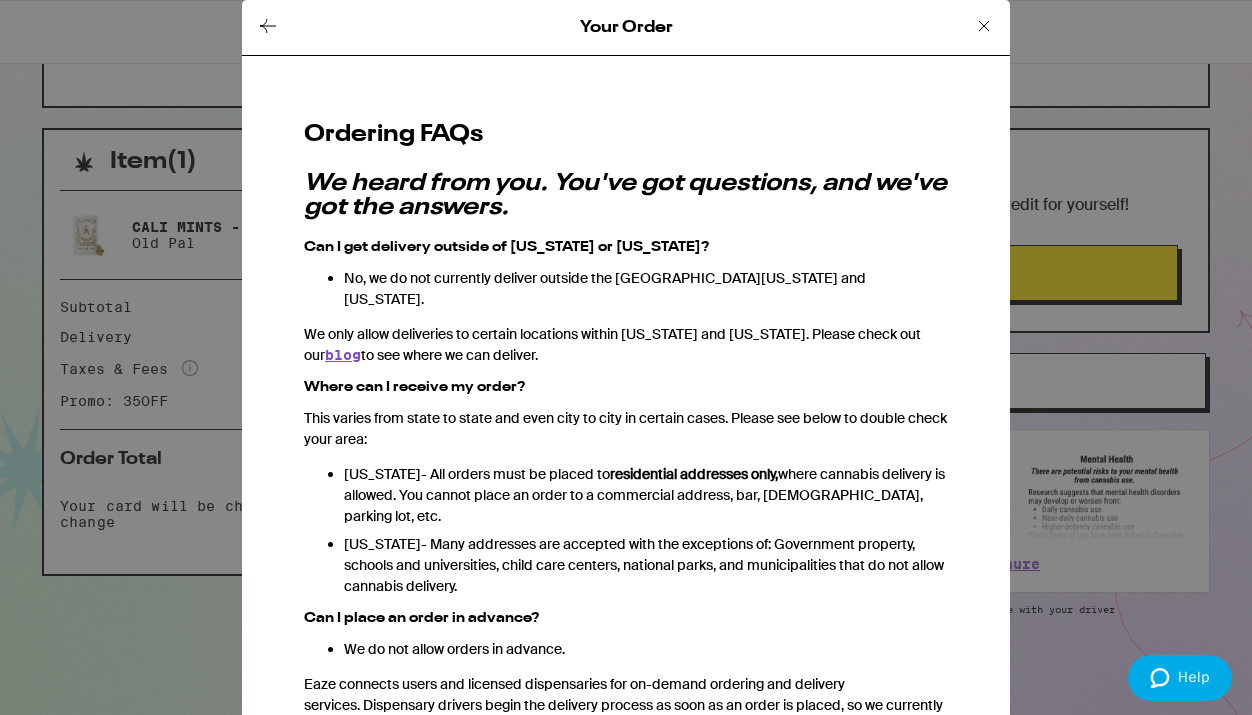 click 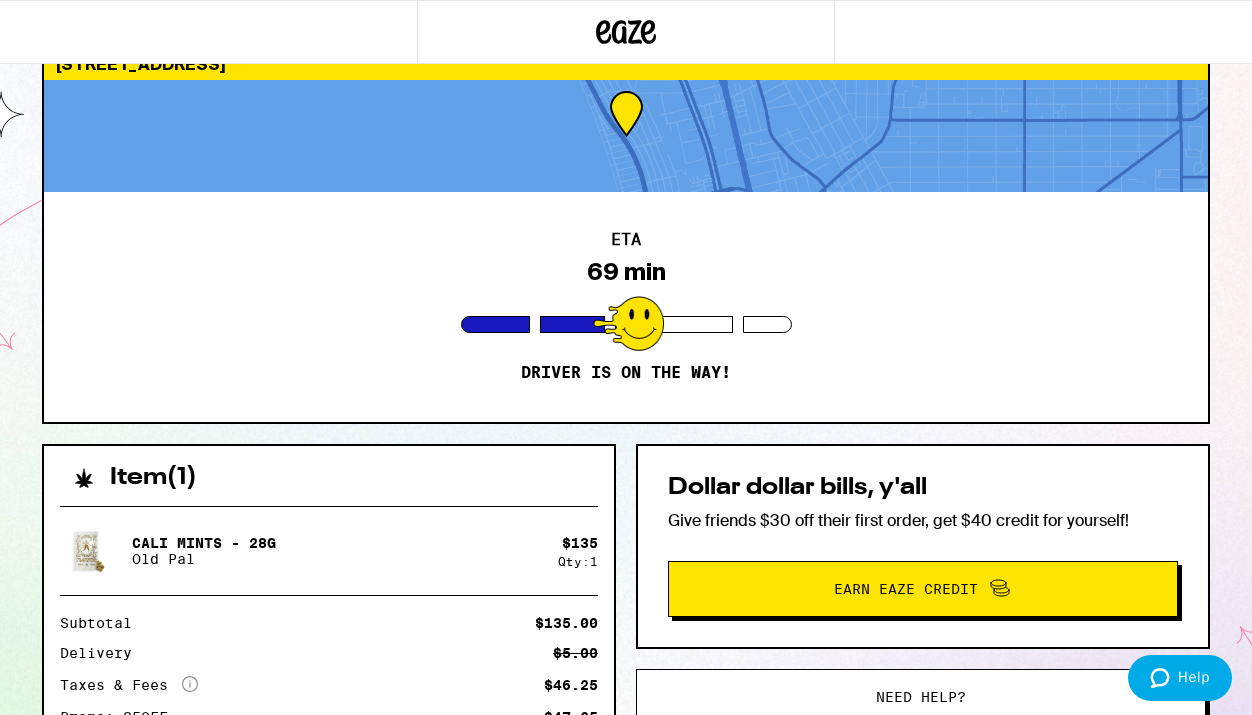 scroll, scrollTop: 0, scrollLeft: 0, axis: both 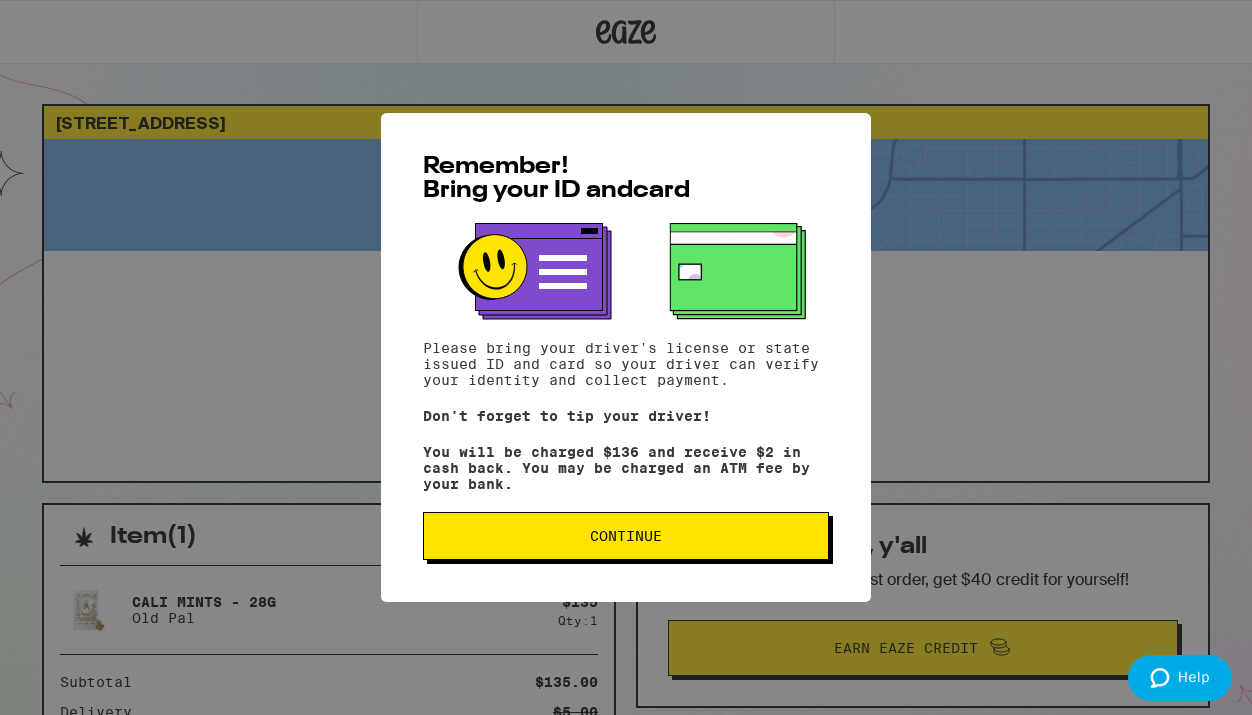 click on "Continue" at bounding box center (626, 536) 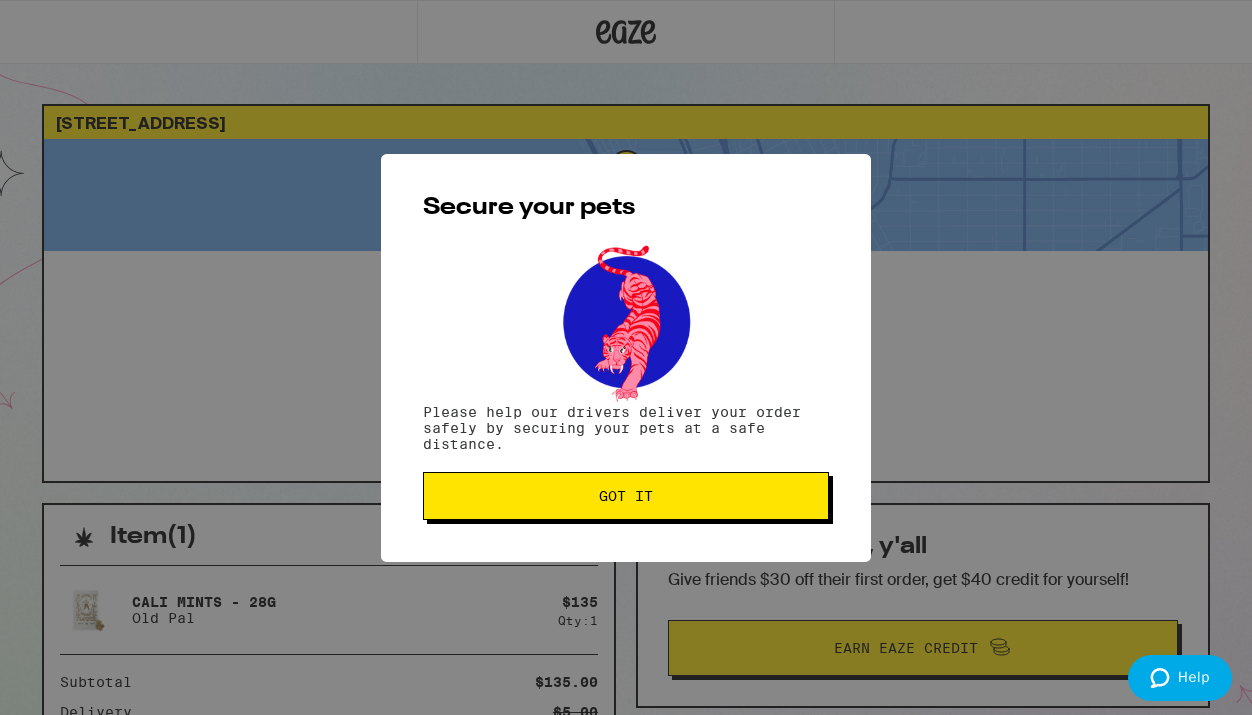 click on "Got it" at bounding box center [626, 496] 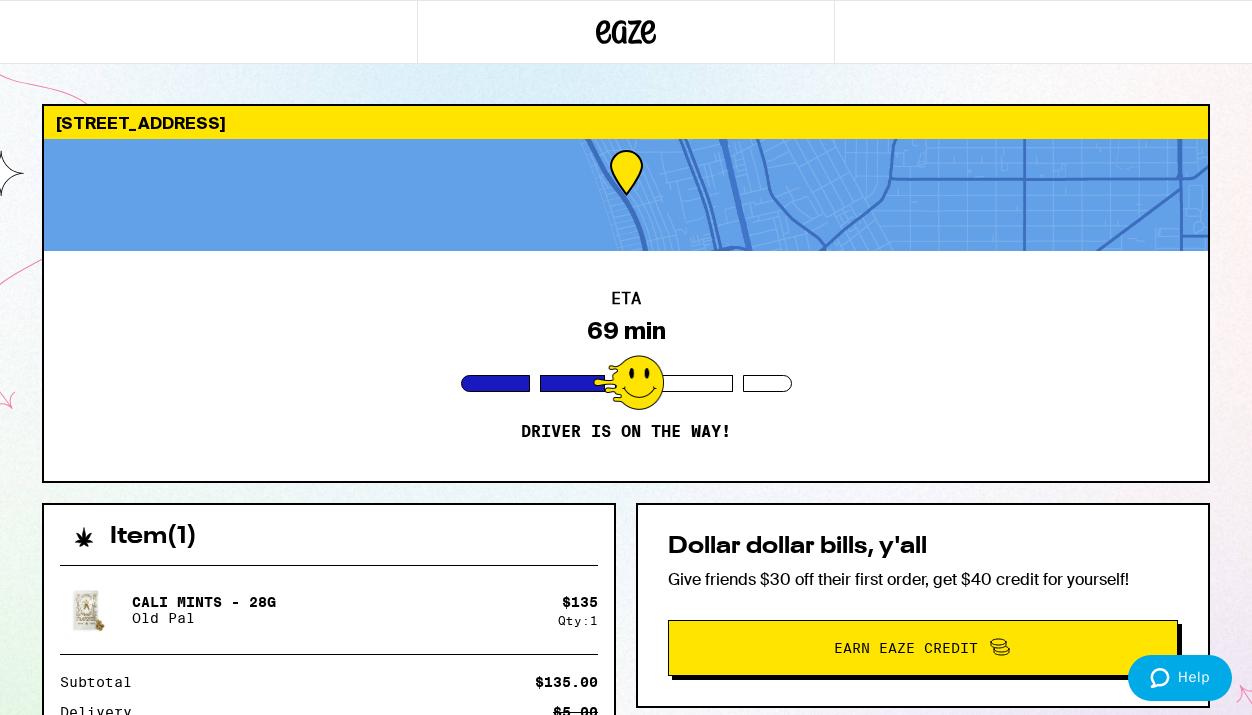 scroll, scrollTop: 0, scrollLeft: 0, axis: both 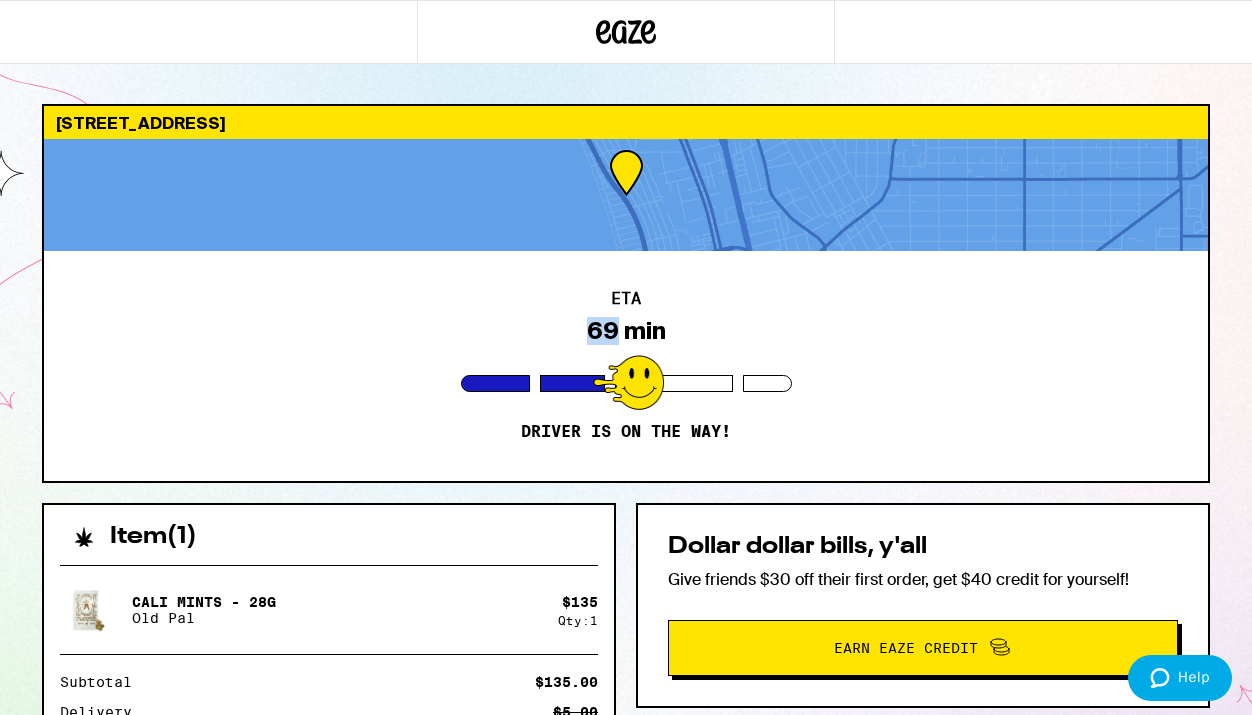 click on "69 min" at bounding box center (626, 331) 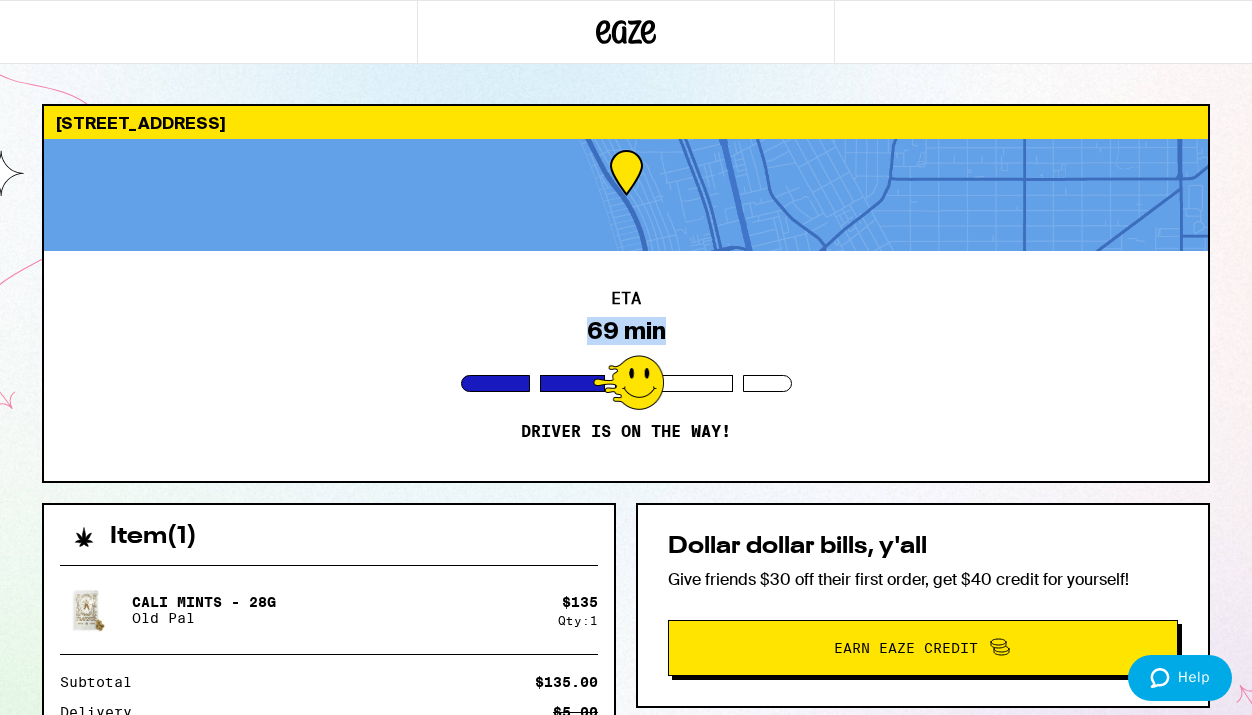 click on "69 min" at bounding box center (626, 331) 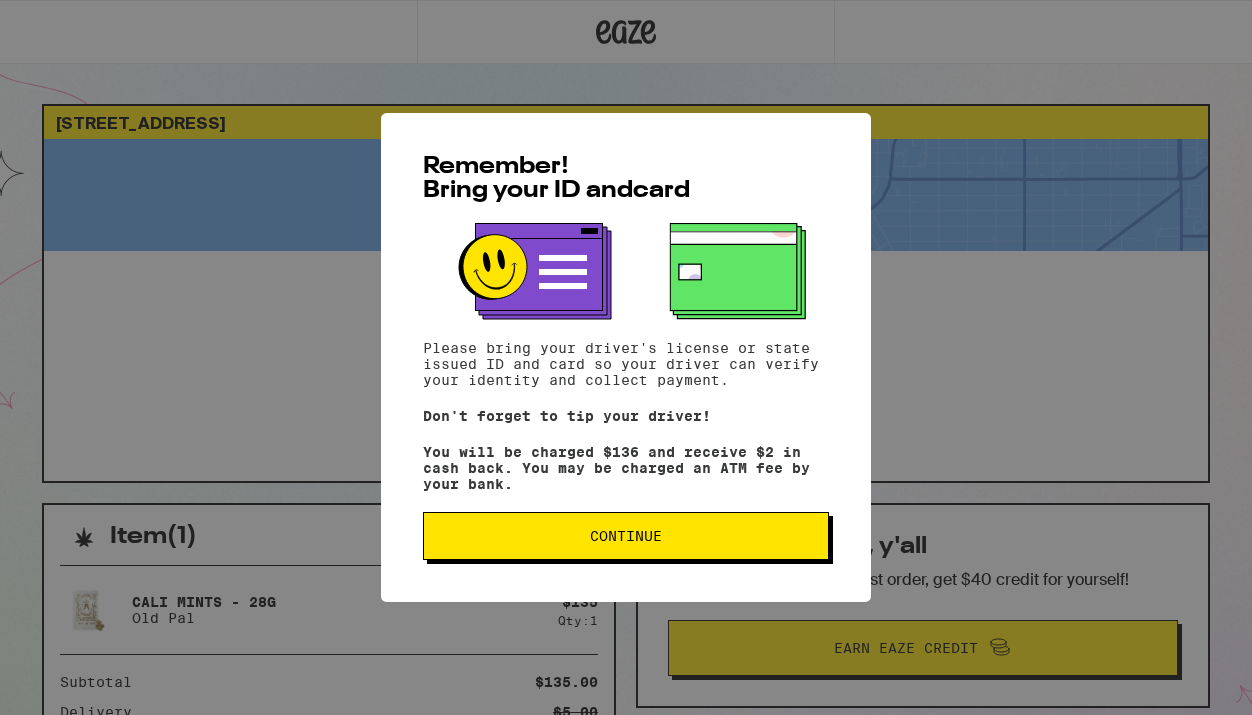 scroll, scrollTop: 0, scrollLeft: 0, axis: both 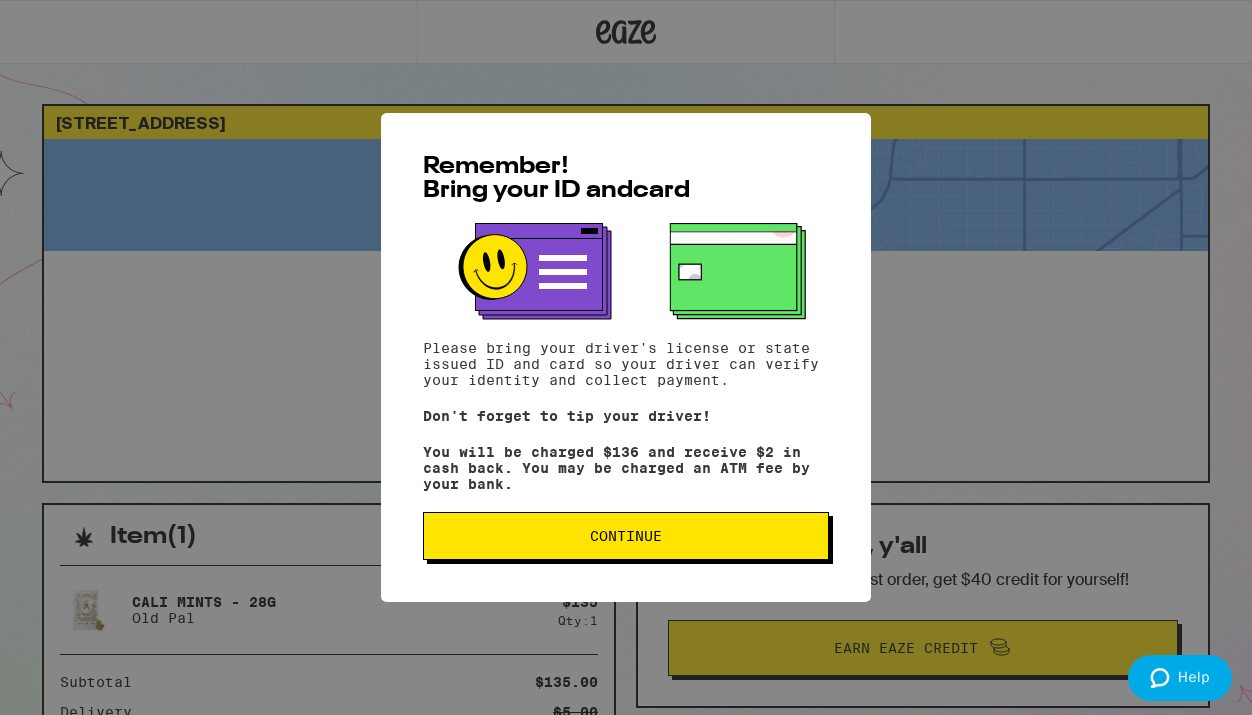 click on "Continue" at bounding box center [626, 536] 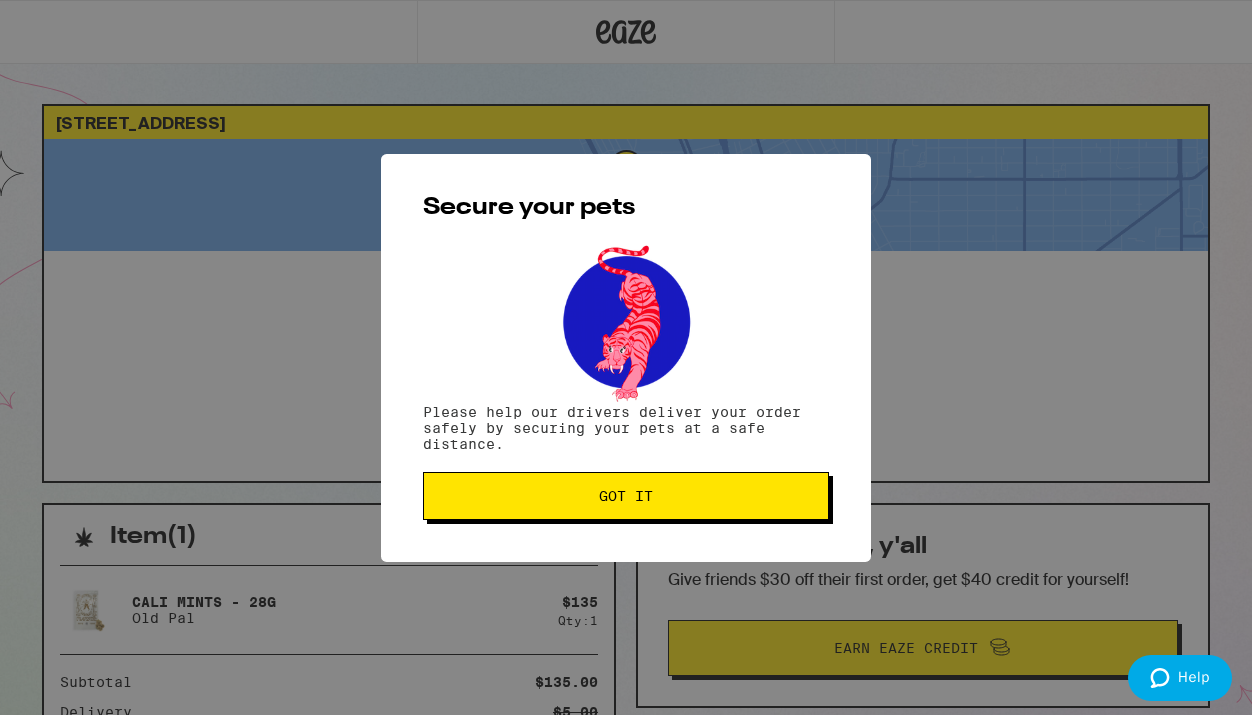 click on "Got it" at bounding box center (626, 496) 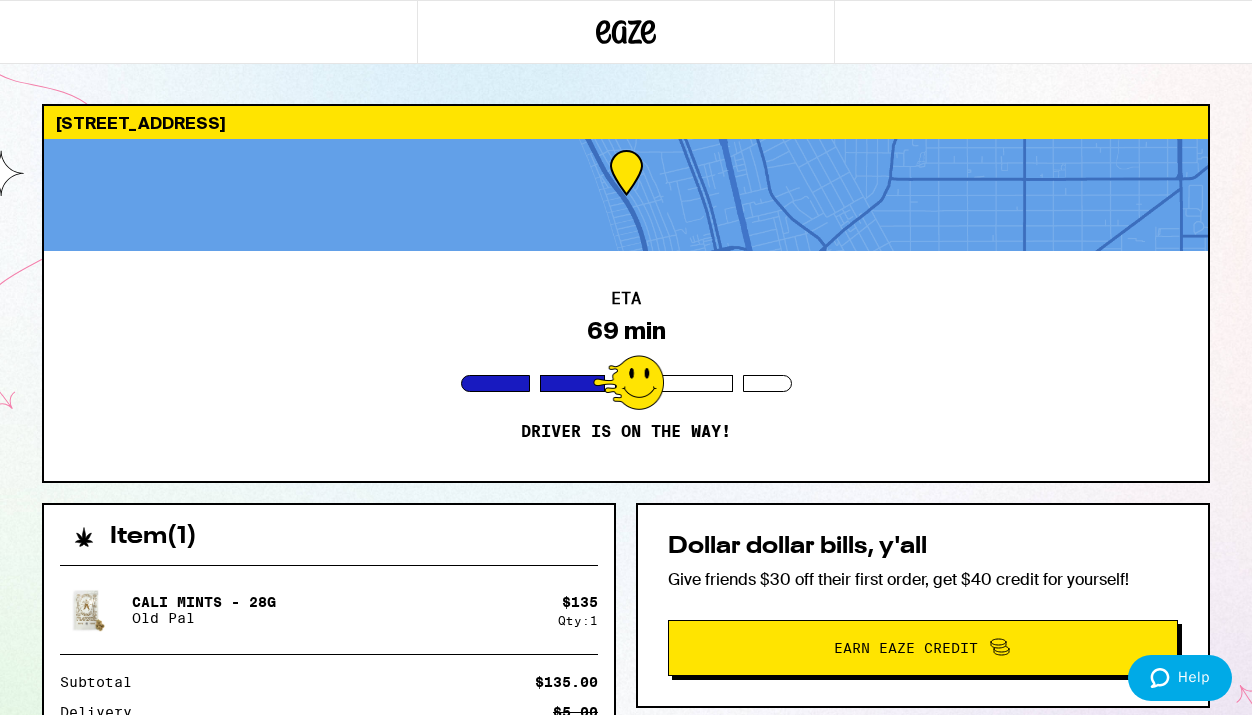 scroll, scrollTop: 0, scrollLeft: 0, axis: both 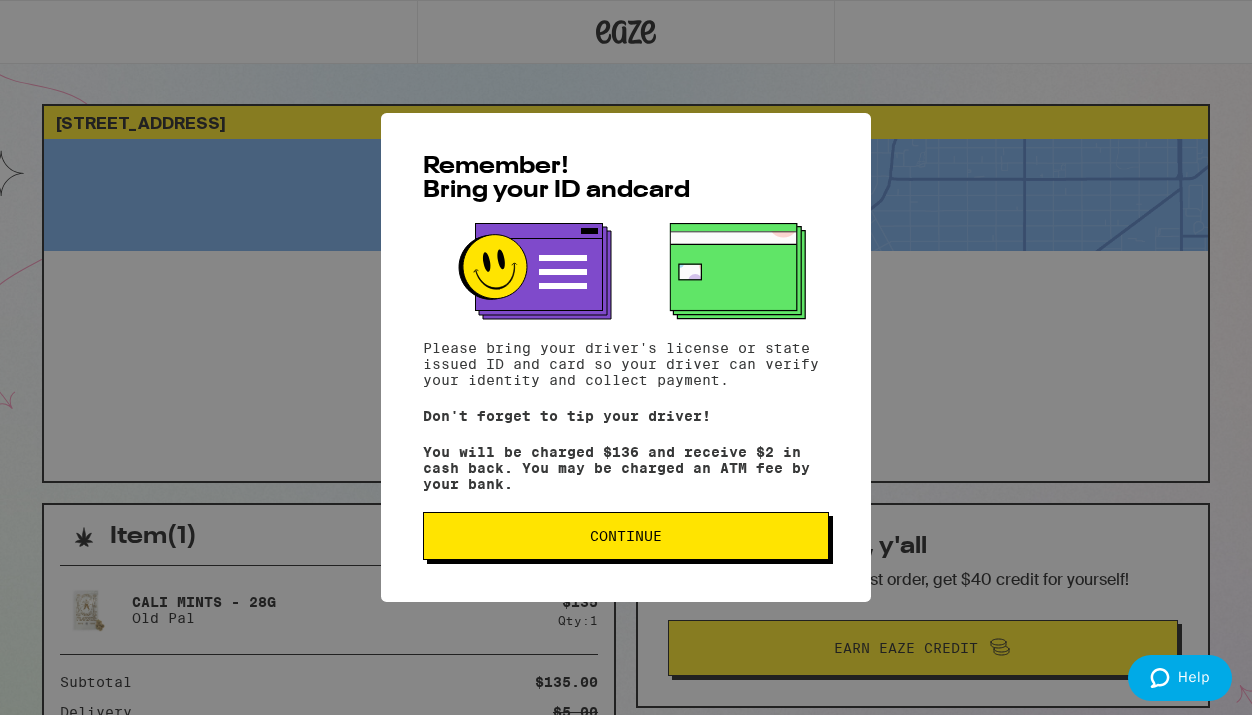 click on "Continue" at bounding box center (626, 536) 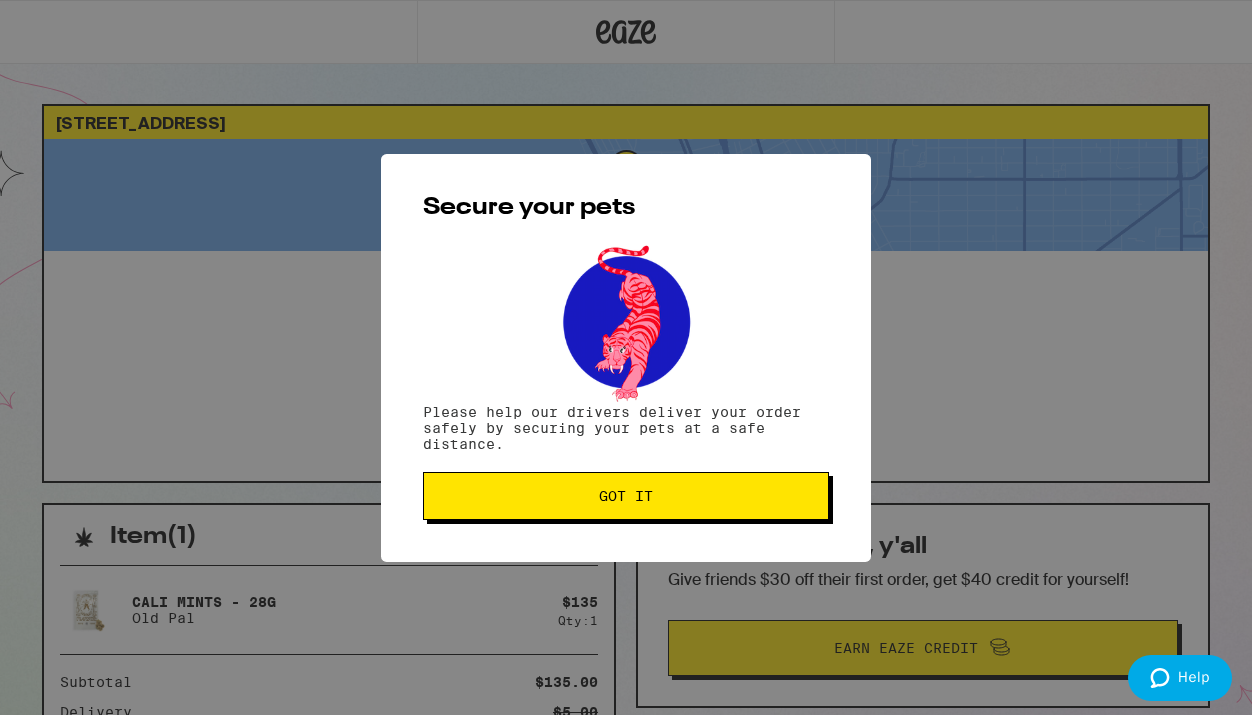 click on "Got it" at bounding box center (626, 496) 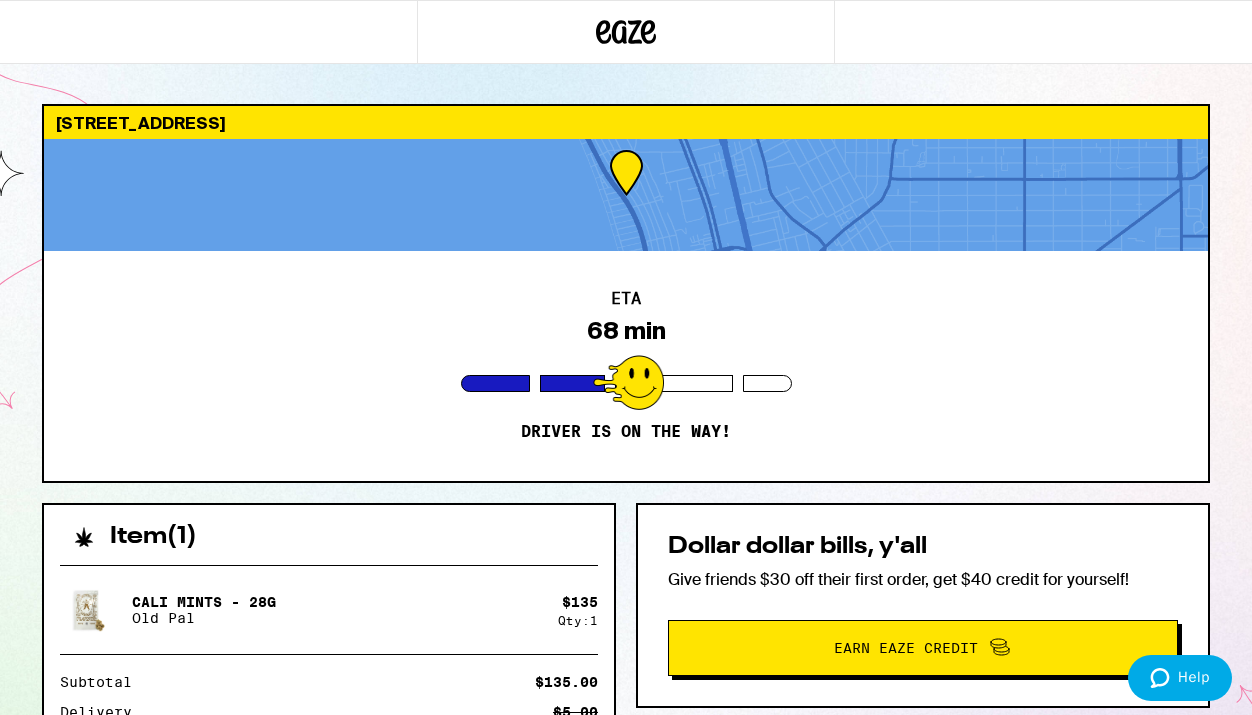 scroll, scrollTop: 0, scrollLeft: 0, axis: both 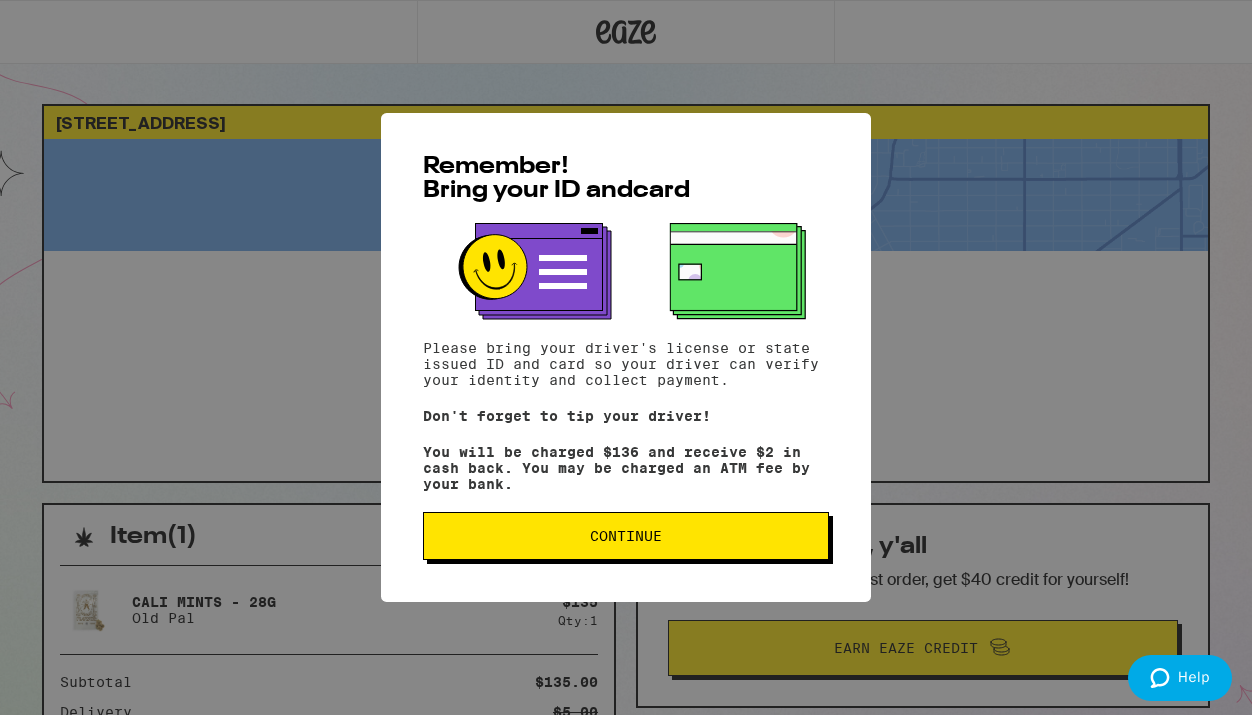 click on "Continue" at bounding box center [626, 536] 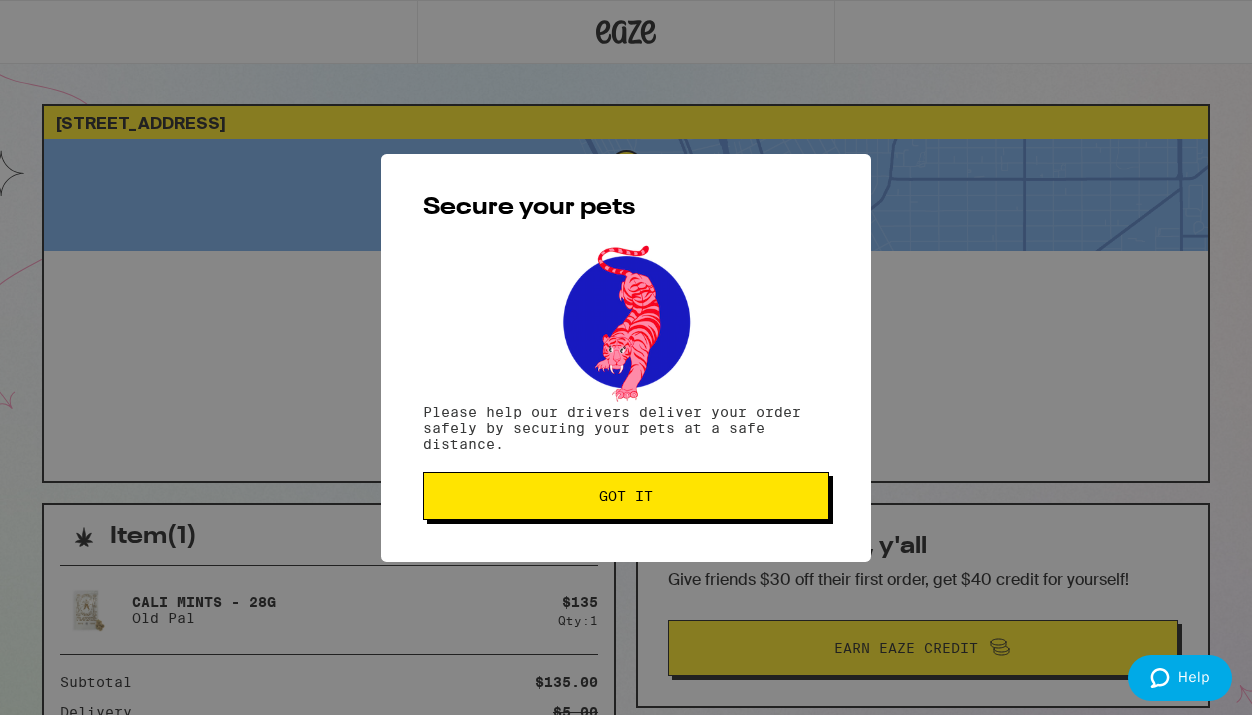 click on "Got it" at bounding box center (626, 496) 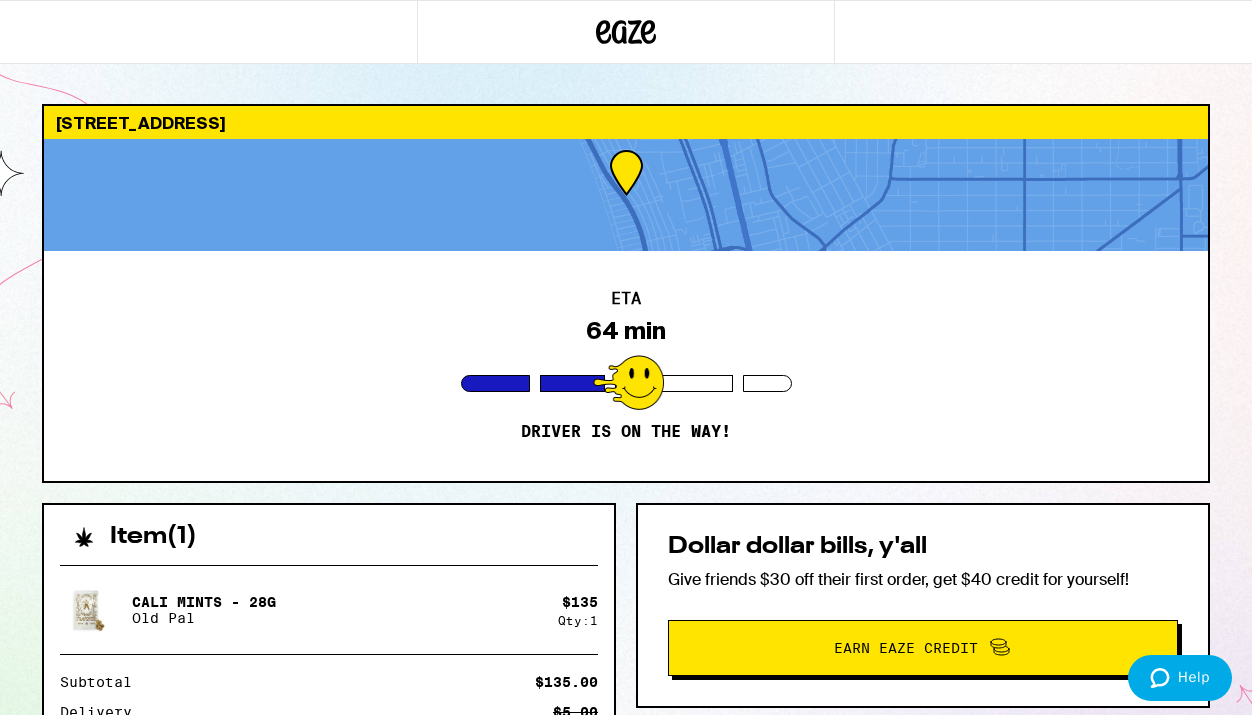 click on "ETA 64 min Driver is on the way!" at bounding box center [626, 366] 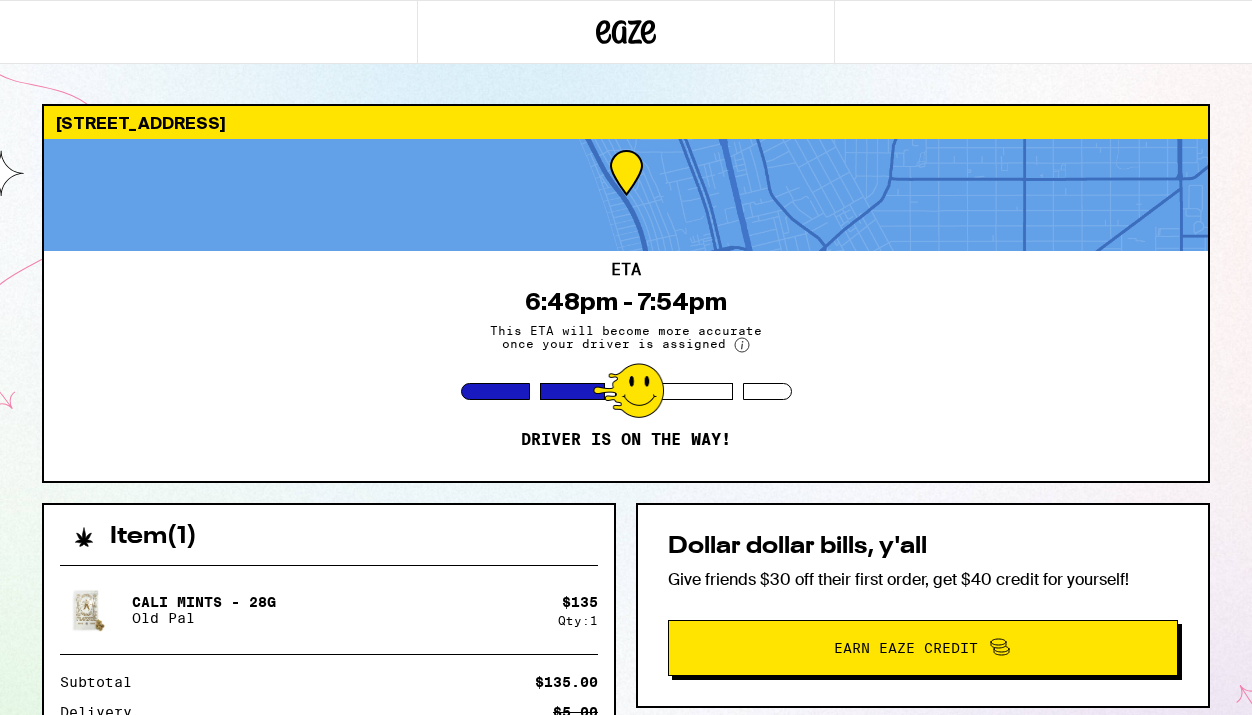 scroll, scrollTop: 0, scrollLeft: 0, axis: both 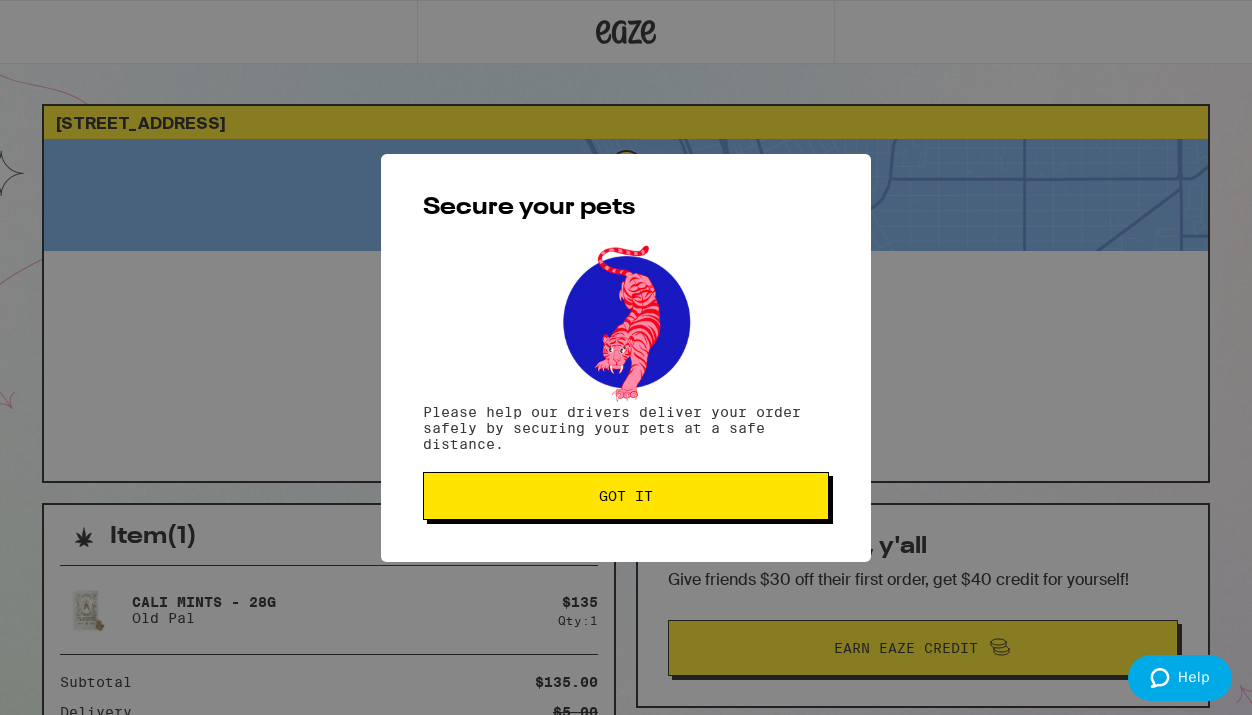 click on "Got it" at bounding box center [626, 496] 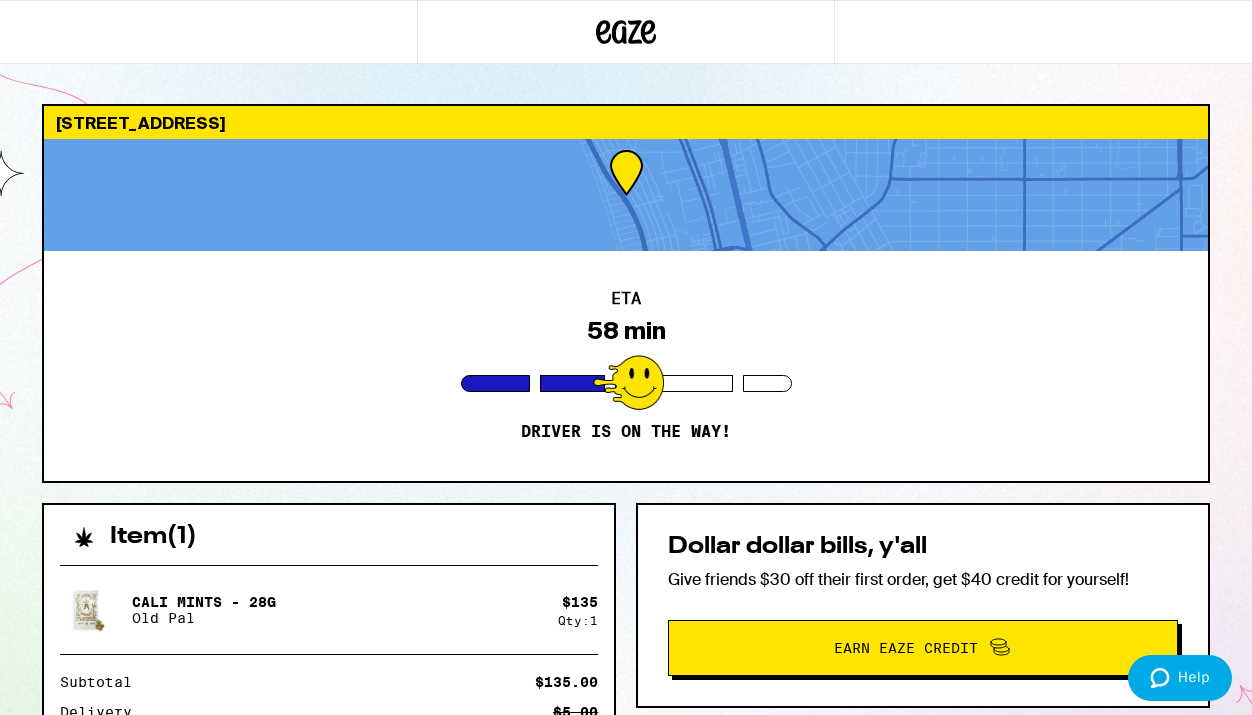 scroll, scrollTop: 0, scrollLeft: 0, axis: both 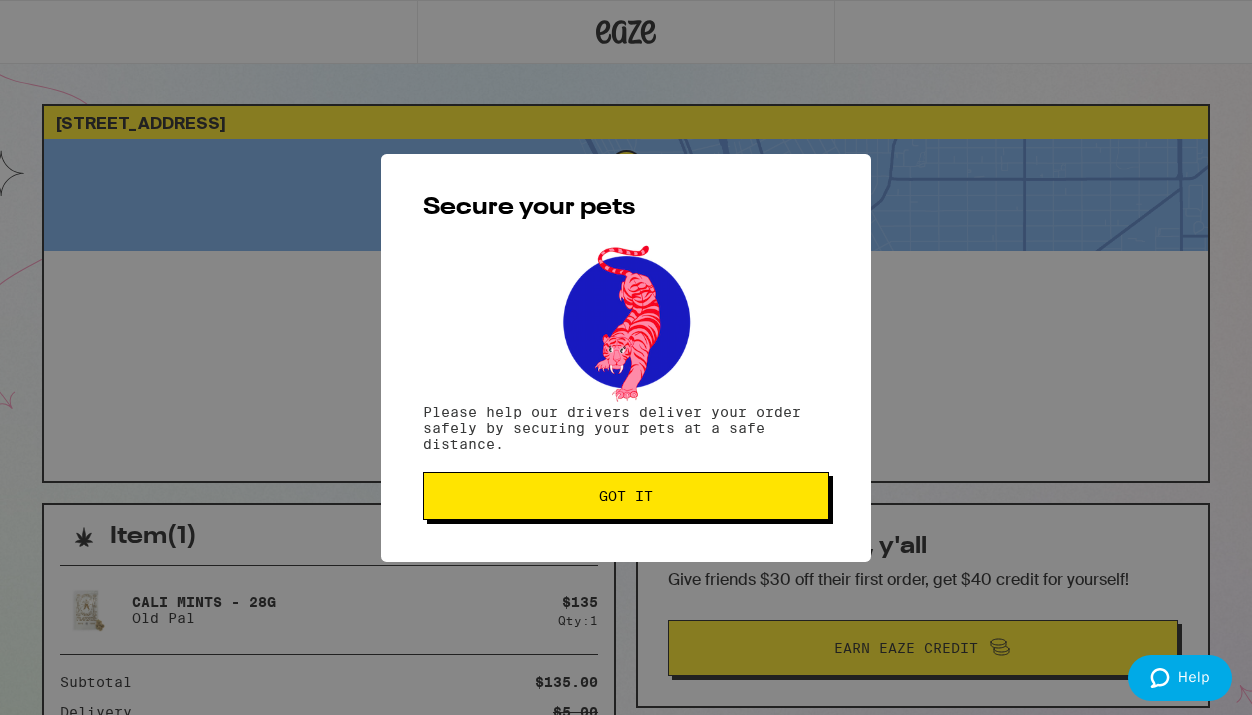 click on "Got it" at bounding box center (626, 496) 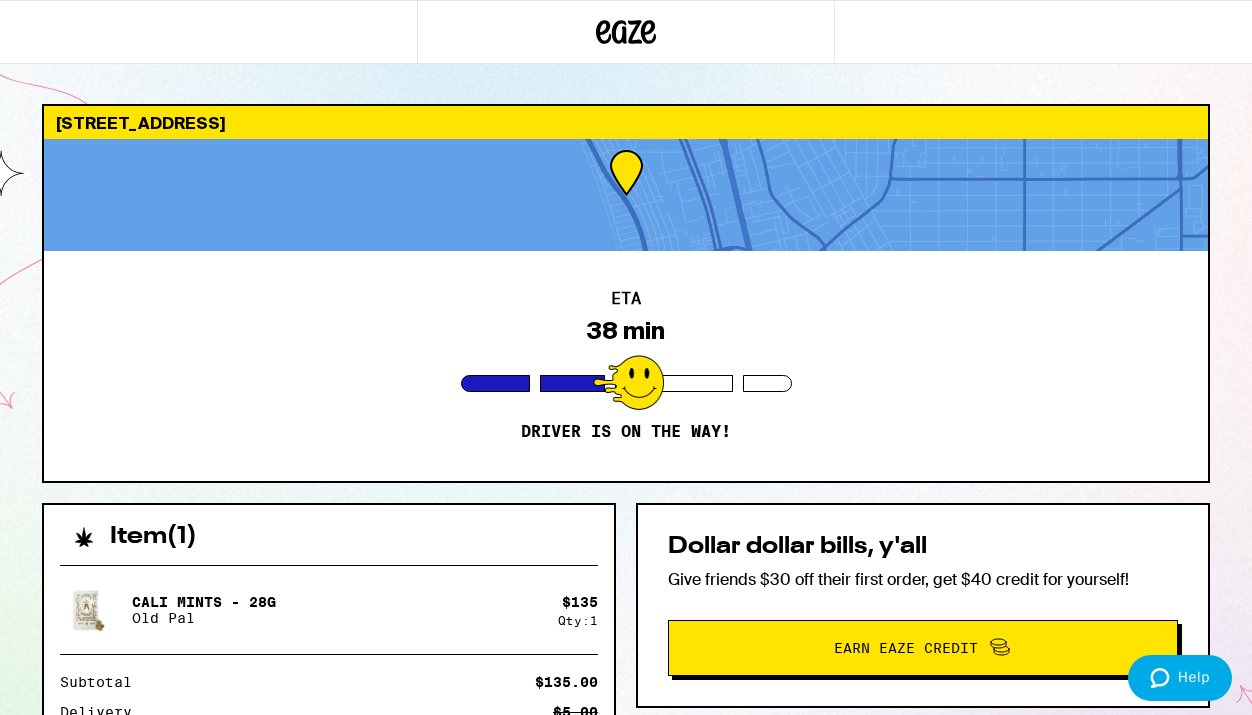 scroll, scrollTop: 0, scrollLeft: 0, axis: both 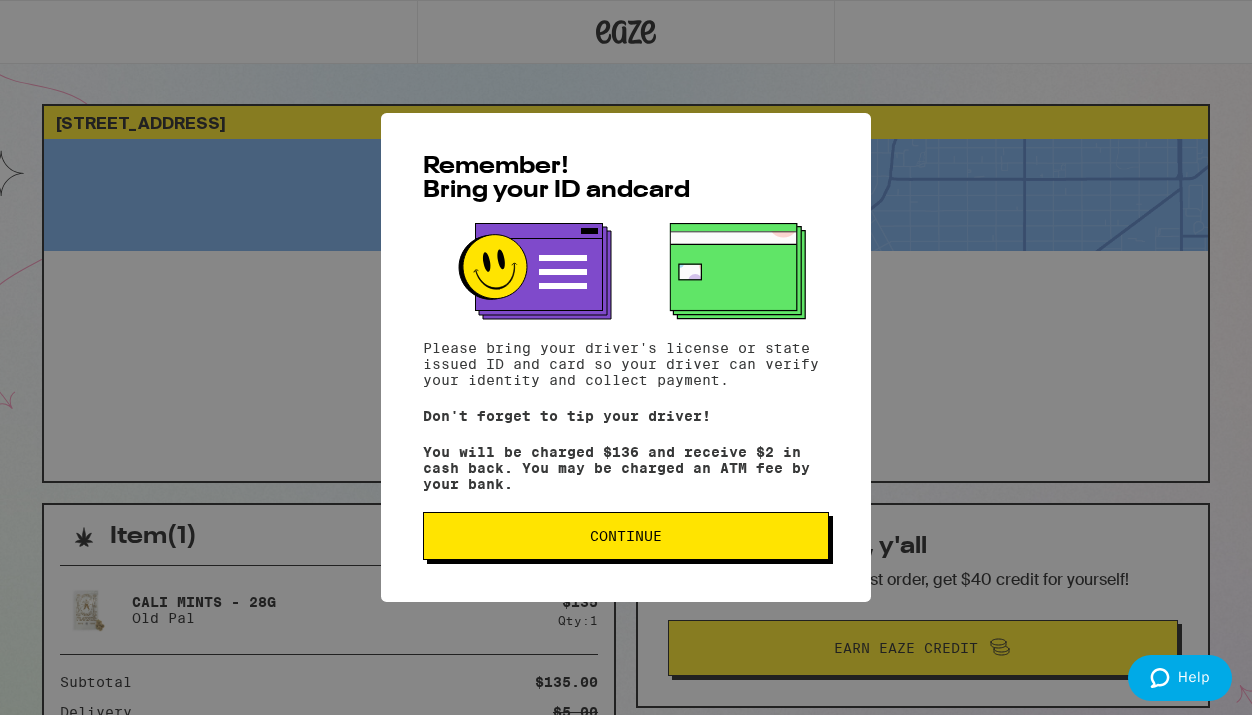 click on "Continue" at bounding box center [626, 536] 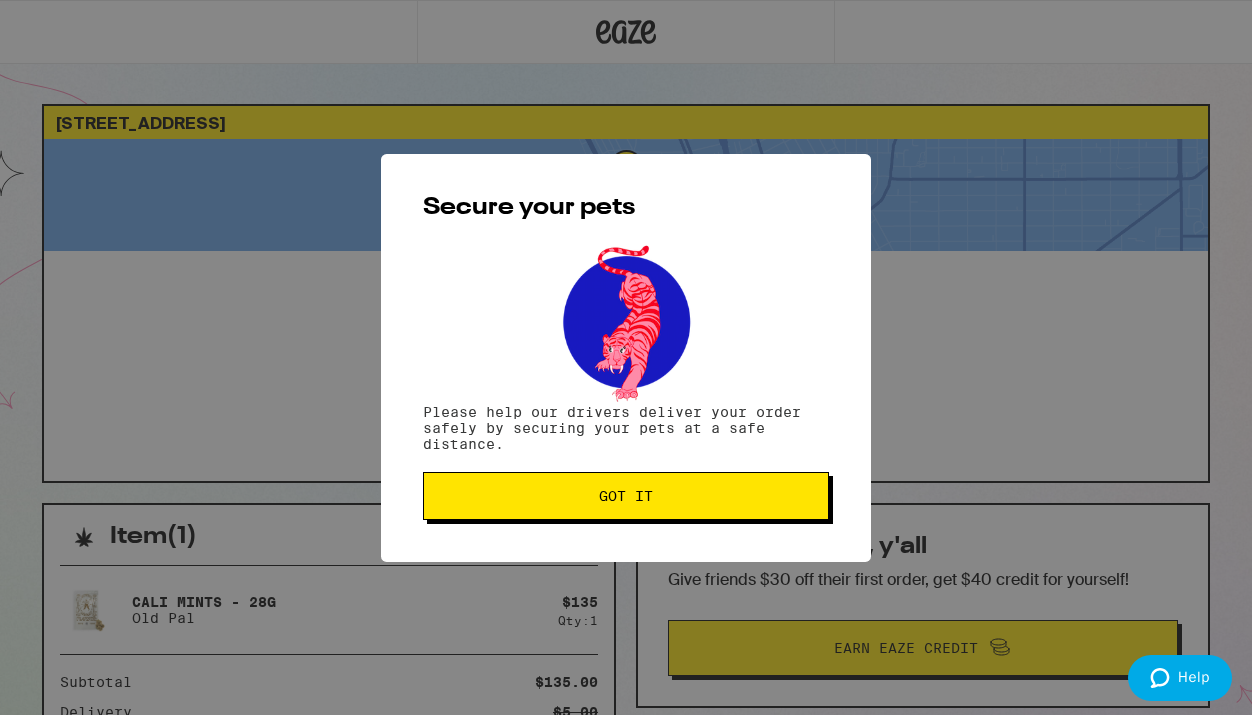 click on "Got it" at bounding box center (626, 496) 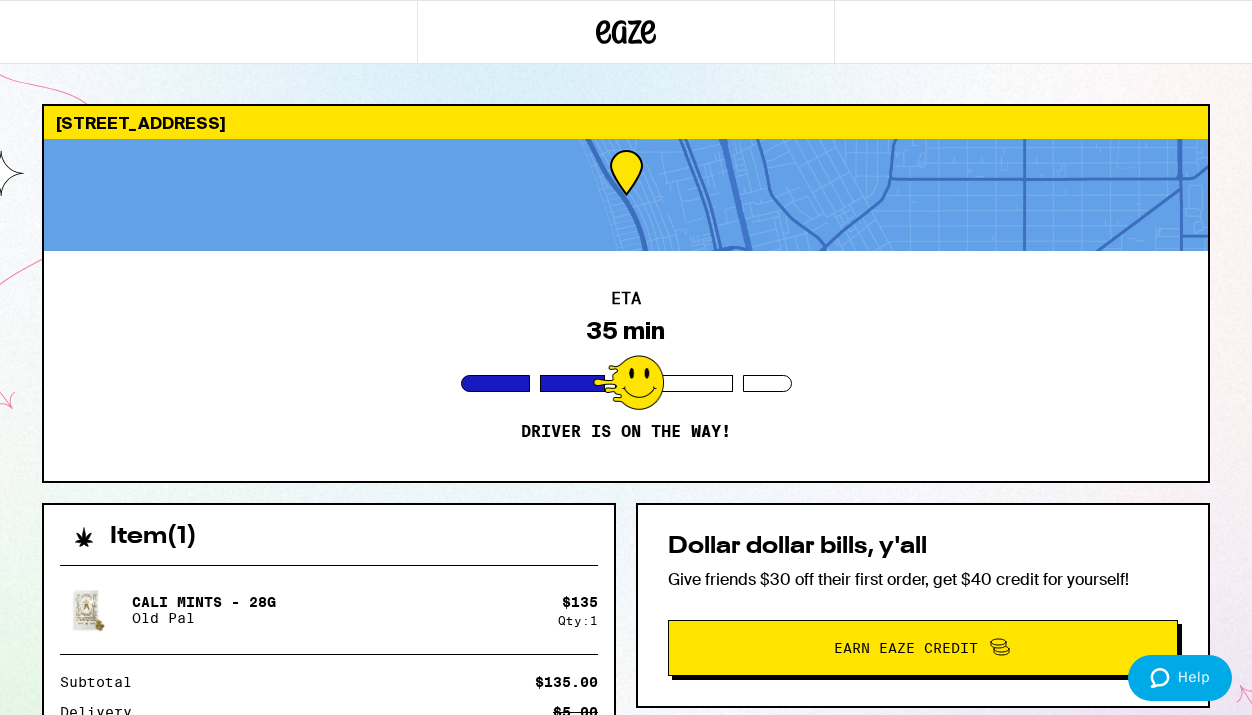 scroll, scrollTop: 0, scrollLeft: 0, axis: both 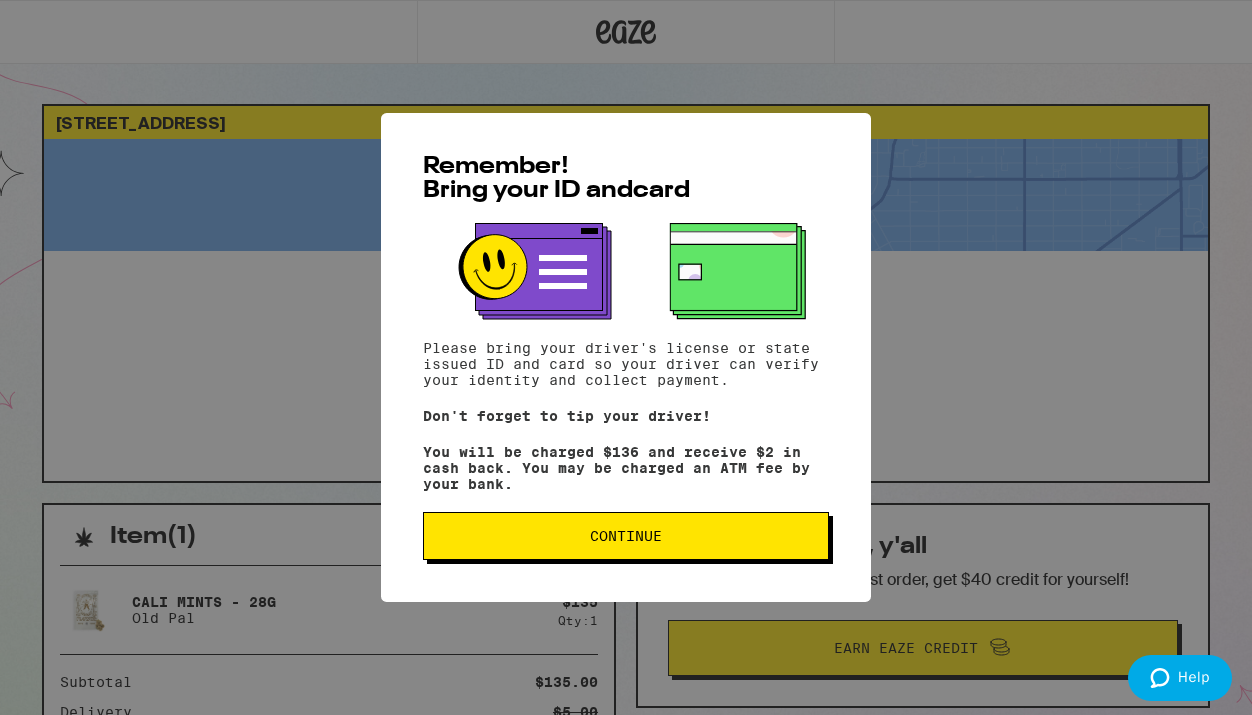click on "Continue" at bounding box center [626, 536] 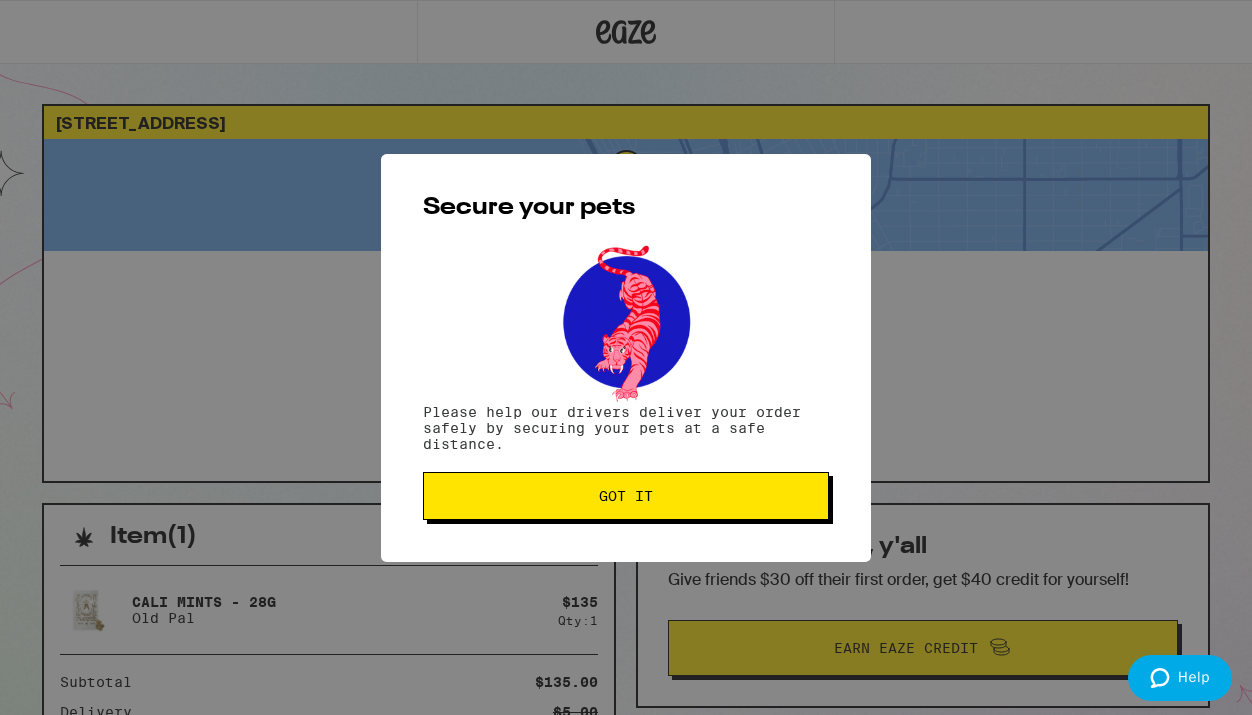 click on "Got it" at bounding box center (626, 496) 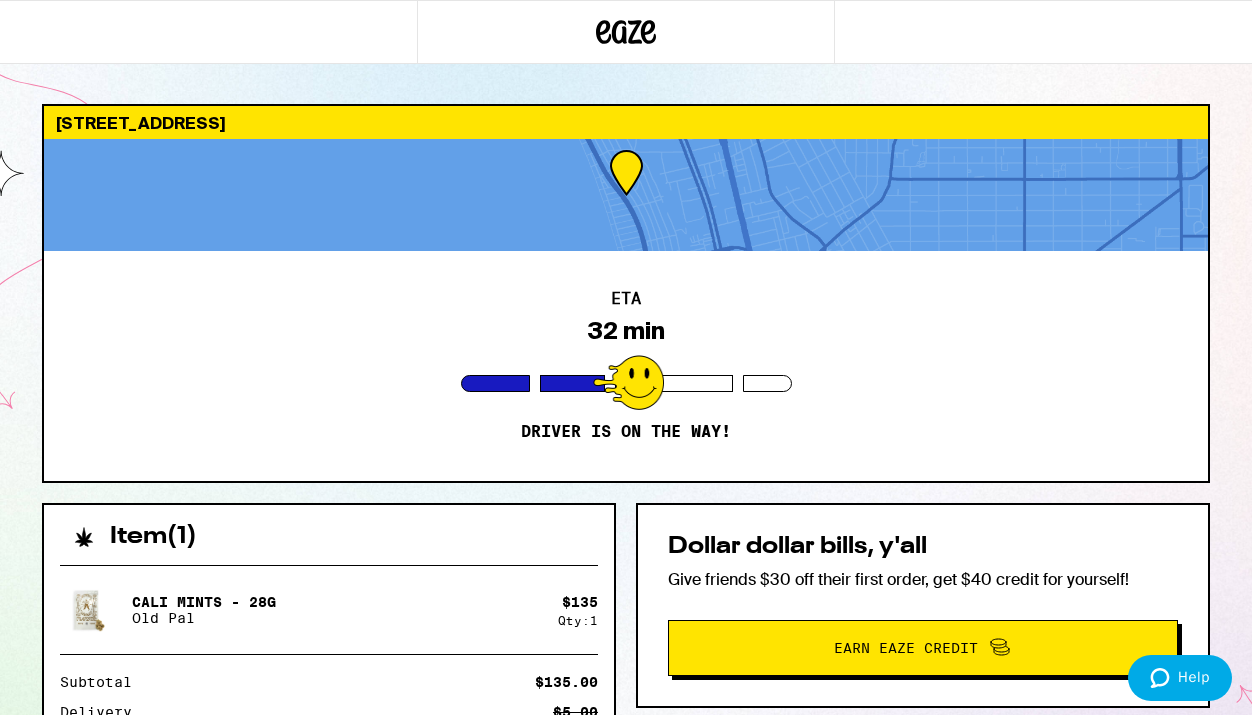 scroll, scrollTop: 0, scrollLeft: 0, axis: both 